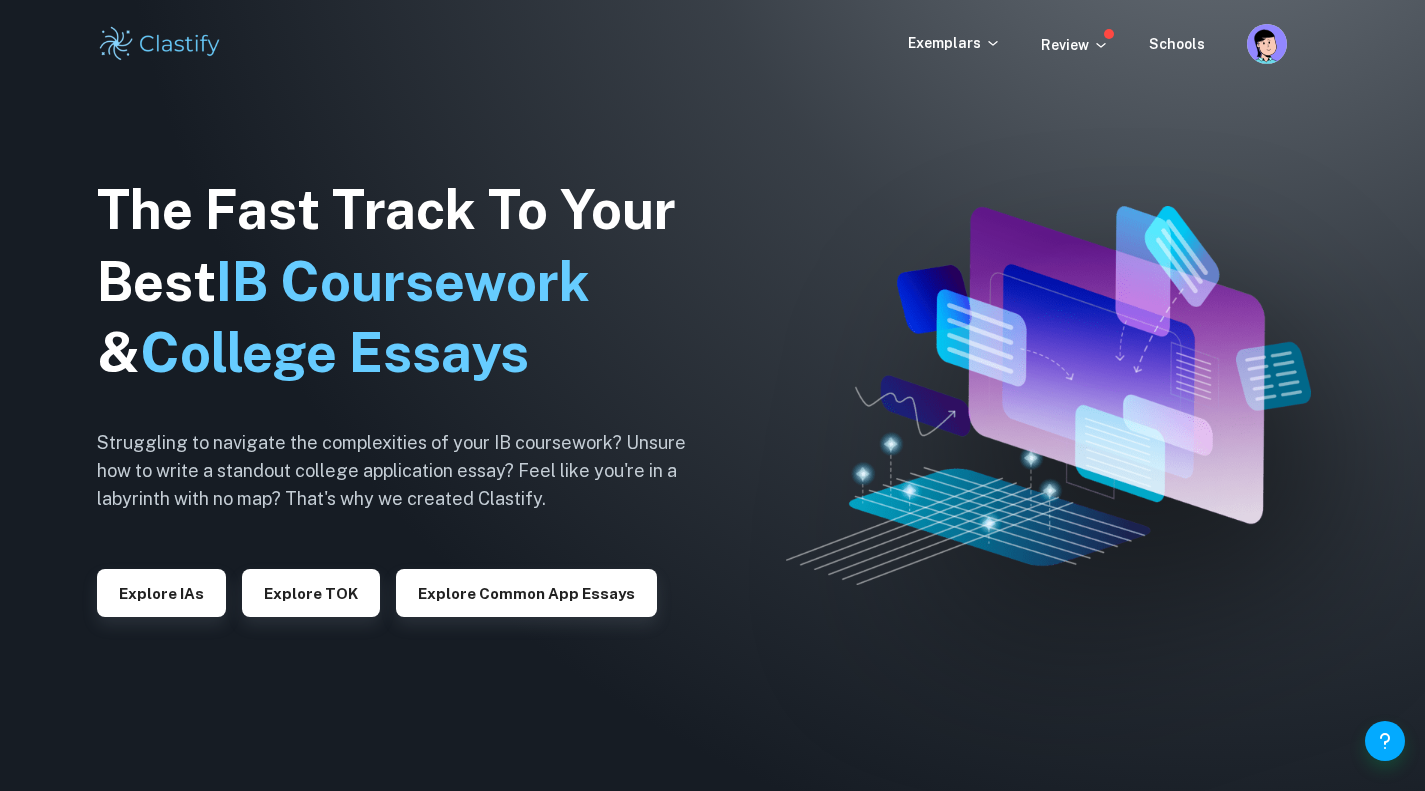 scroll, scrollTop: 0, scrollLeft: 0, axis: both 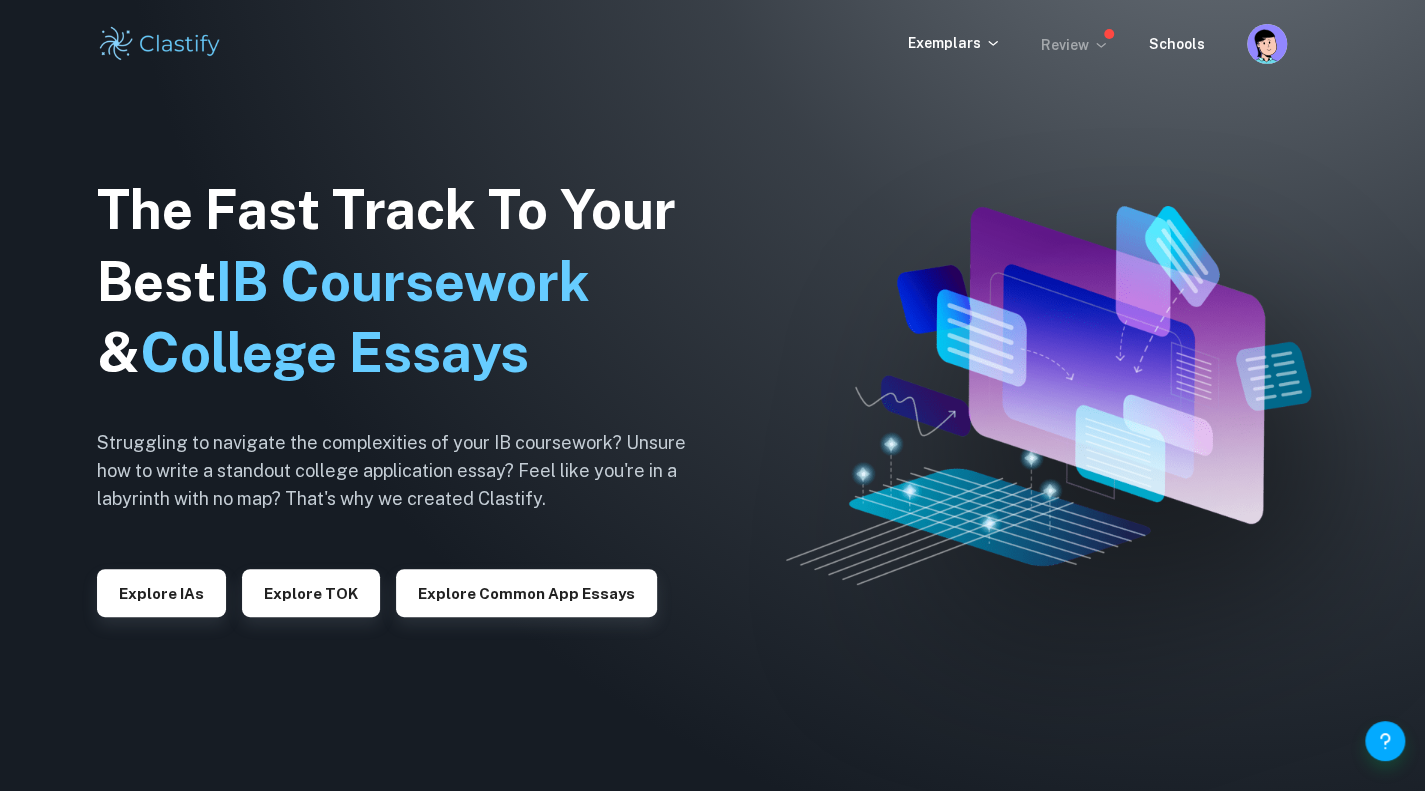 click on "Review" at bounding box center (1075, 45) 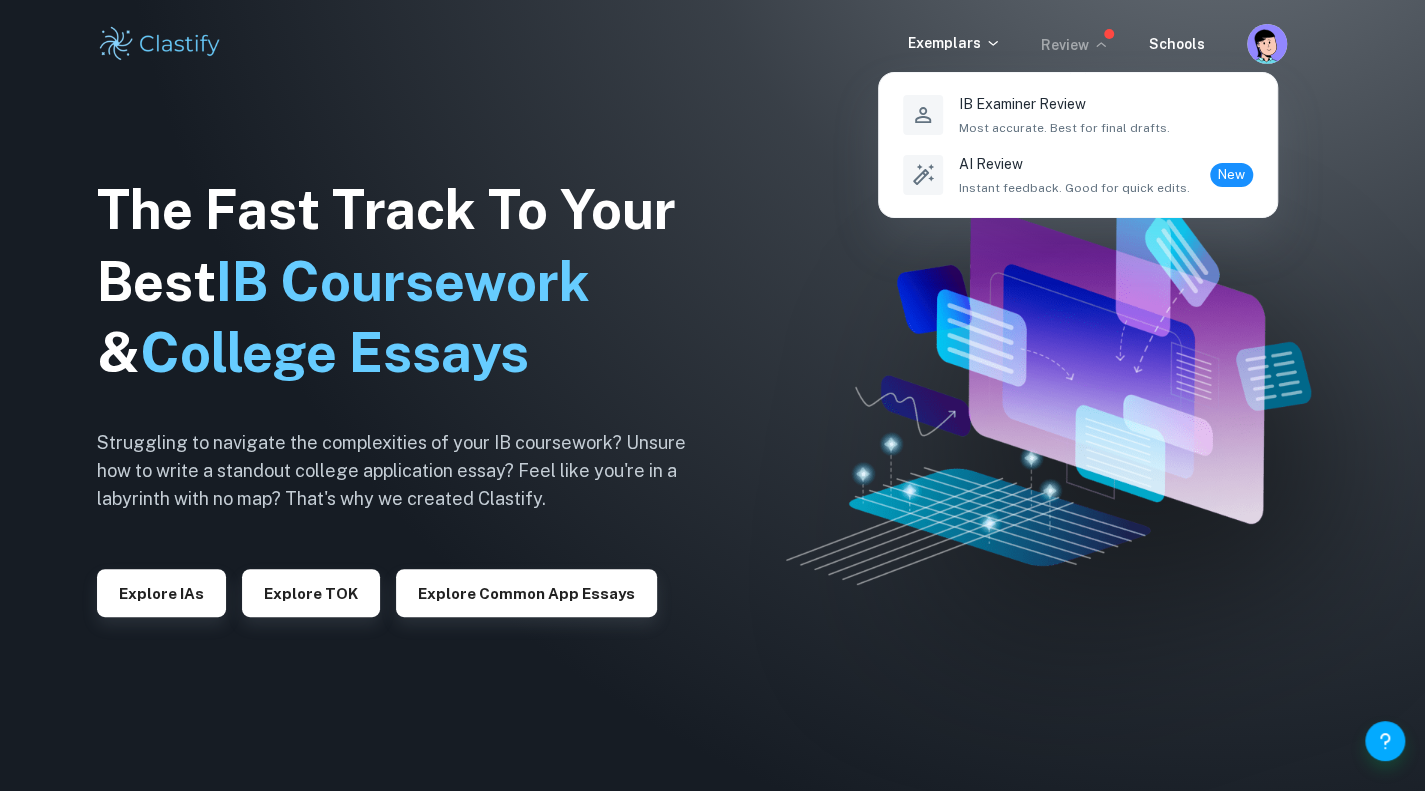 click at bounding box center (712, 395) 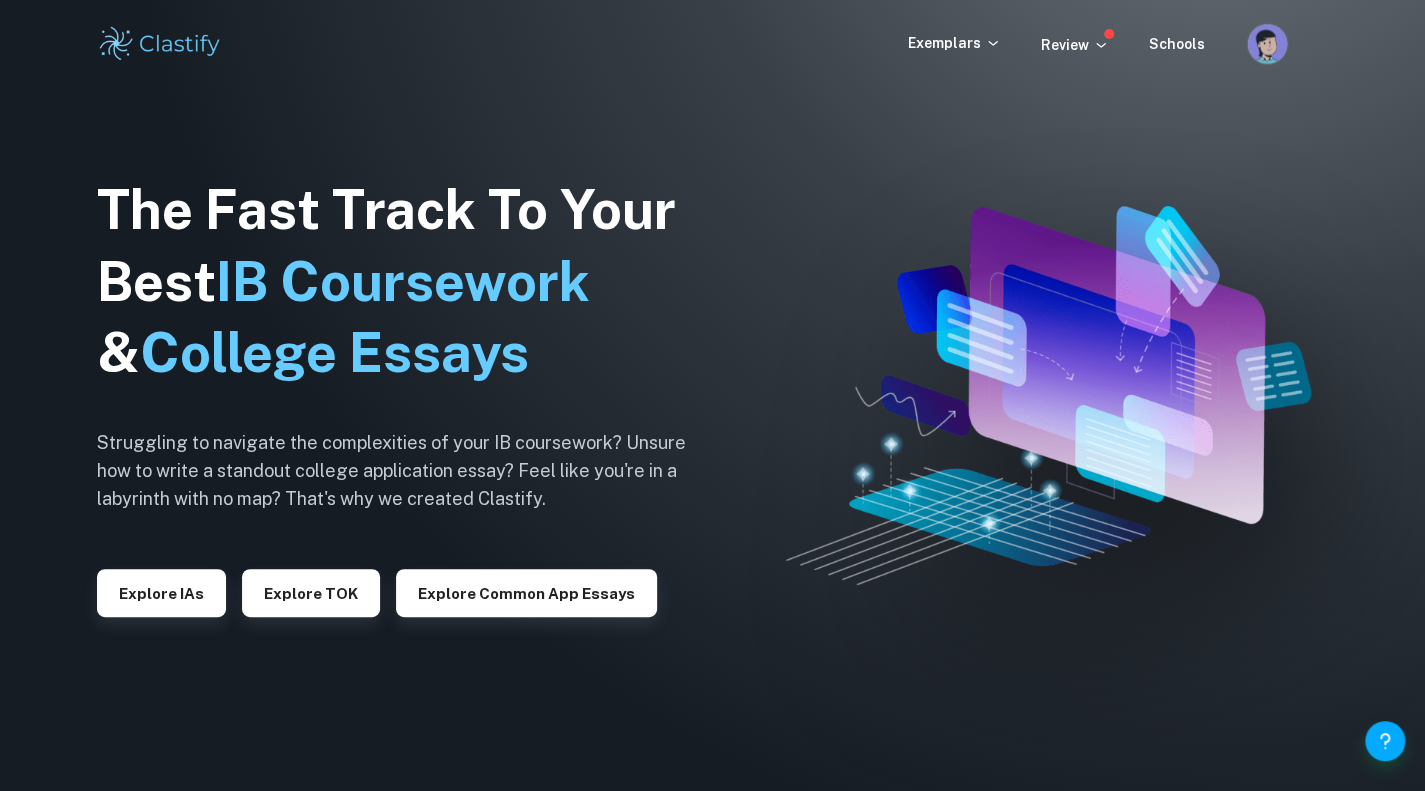 click 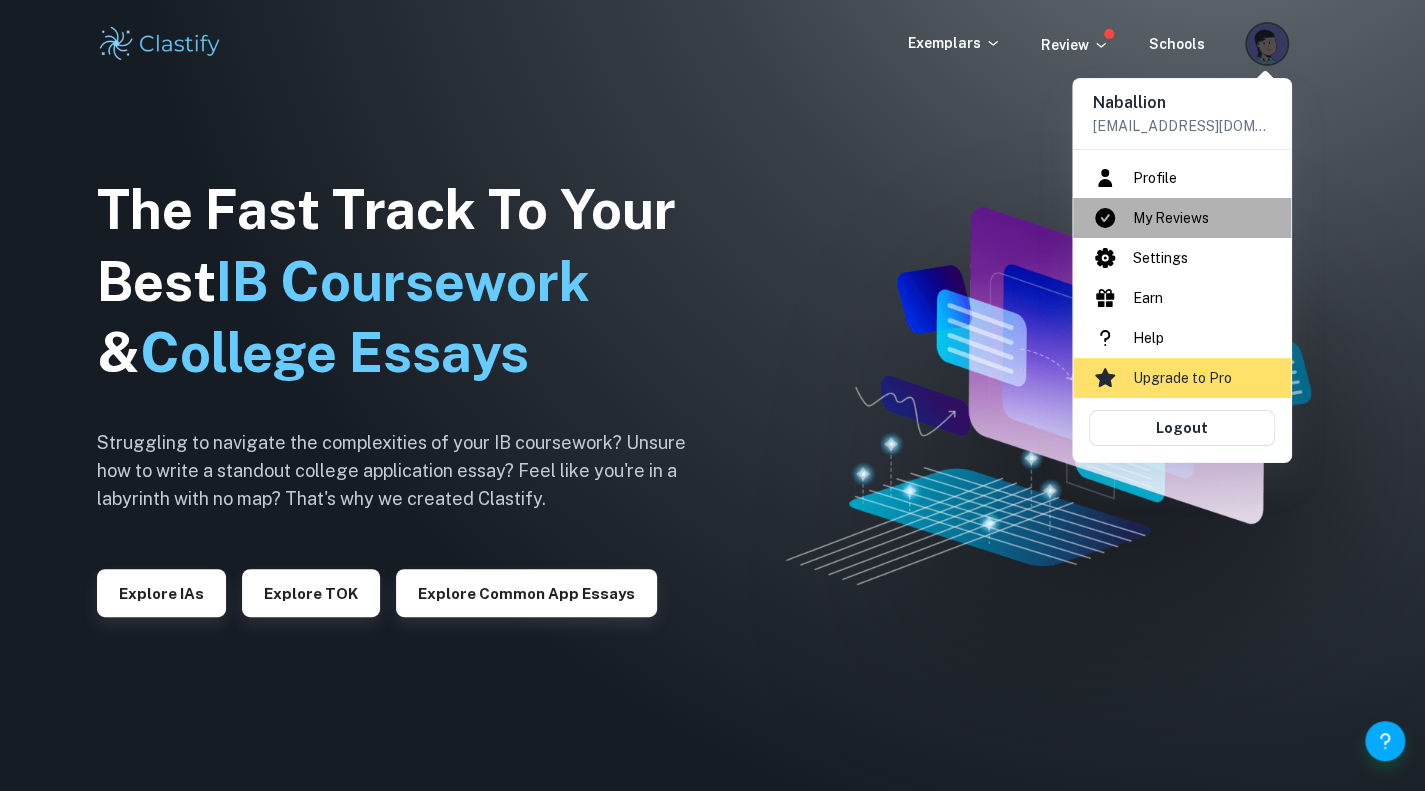 click on "My Reviews" at bounding box center [1182, 218] 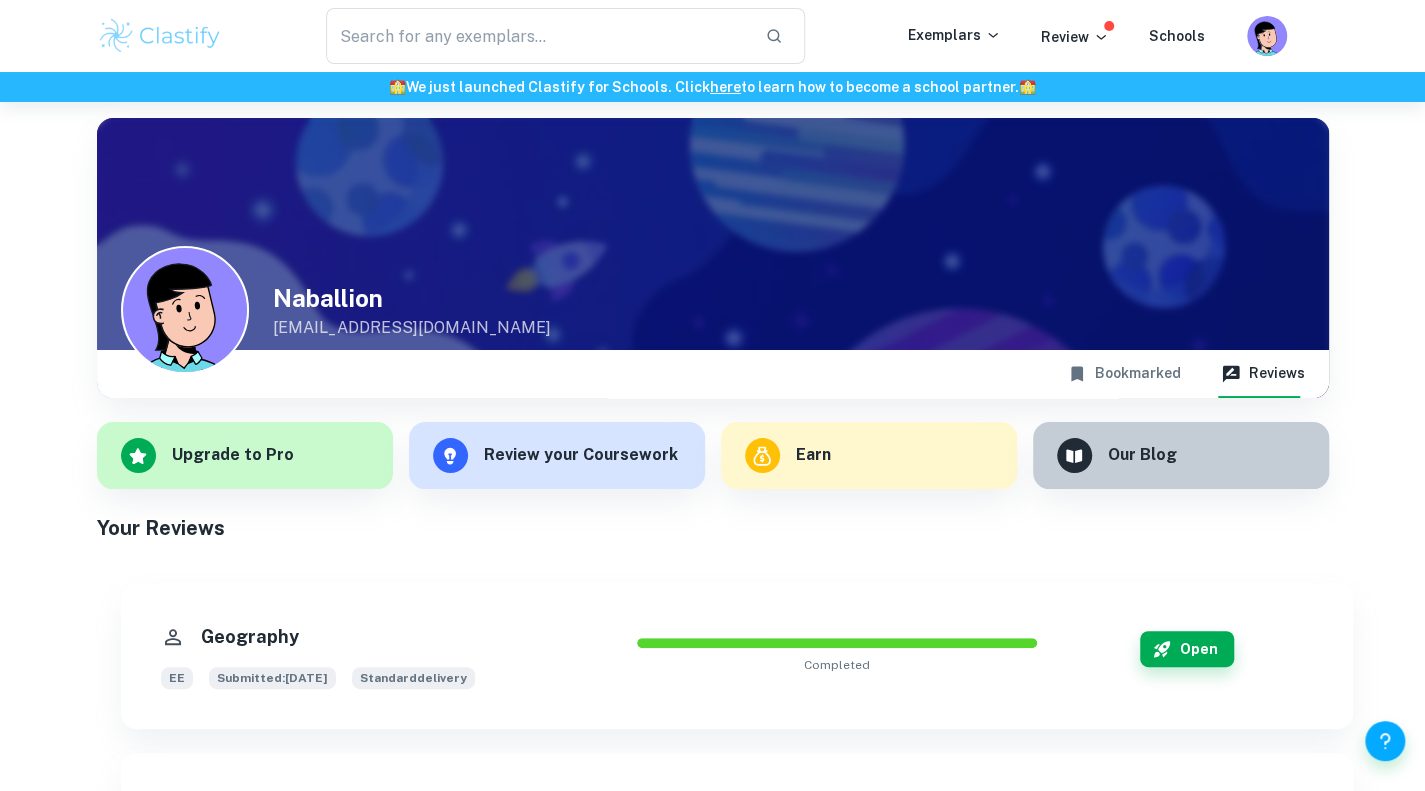 scroll, scrollTop: 262, scrollLeft: 0, axis: vertical 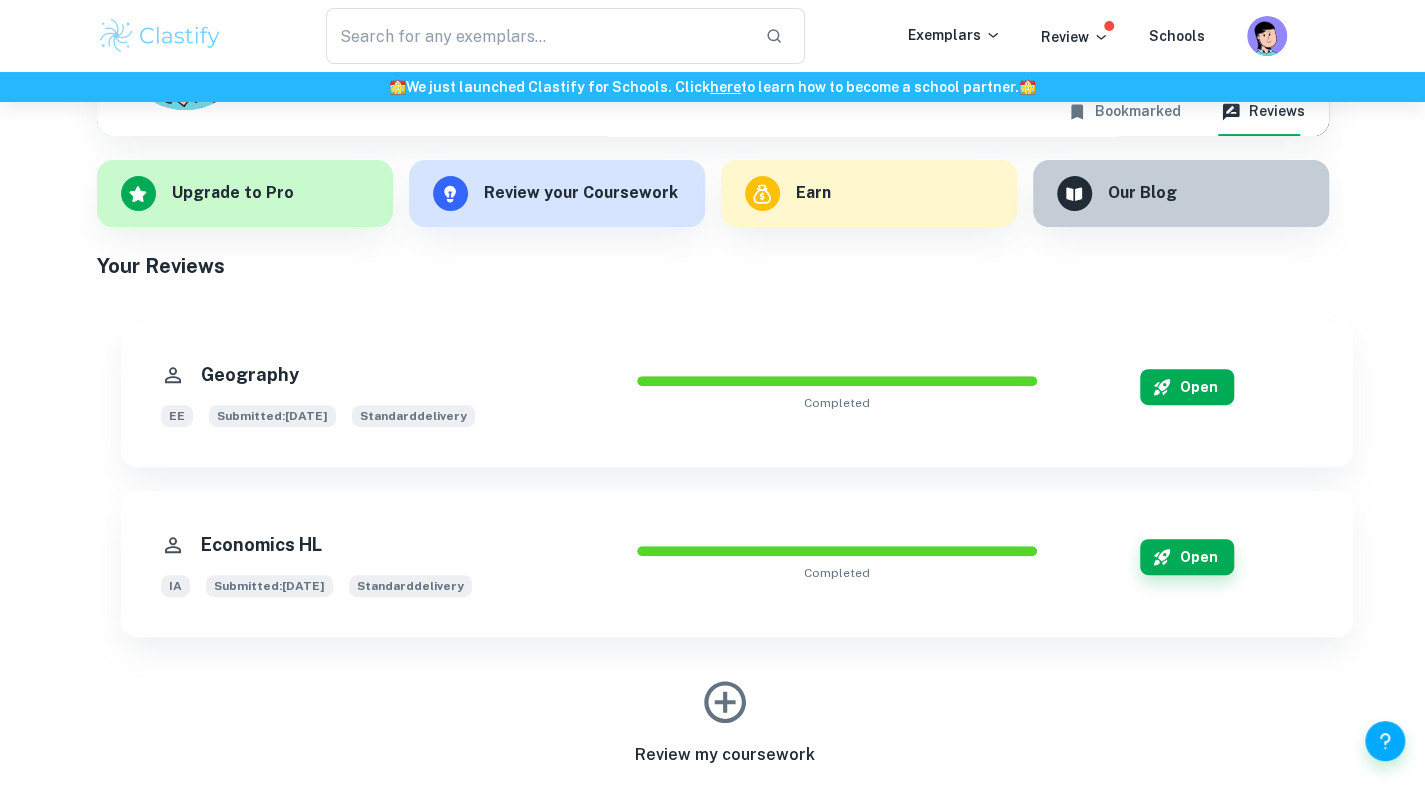 click 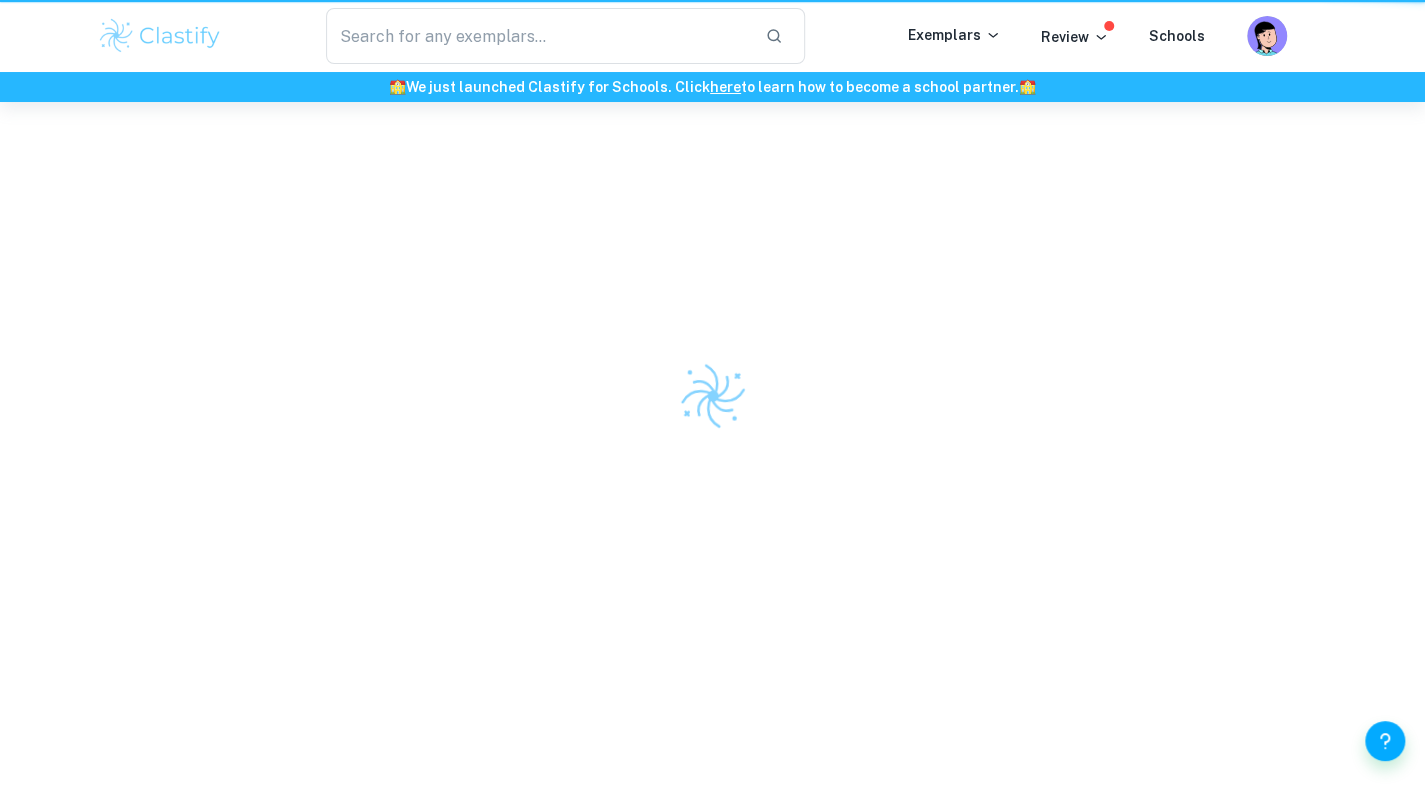 scroll, scrollTop: 0, scrollLeft: 0, axis: both 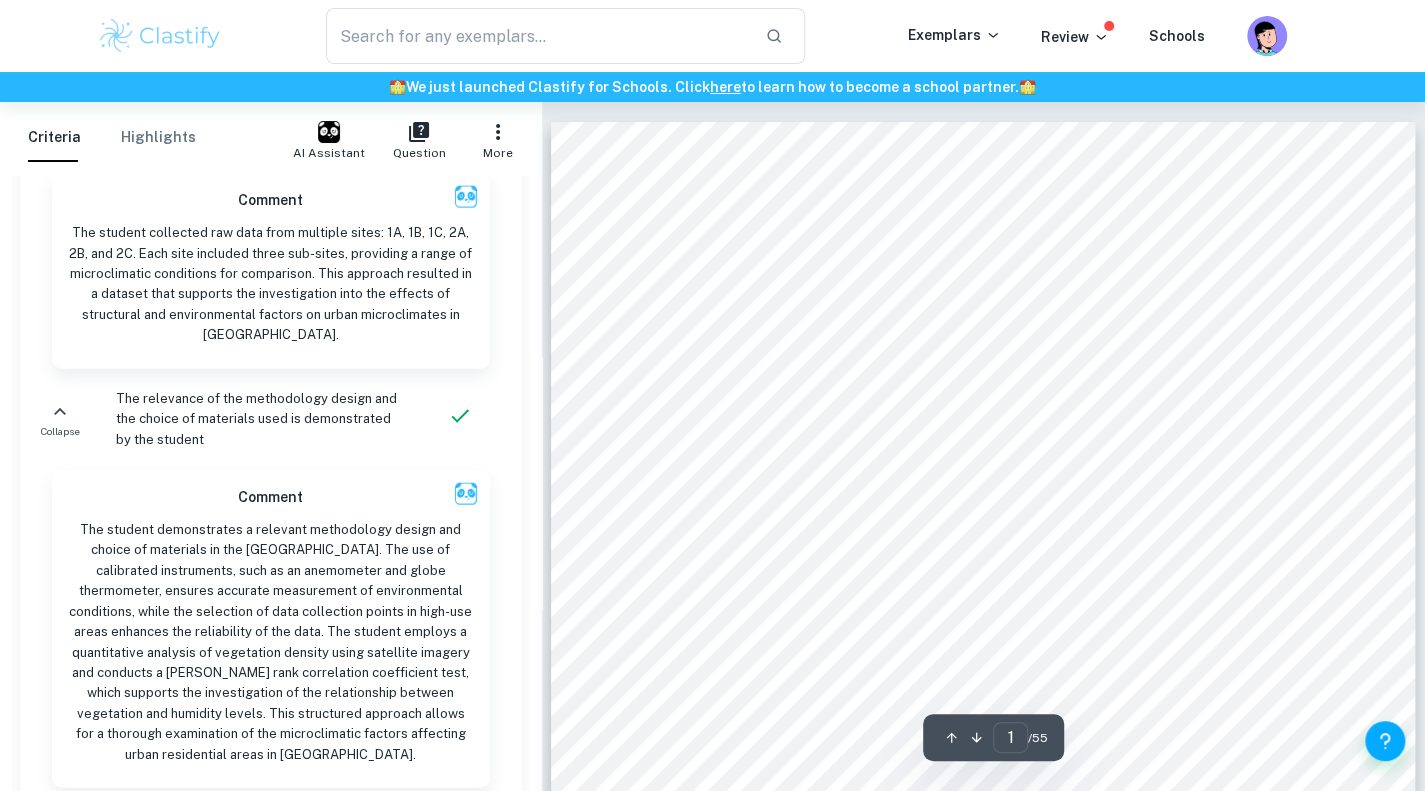 click at bounding box center [542, 102] 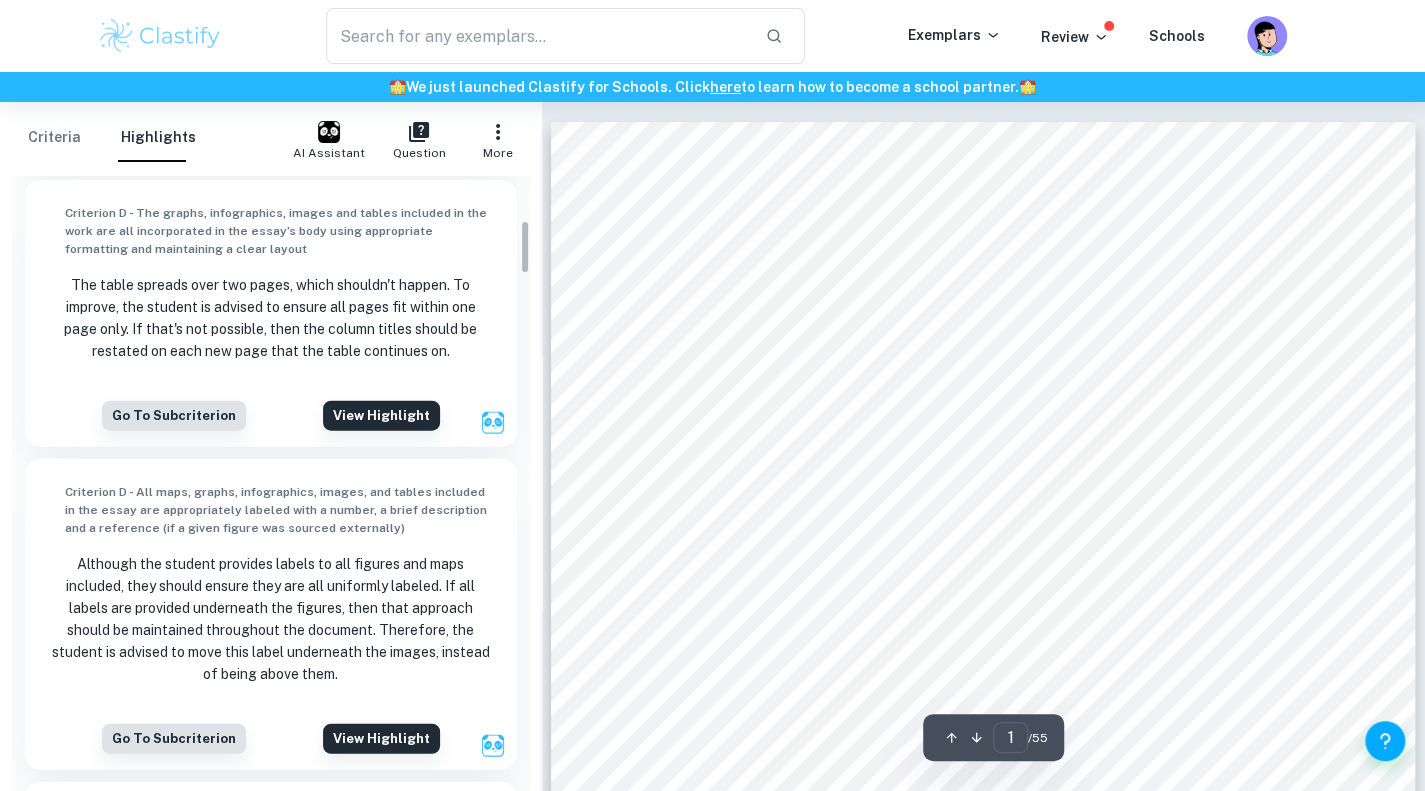 scroll, scrollTop: 500, scrollLeft: 0, axis: vertical 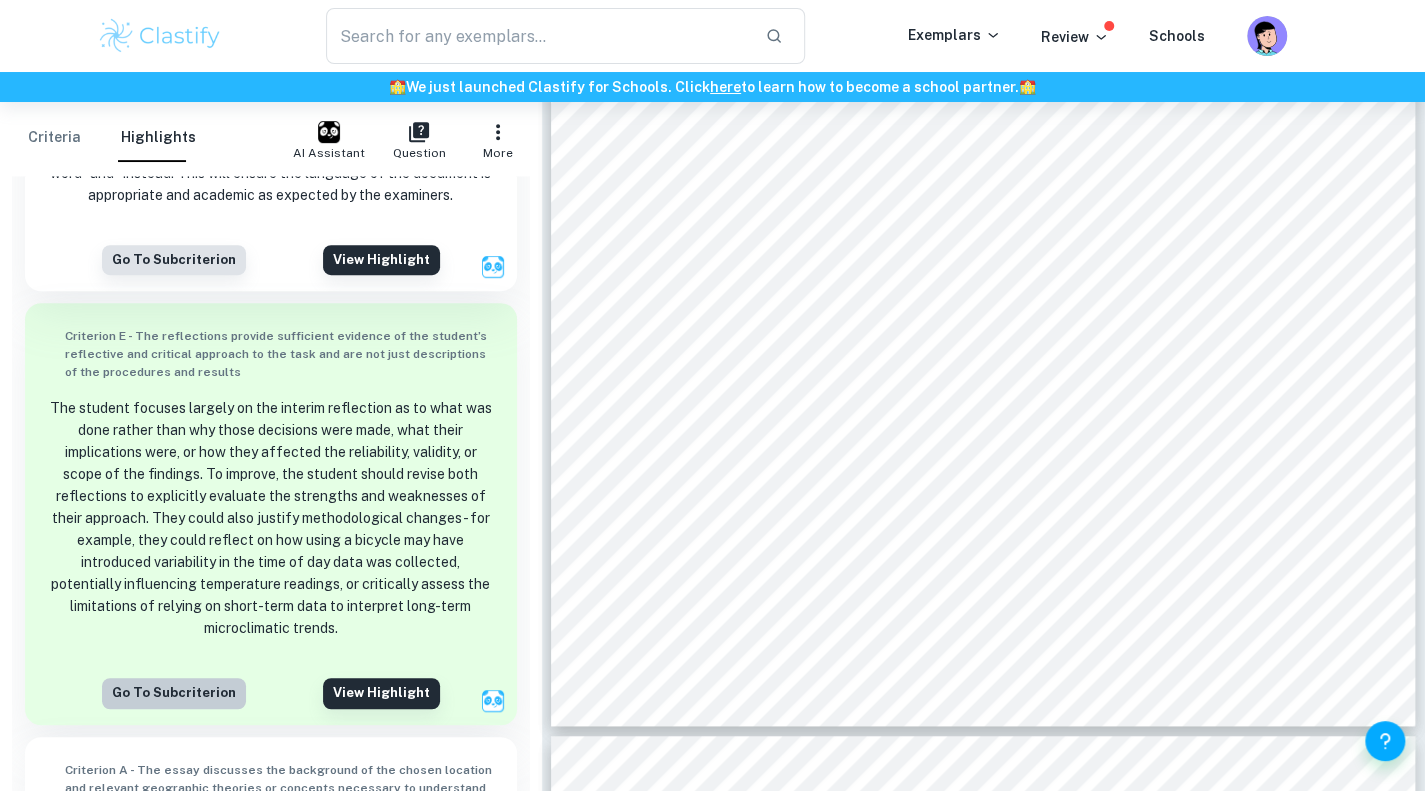 drag, startPoint x: 346, startPoint y: 687, endPoint x: 220, endPoint y: 688, distance: 126.00397 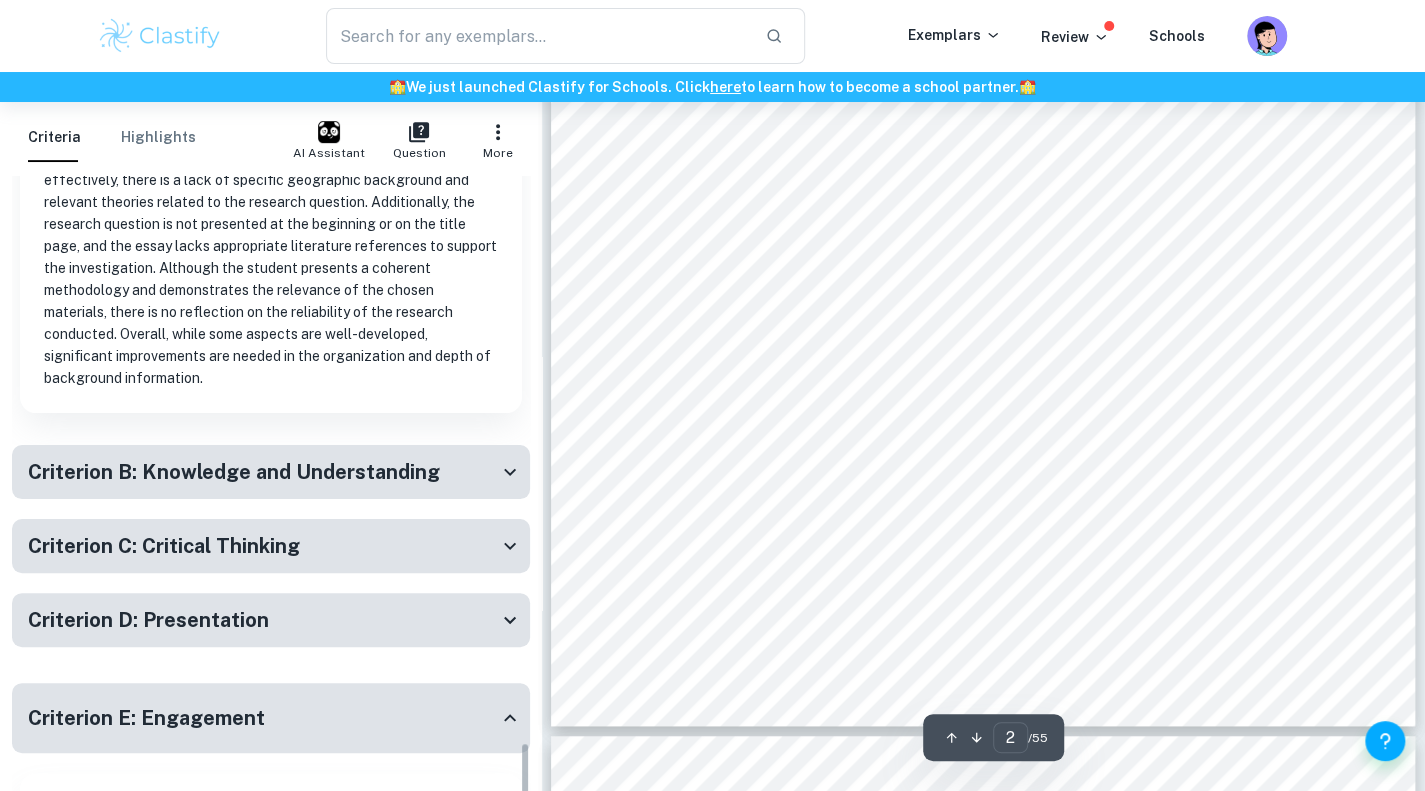 scroll, scrollTop: 6614, scrollLeft: 0, axis: vertical 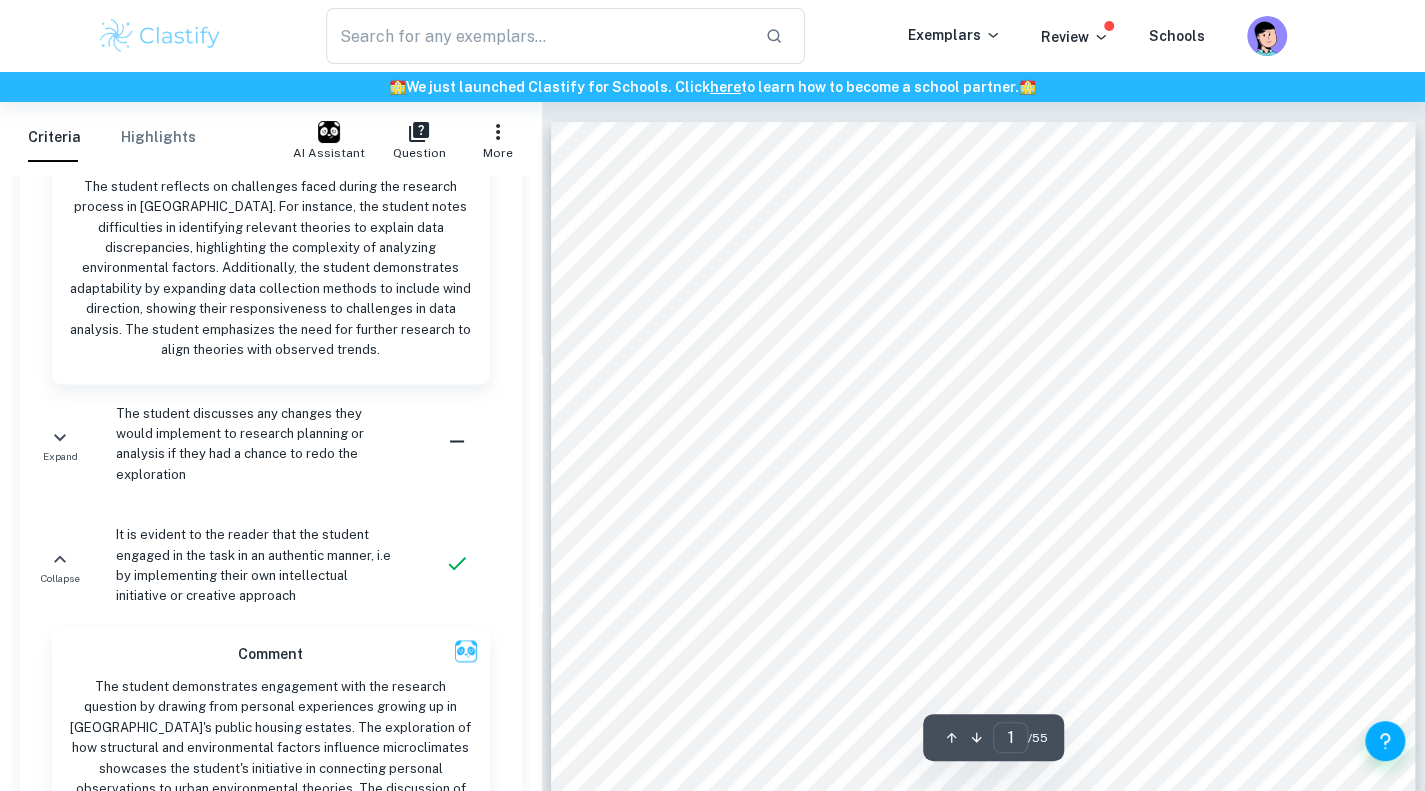 click on "While construction near some data collection sites likely influenced wind speed readings, it" at bounding box center (963, 521) 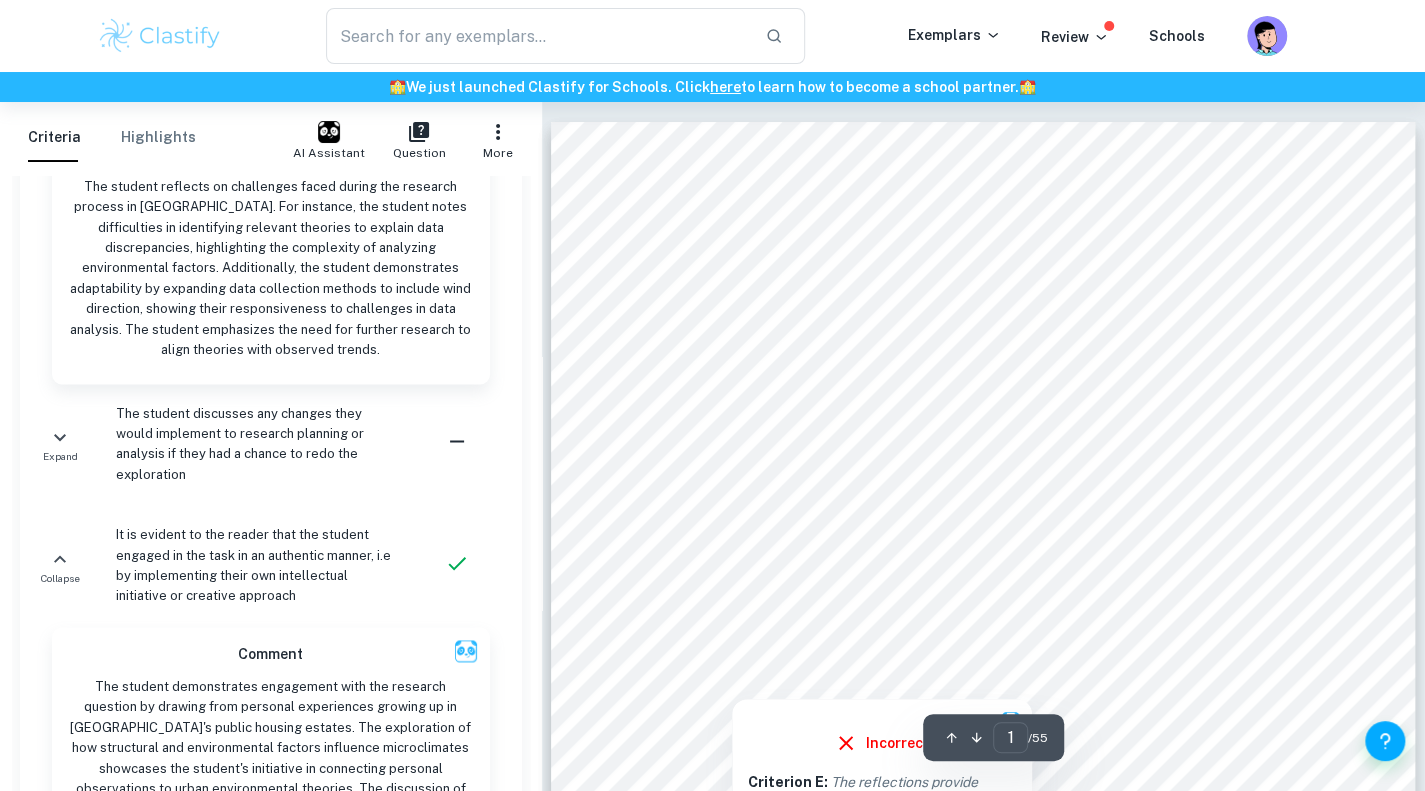 click at bounding box center [983, 480] 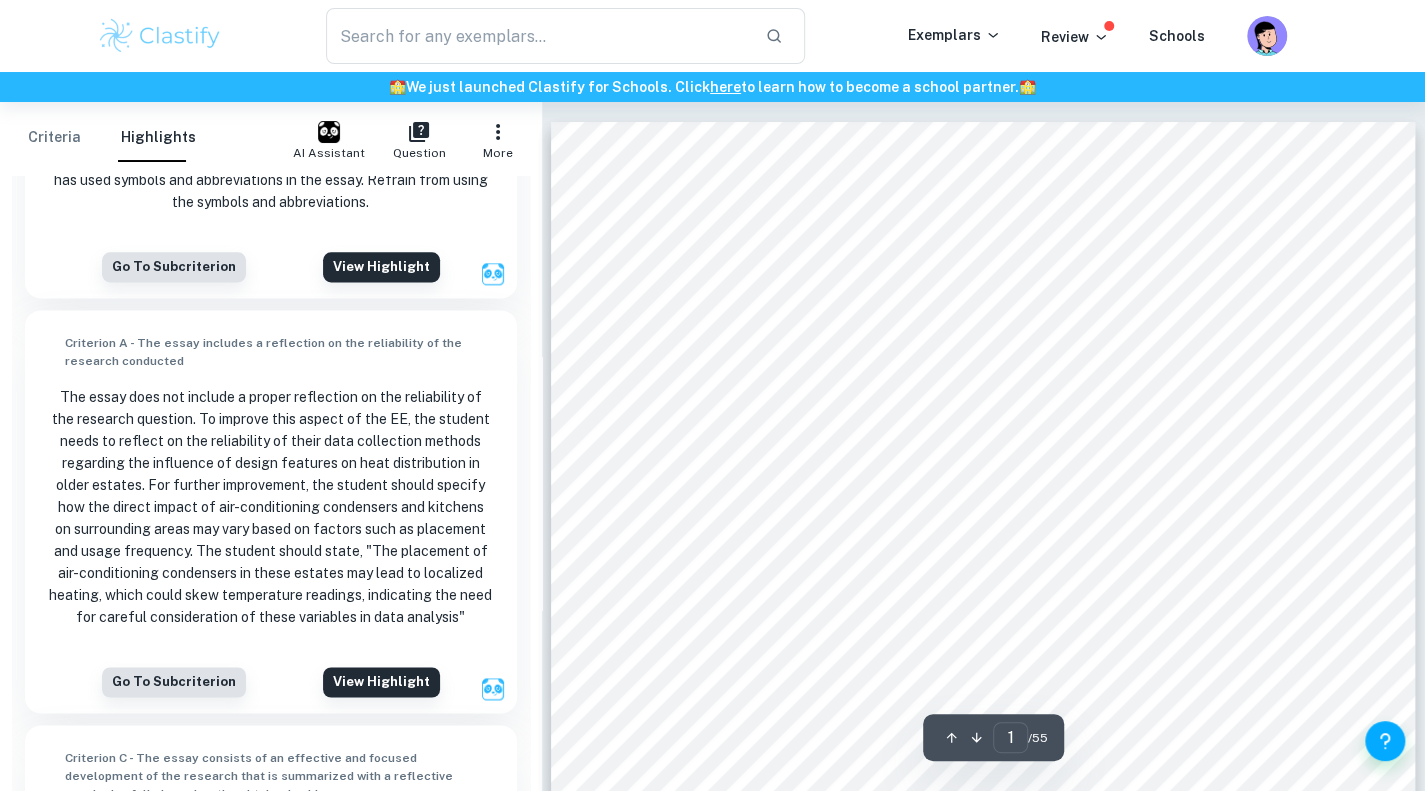 scroll, scrollTop: 500, scrollLeft: 0, axis: vertical 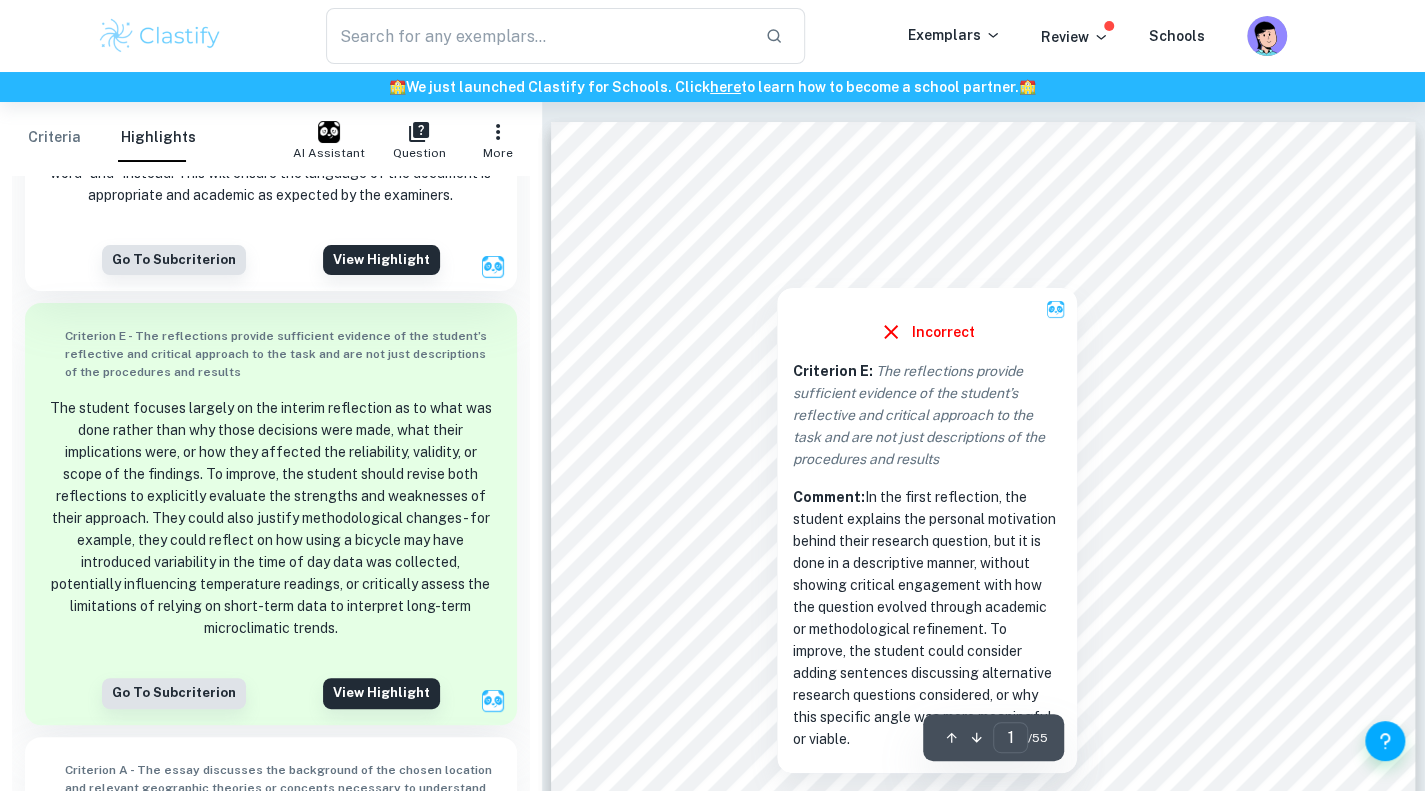 click at bounding box center [941, 253] 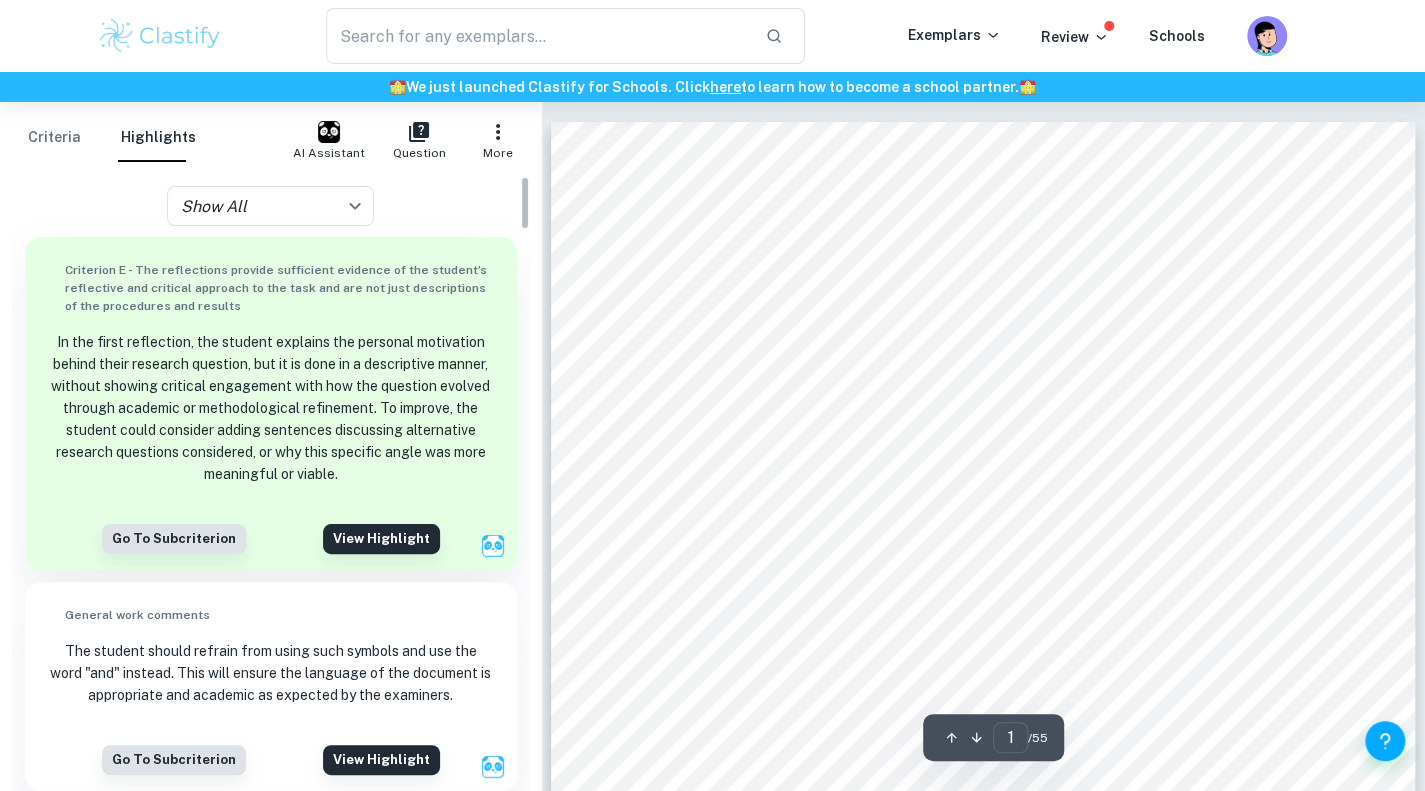 scroll, scrollTop: 0, scrollLeft: 0, axis: both 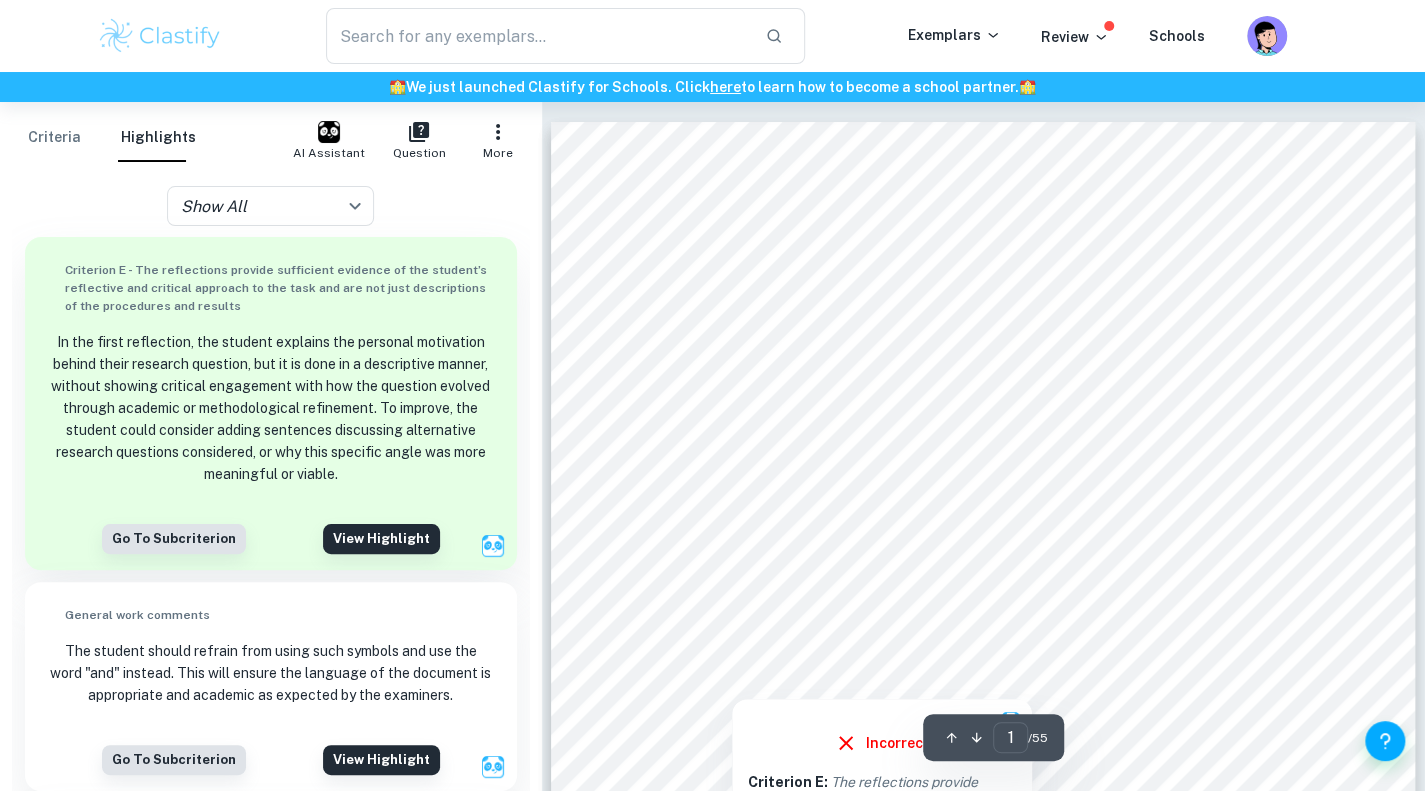 click at bounding box center [966, 542] 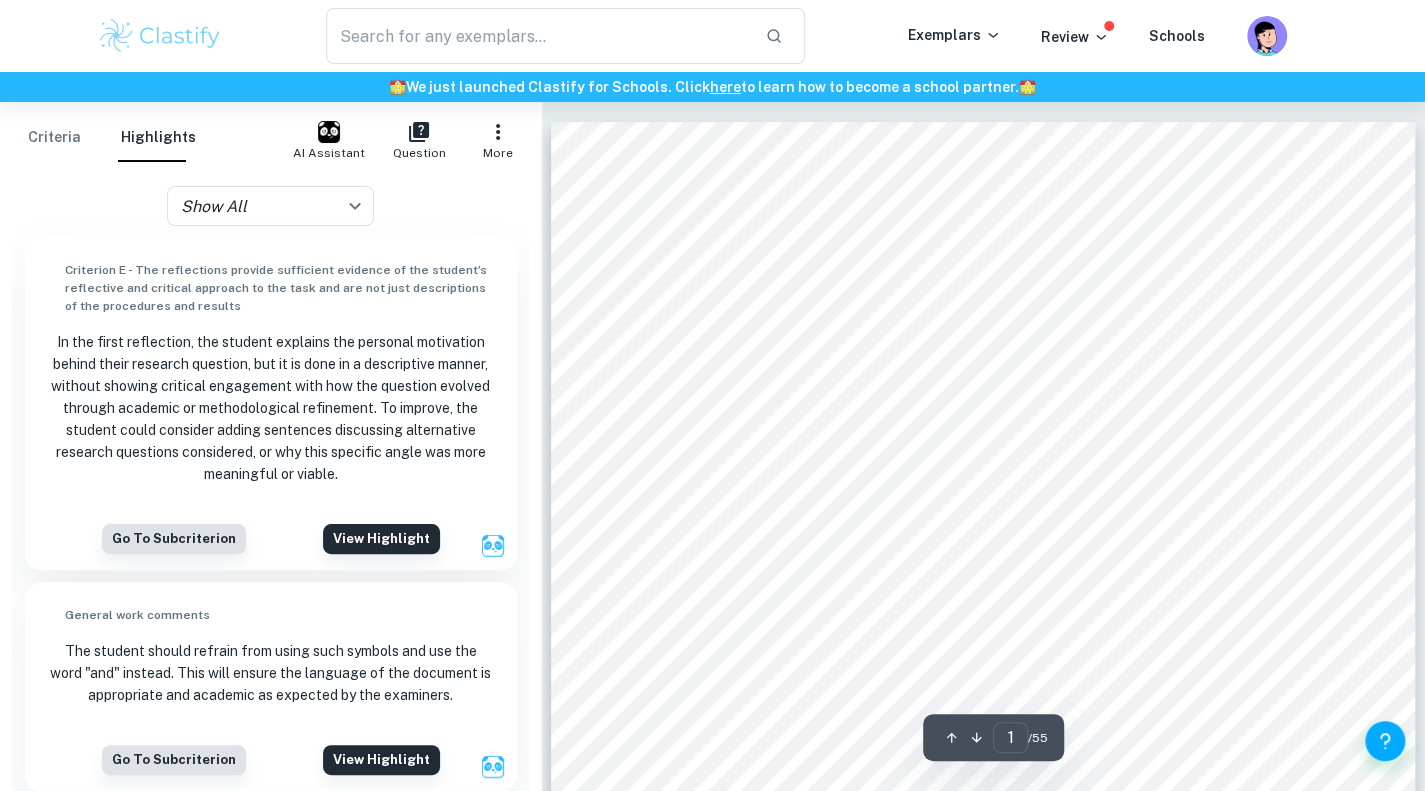 scroll, scrollTop: 500, scrollLeft: 0, axis: vertical 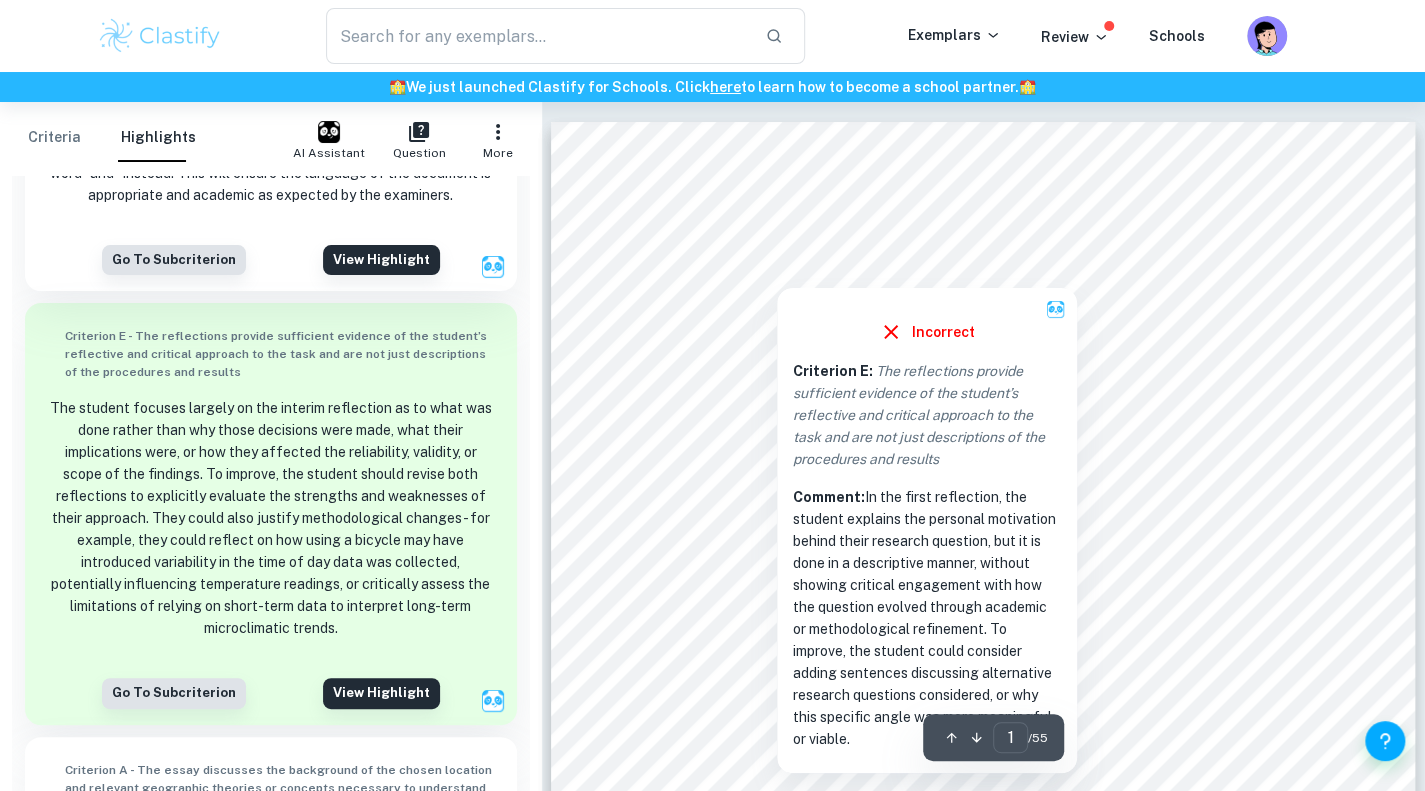 click at bounding box center [777, 272] 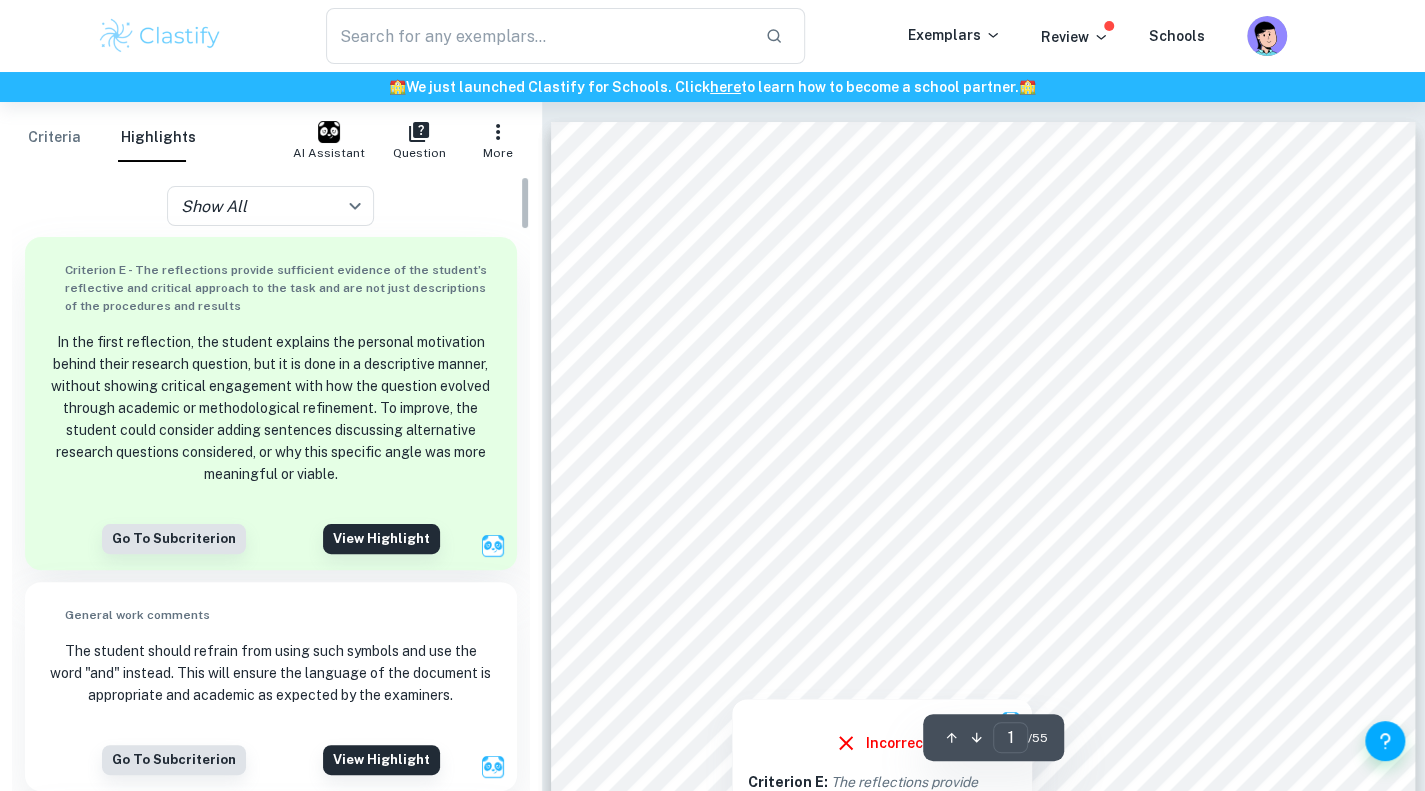 scroll, scrollTop: 0, scrollLeft: 0, axis: both 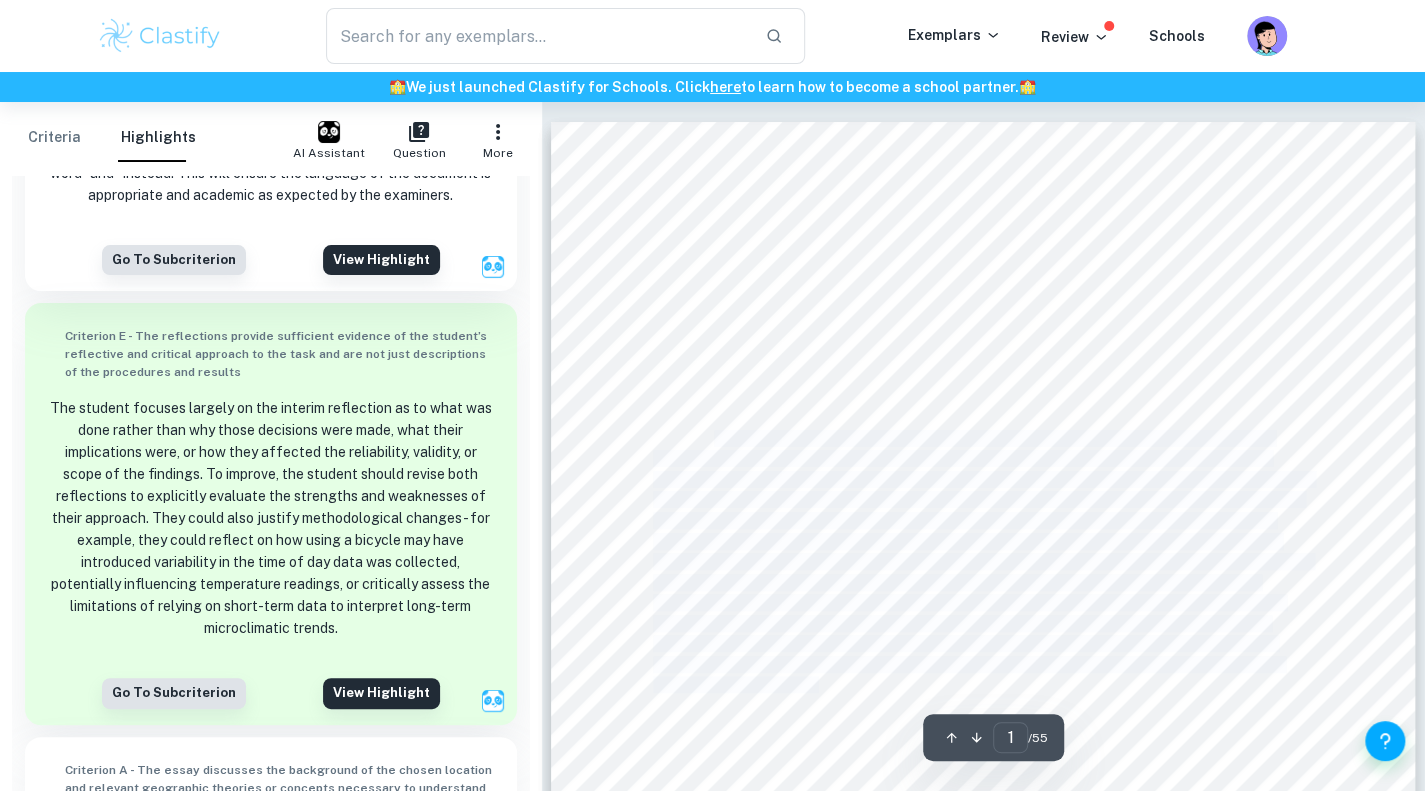 drag, startPoint x: 644, startPoint y: 403, endPoint x: 704, endPoint y: 431, distance: 66.211784 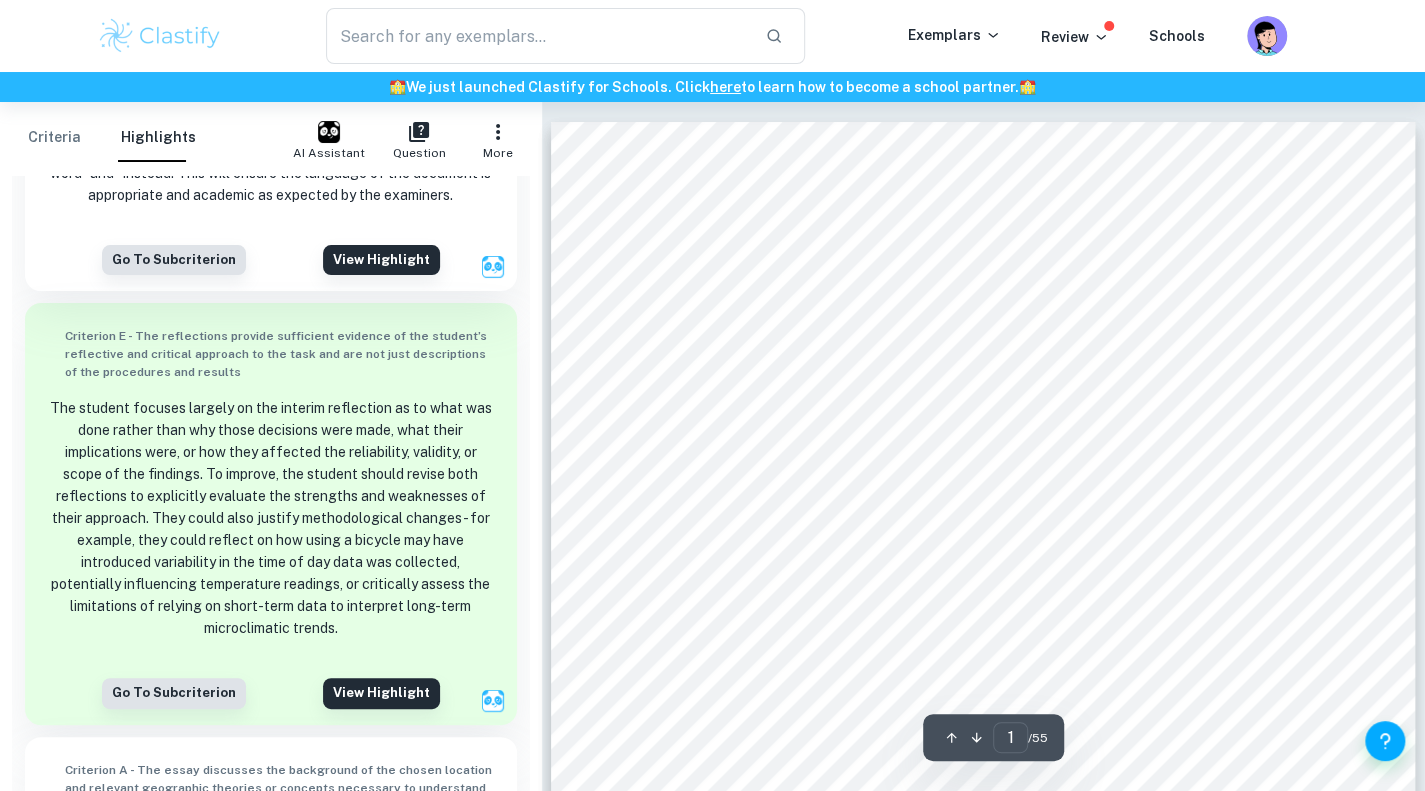 click on "The student focuses largely on the interim reflection as to what was done rather than why those decisions were made, what their implications were, or how they affected the reliability, validity, or scope of the findings. To improve, the student should revise both reflections to explicitly evaluate the strengths and weaknesses of their approach. They could also justify methodological changes- for example, they could reflect on how using a bicycle may have introduced variability in the time of day data was collected, potentially influencing temperature readings, or critically assess the limitations of relying on short-term data to interpret long-term microclimatic trends." at bounding box center (271, 518) 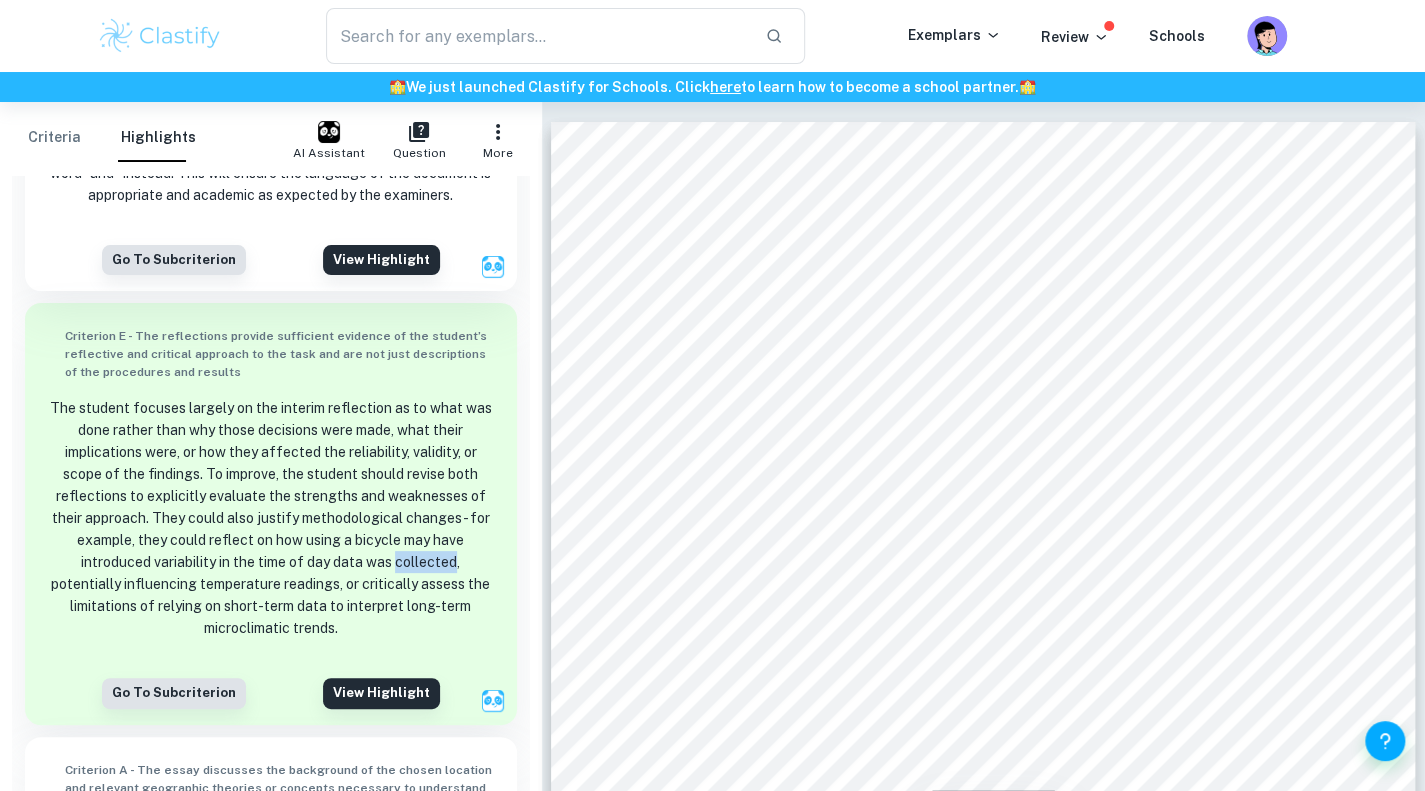 click on "The student focuses largely on the interim reflection as to what was done rather than why those decisions were made, what their implications were, or how they affected the reliability, validity, or scope of the findings. To improve, the student should revise both reflections to explicitly evaluate the strengths and weaknesses of their approach. They could also justify methodological changes- for example, they could reflect on how using a bicycle may have introduced variability in the time of day data was collected, potentially influencing temperature readings, or critically assess the limitations of relying on short-term data to interpret long-term microclimatic trends." at bounding box center [271, 518] 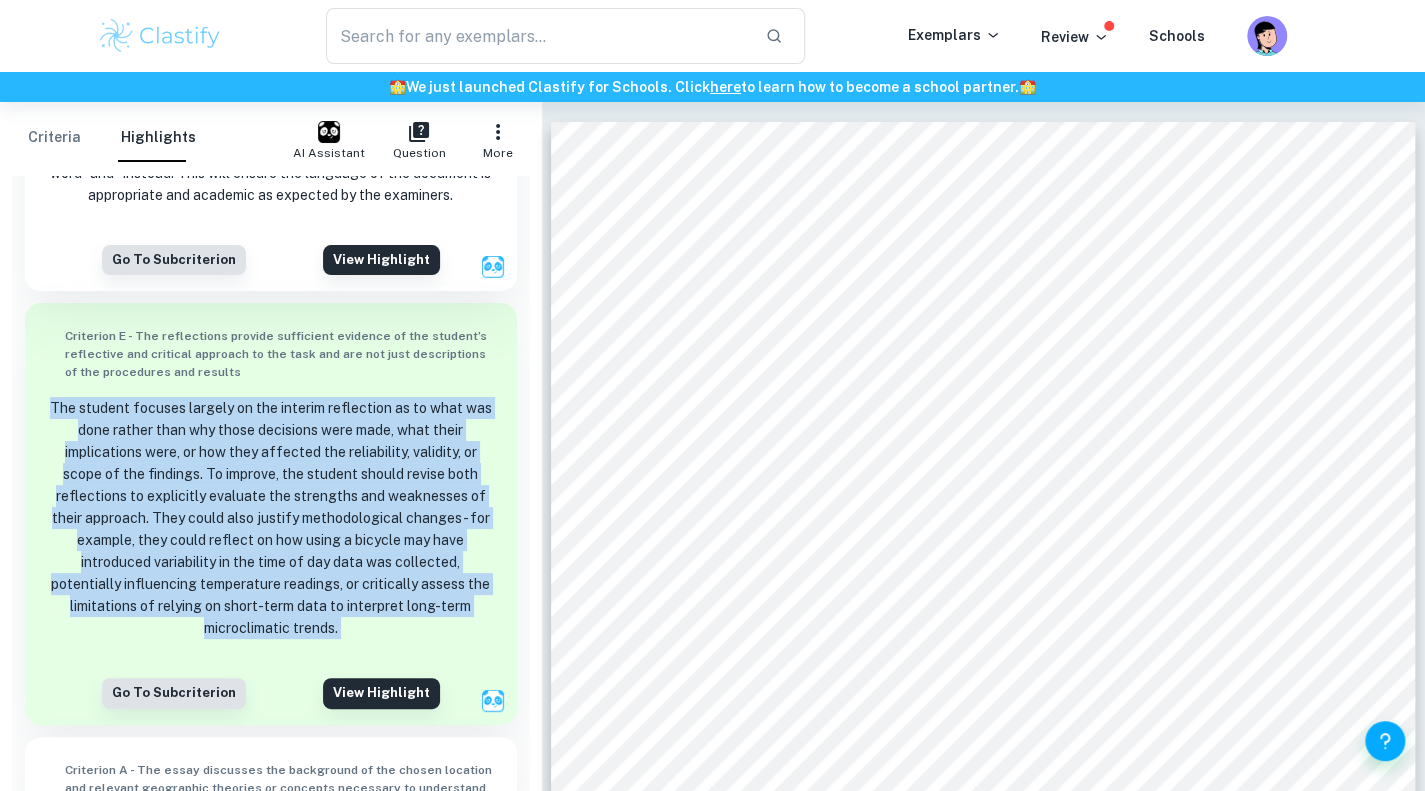 drag, startPoint x: 409, startPoint y: 563, endPoint x: 283, endPoint y: 435, distance: 179.61069 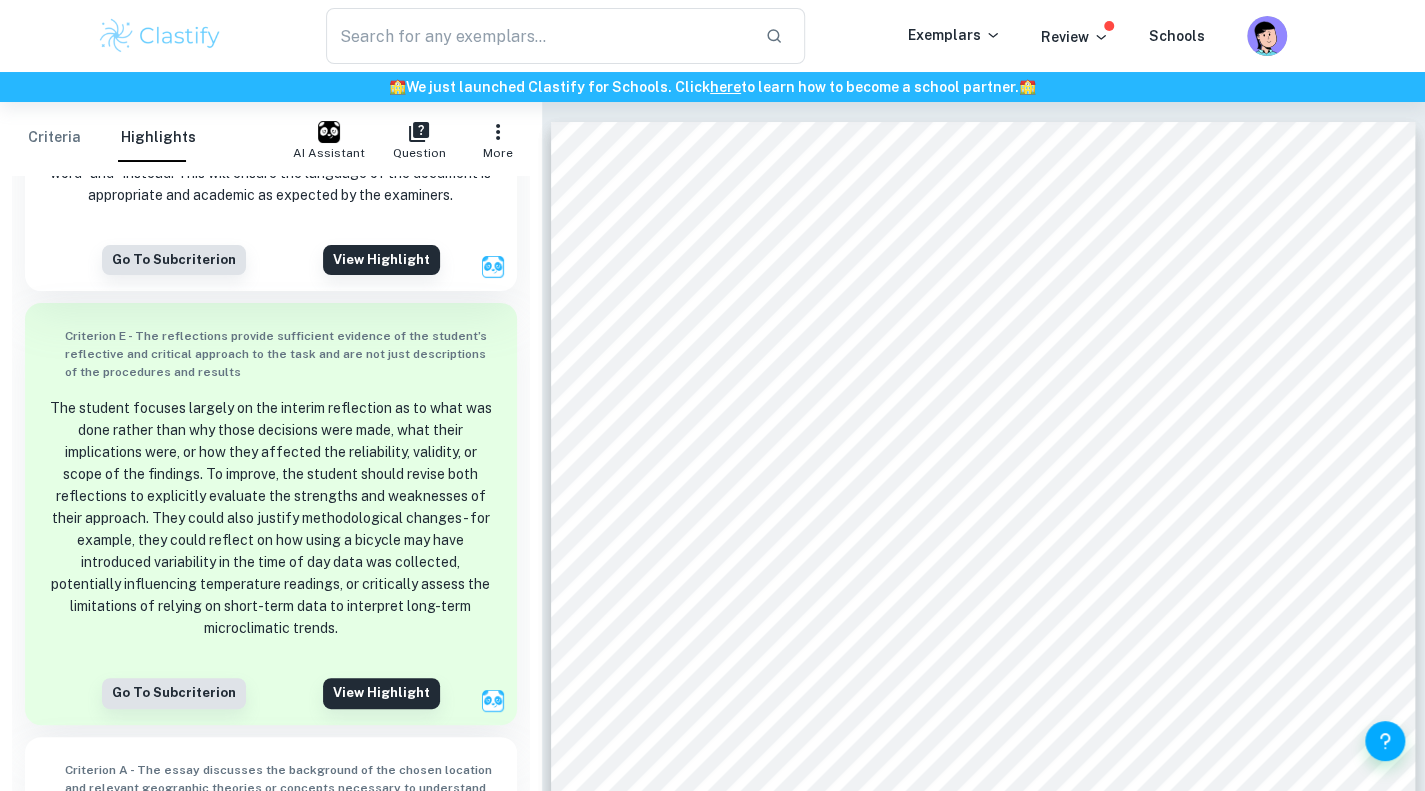 click on "The student focuses largely on the interim reflection as to what was done rather than why those decisions were made, what their implications were, or how they affected the reliability, validity, or scope of the findings. To improve, the student should revise both reflections to explicitly evaluate the strengths and weaknesses of their approach. They could also justify methodological changes- for example, they could reflect on how using a bicycle may have introduced variability in the time of day data was collected, potentially influencing temperature readings, or critically assess the limitations of relying on short-term data to interpret long-term microclimatic trends." at bounding box center (271, 518) 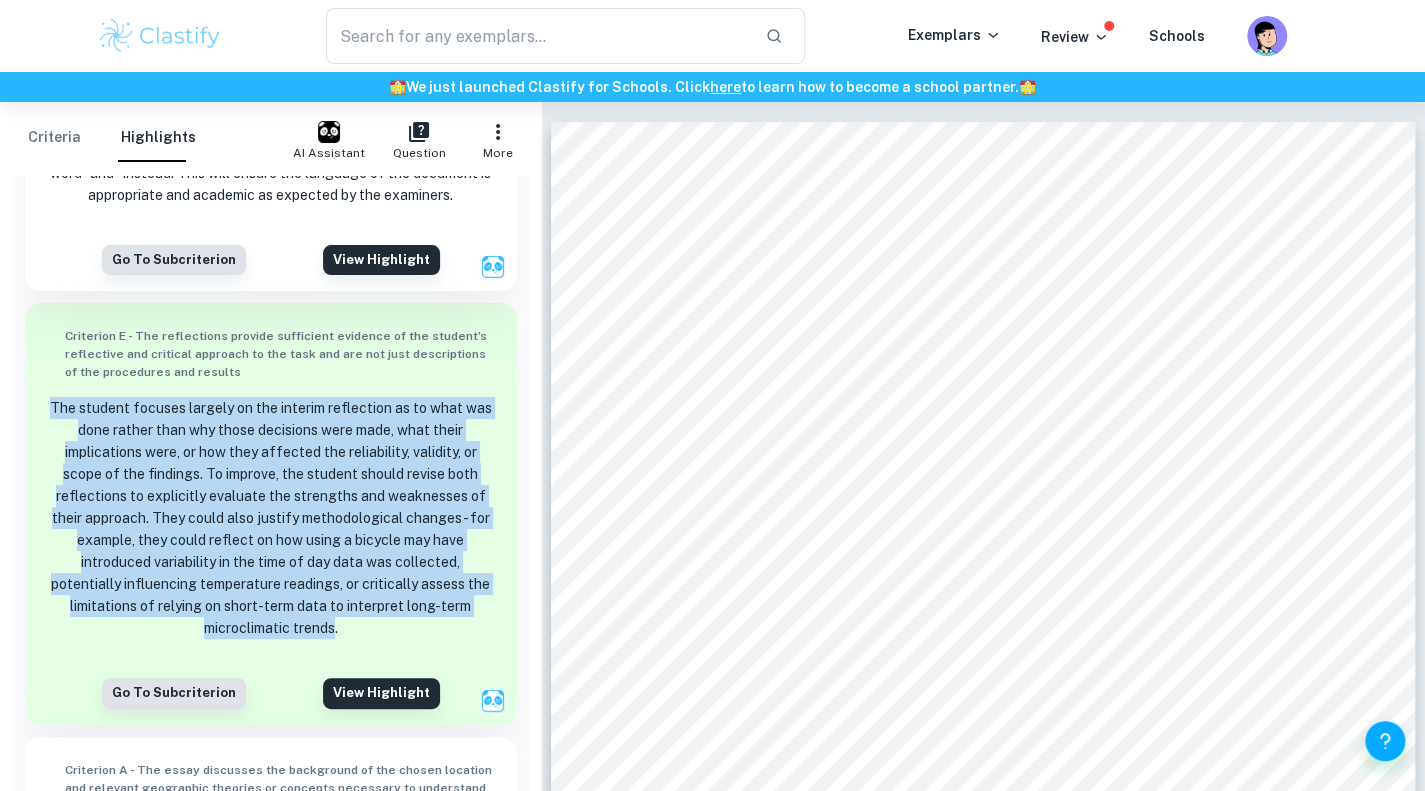 drag, startPoint x: 59, startPoint y: 410, endPoint x: 319, endPoint y: 633, distance: 342.5332 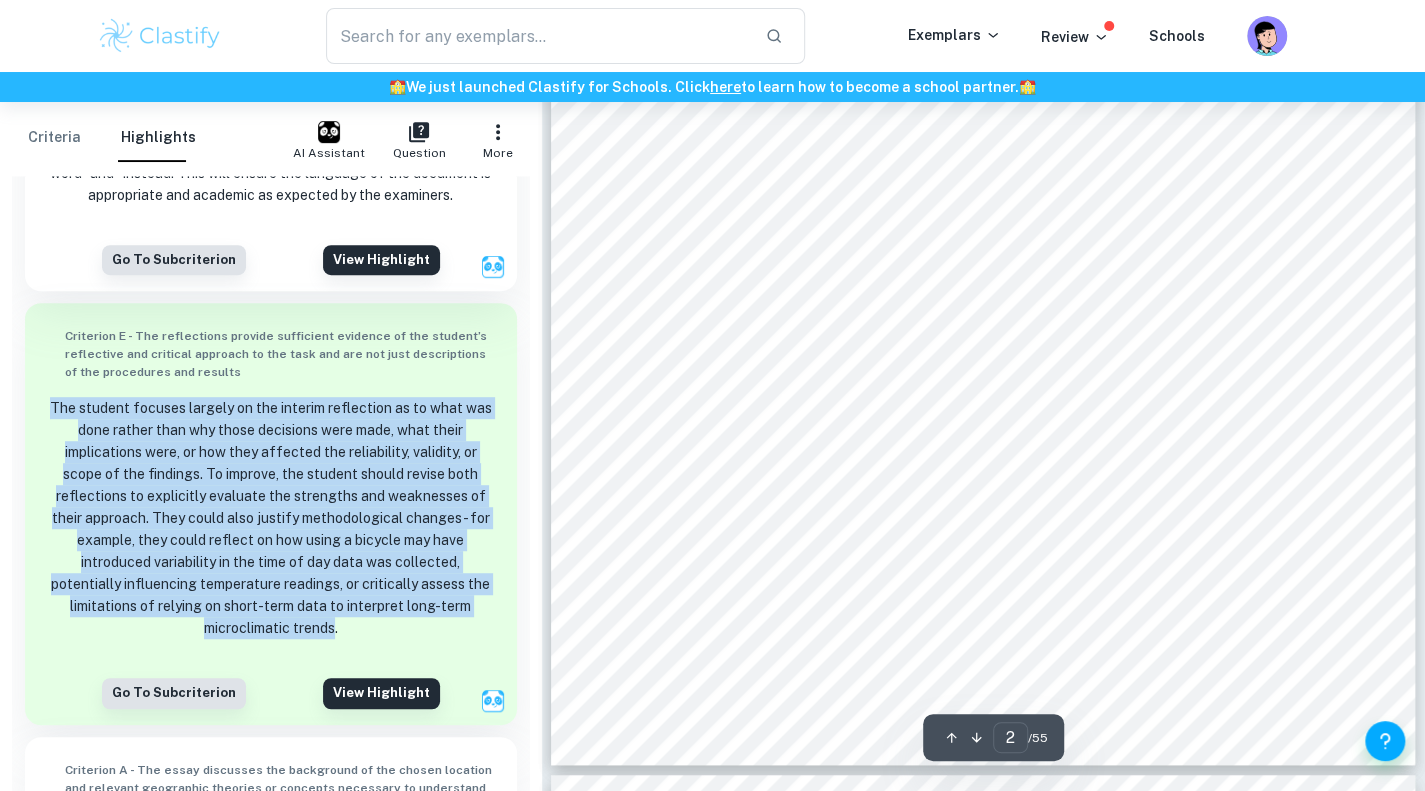 scroll, scrollTop: 921, scrollLeft: 0, axis: vertical 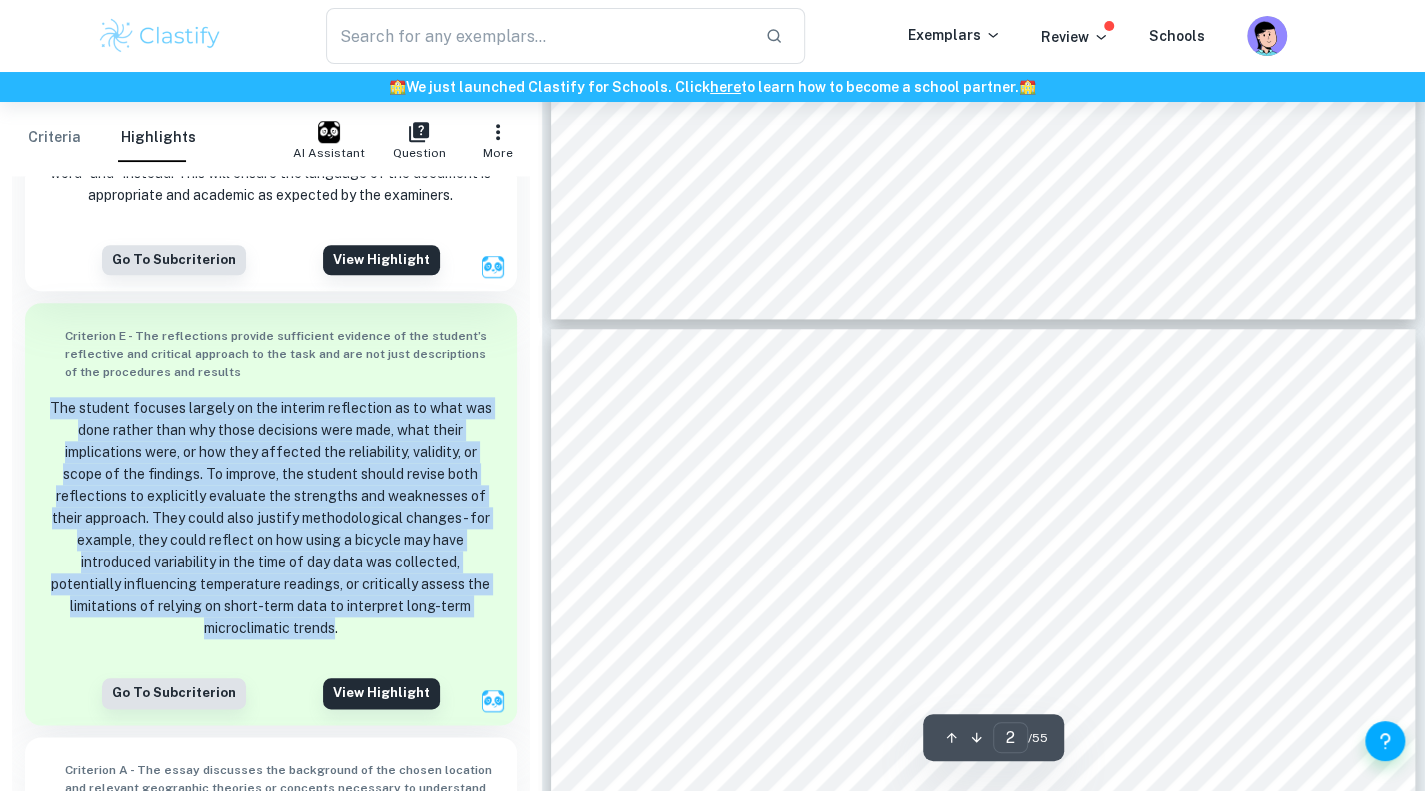 type on "1" 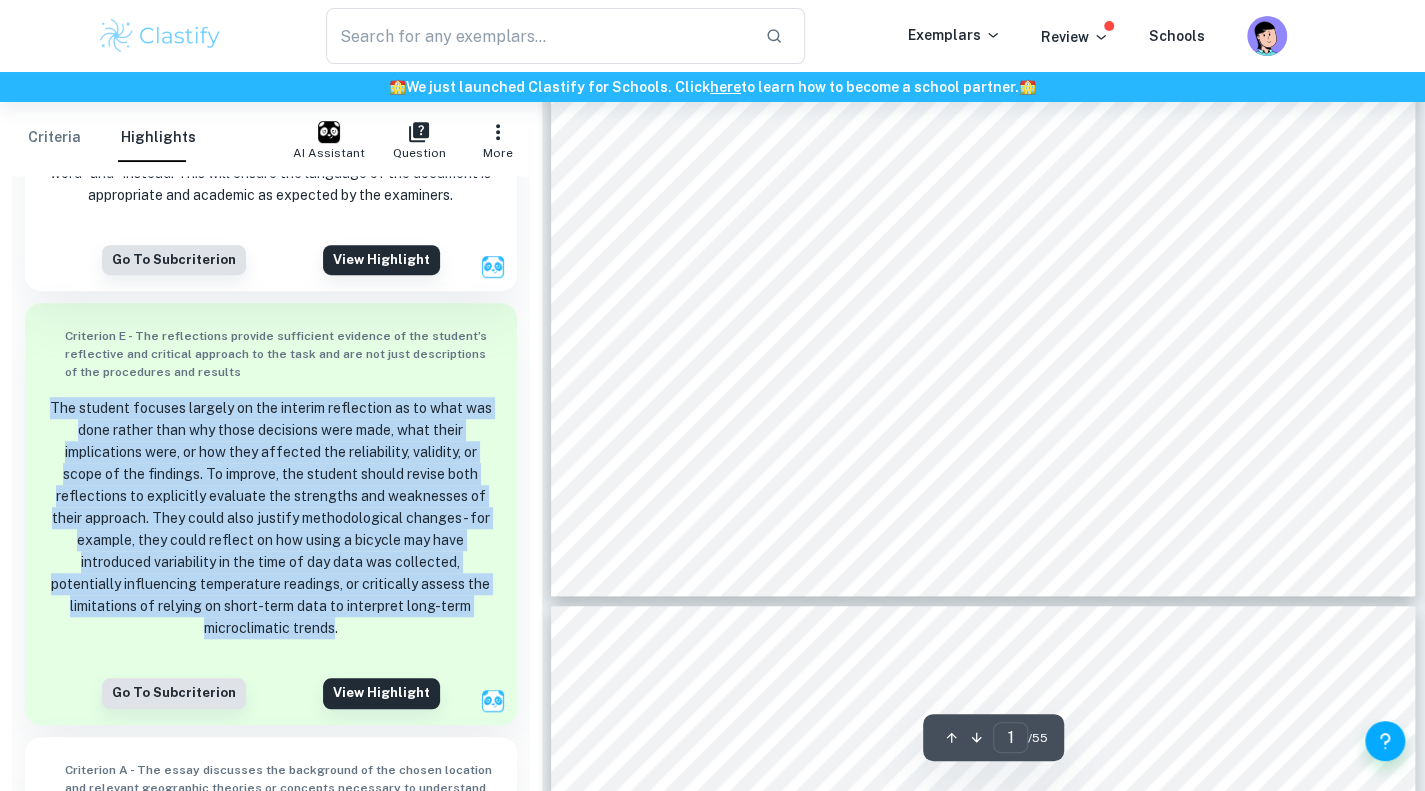 scroll, scrollTop: 641, scrollLeft: 0, axis: vertical 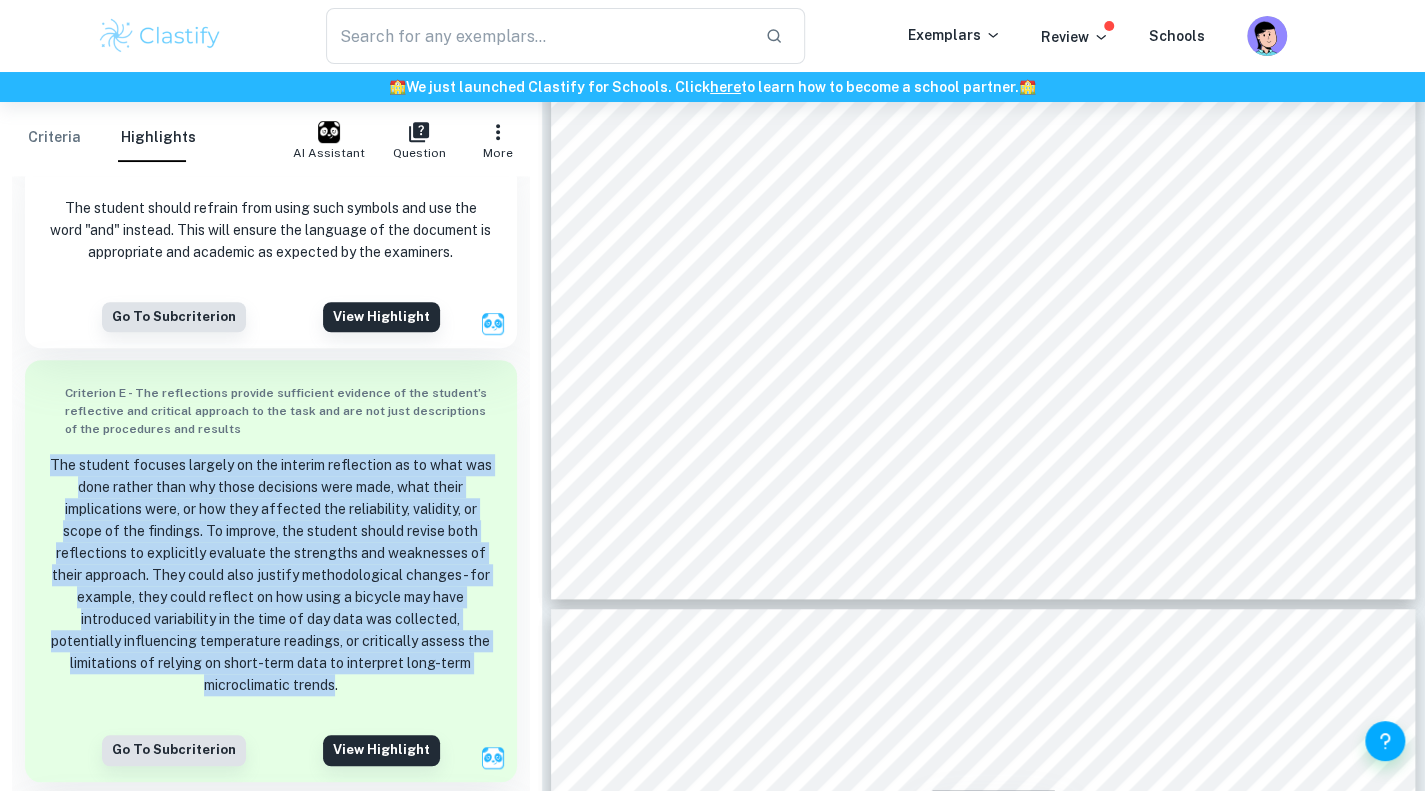 click on "Criteria" at bounding box center (54, 138) 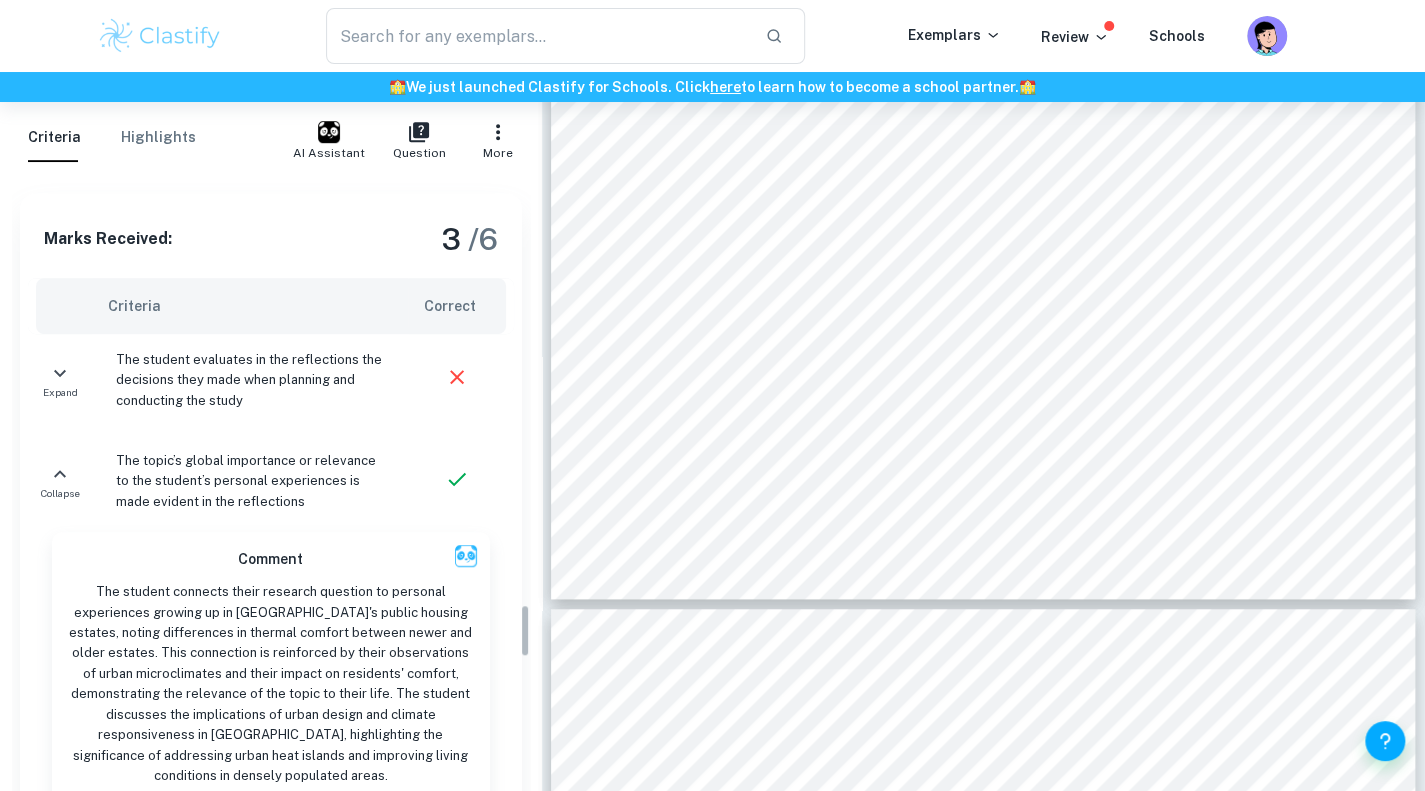 scroll, scrollTop: 4992, scrollLeft: 0, axis: vertical 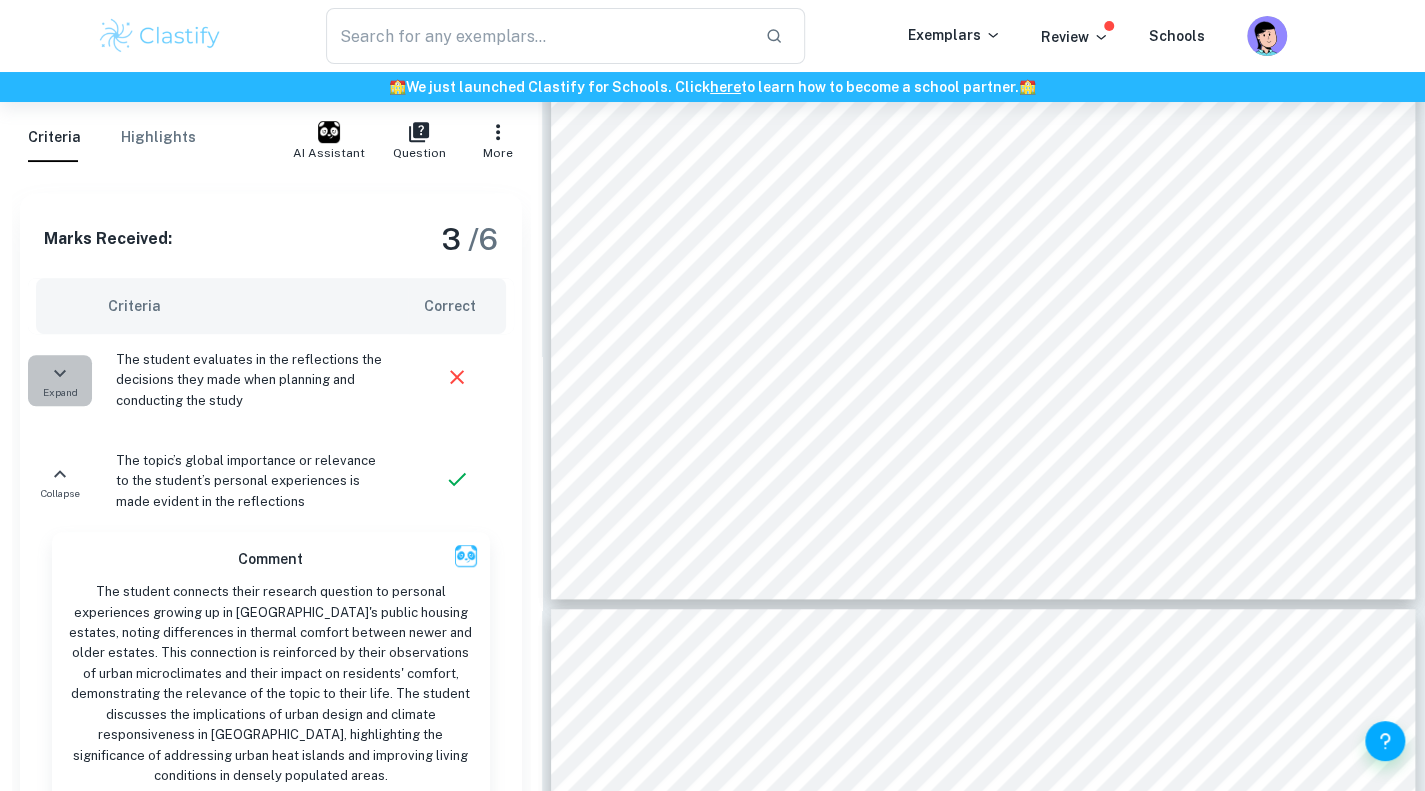 click on "Expand" at bounding box center [60, 380] 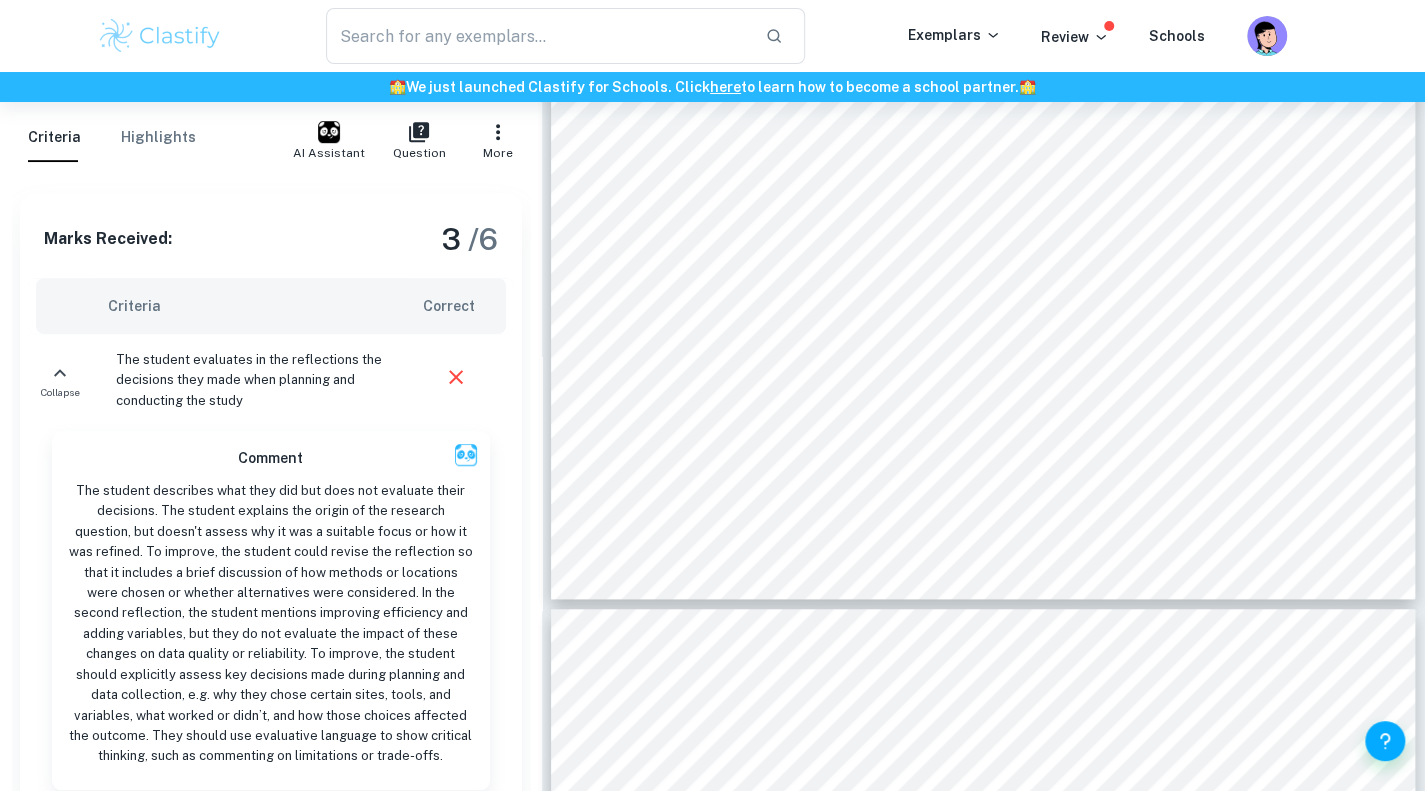 click on "The student describes what they did but does not evaluate their decisions. The student explains the origin of the research question, but doesn't assess why it was a suitable focus or how it was refined. To improve, the student could revise the reflection so that it includes a brief discussion of how methods or locations were chosen or whether alternatives were considered. In the second reflection, the student mentions improving efficiency and adding variables, but they do not evaluate the impact of these changes on data quality or reliability. To improve, the student should explicitly assess key decisions made during planning and data collection, e.g. why they chose certain sites, tools, and variables, what worked or didn’t, and how those choices affected the outcome. They should use evaluative language to show critical thinking, such as commenting on limitations or trade-offs." at bounding box center (271, 624) 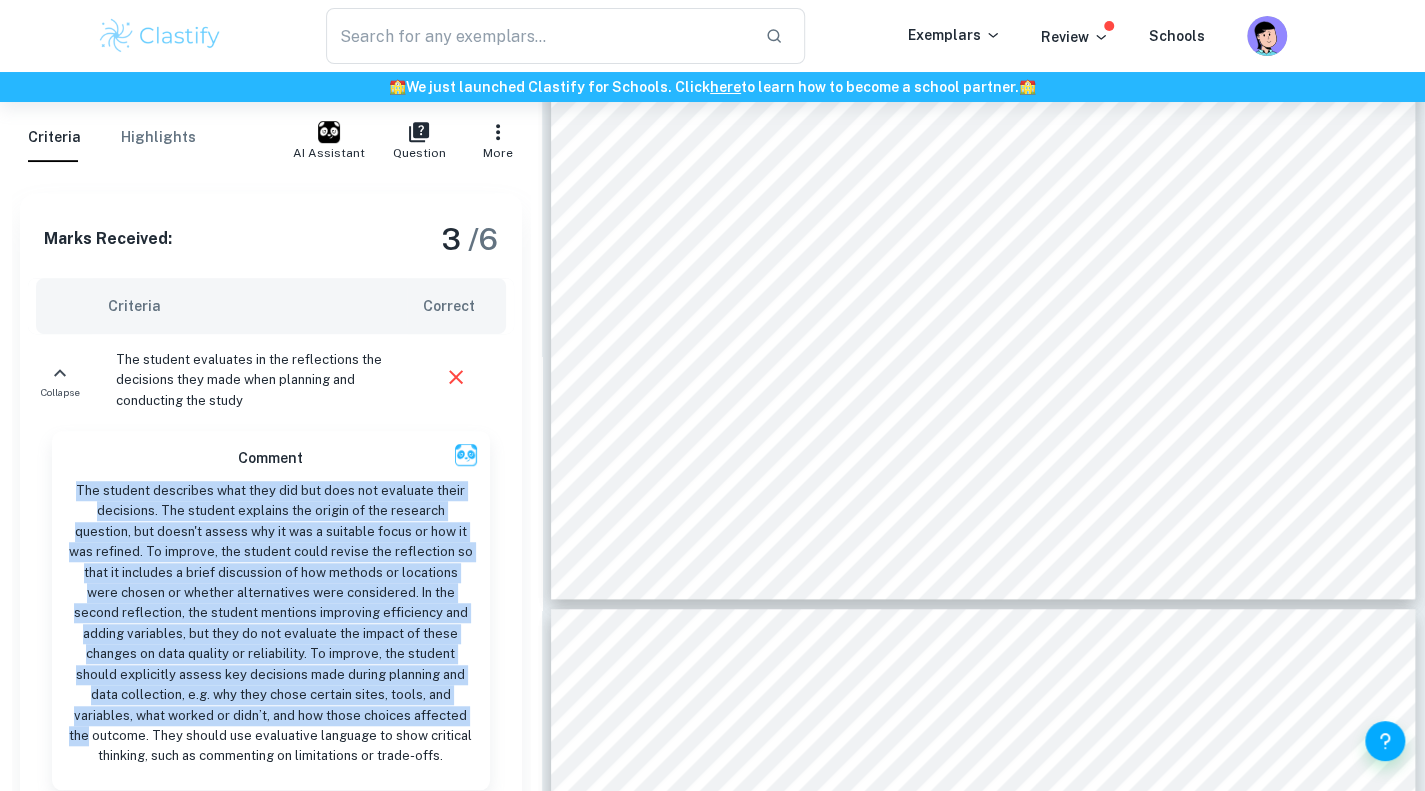 drag, startPoint x: 86, startPoint y: 383, endPoint x: 324, endPoint y: 619, distance: 335.1716 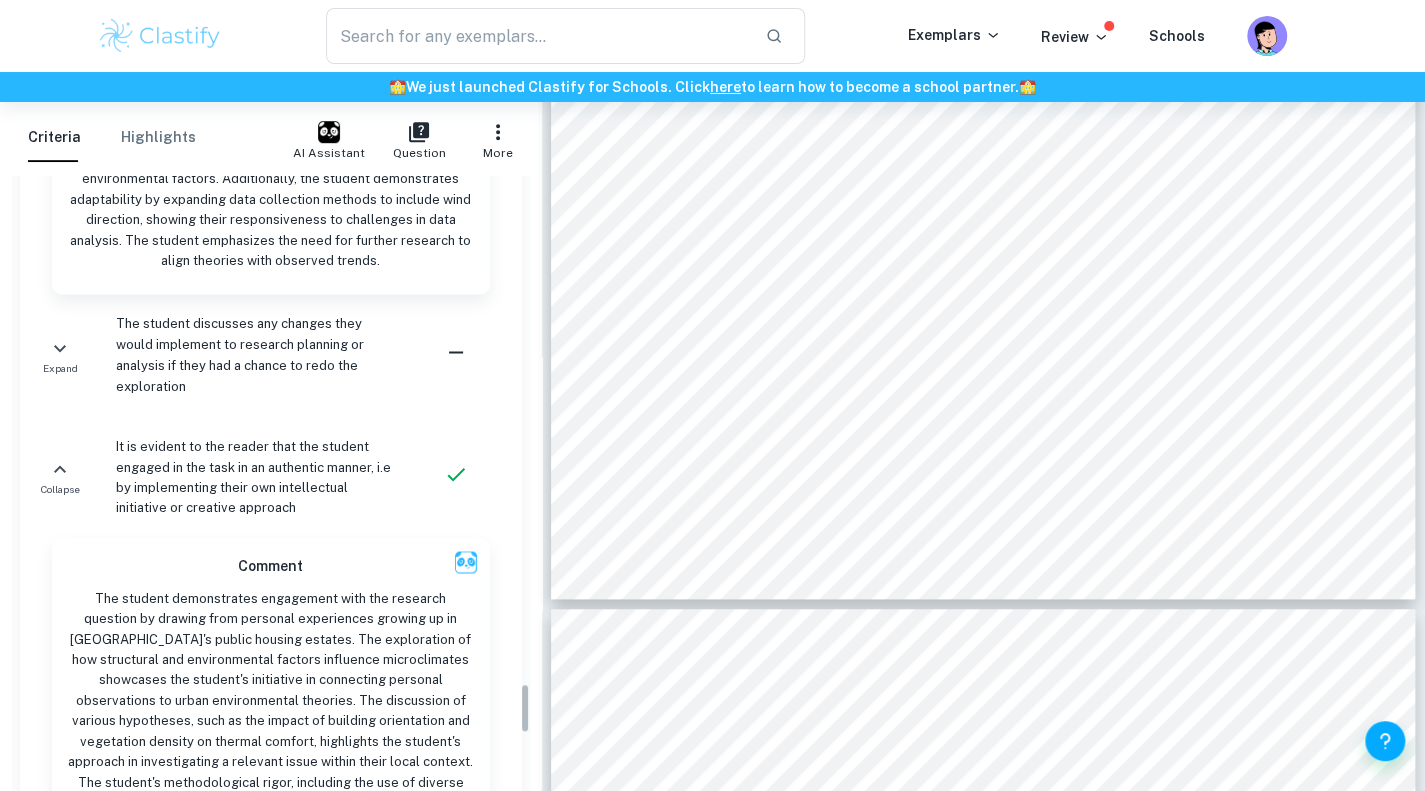 scroll, scrollTop: 6244, scrollLeft: 0, axis: vertical 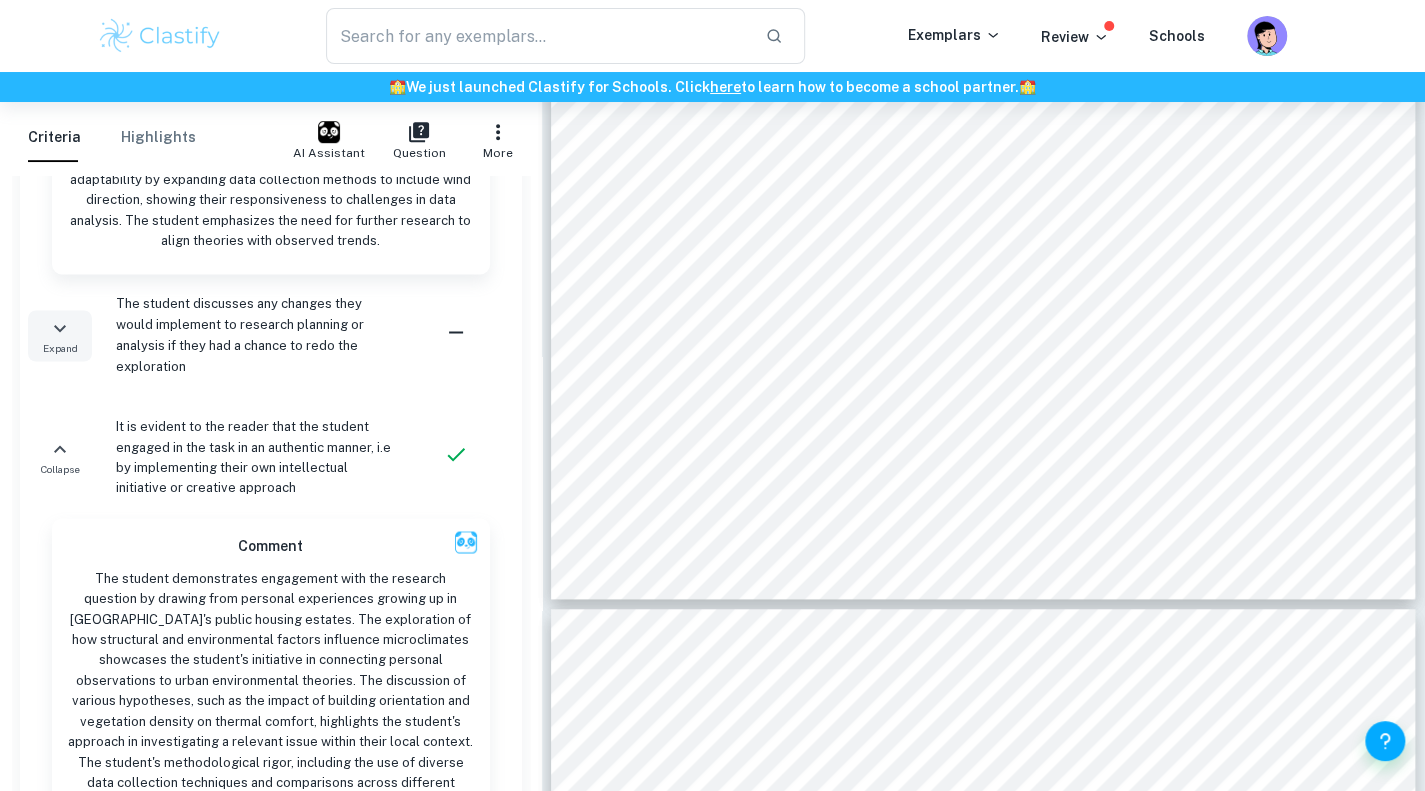 click on "Expand" at bounding box center [60, 347] 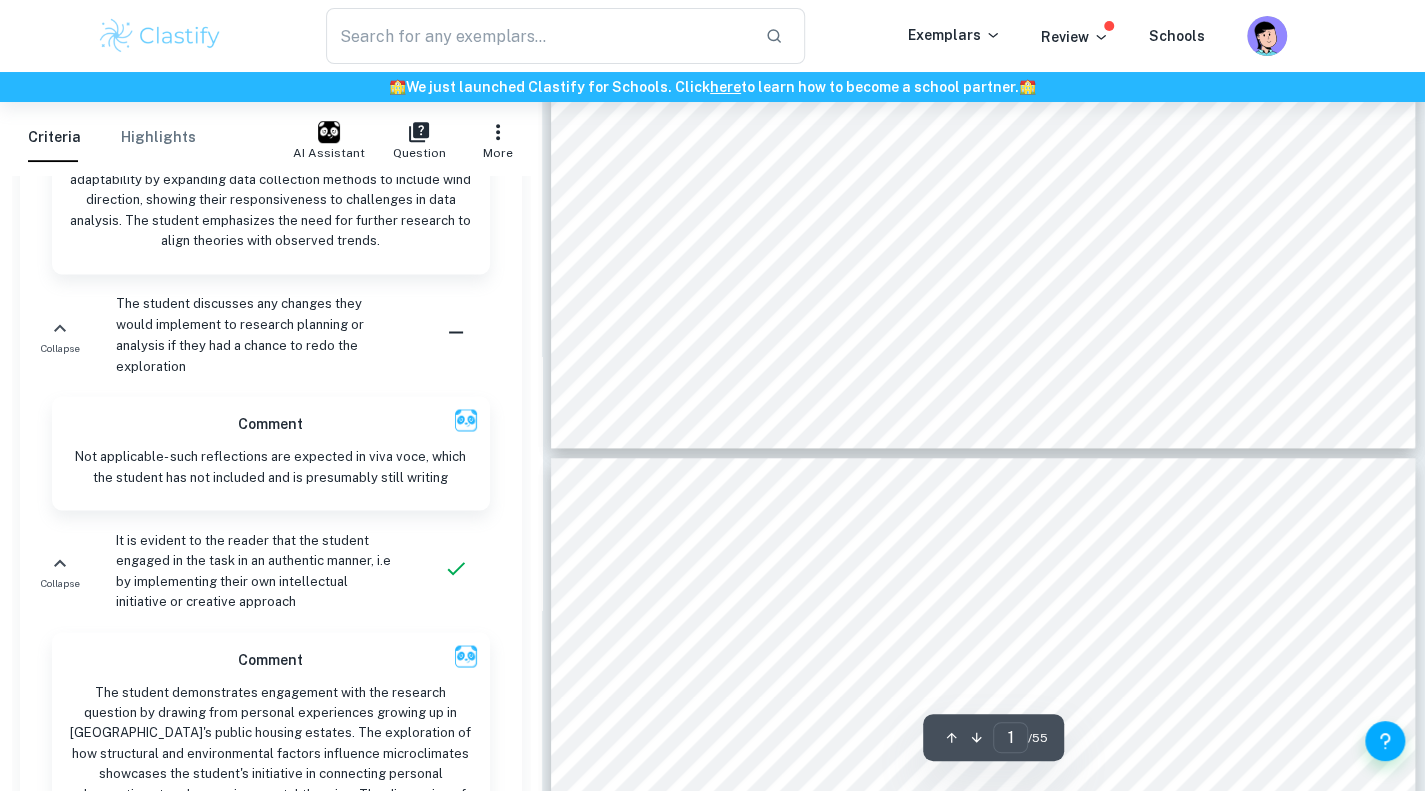 scroll, scrollTop: 795, scrollLeft: 0, axis: vertical 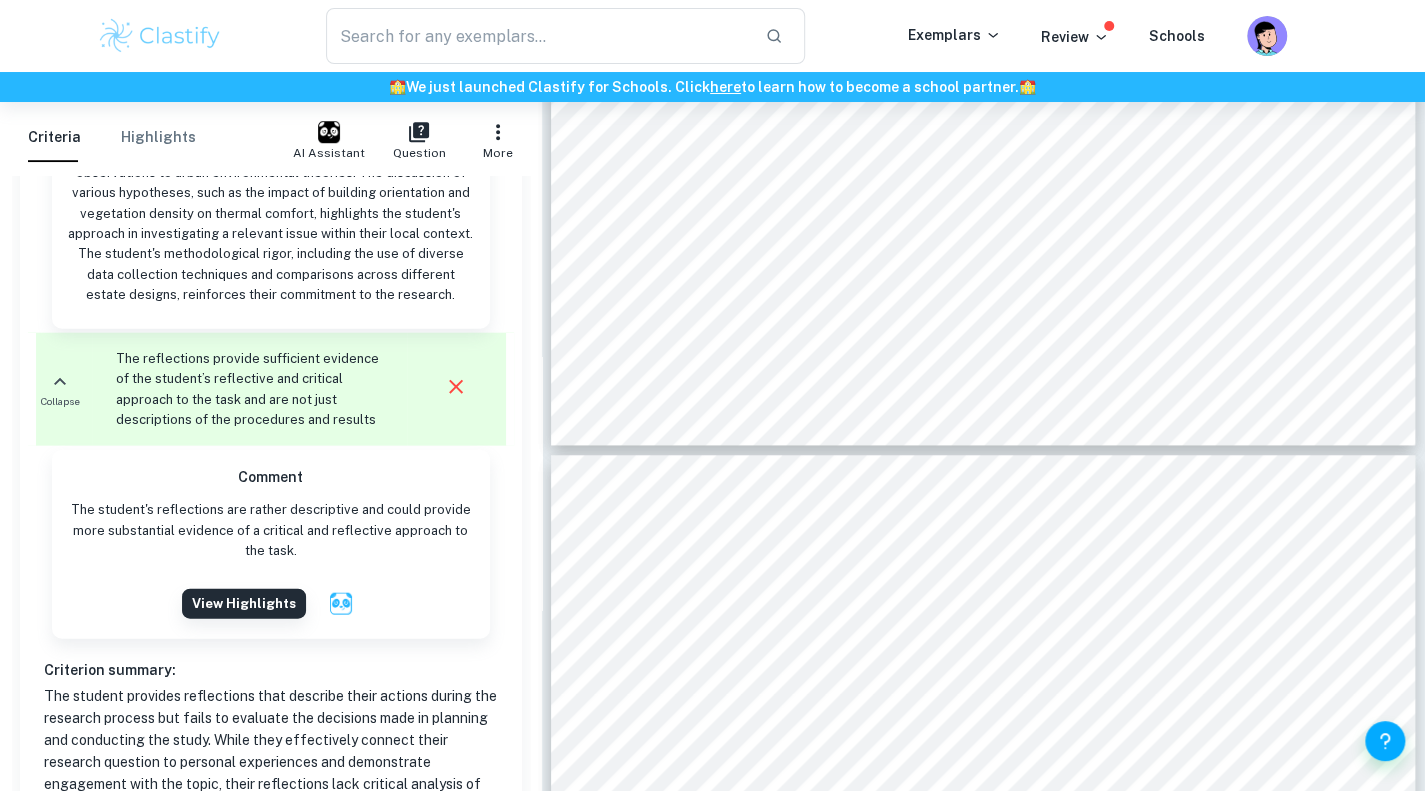 click on "The student's reflections are rather descriptive and could provide more substantial evidence of a critical and reflective approach to the task." at bounding box center [271, 529] 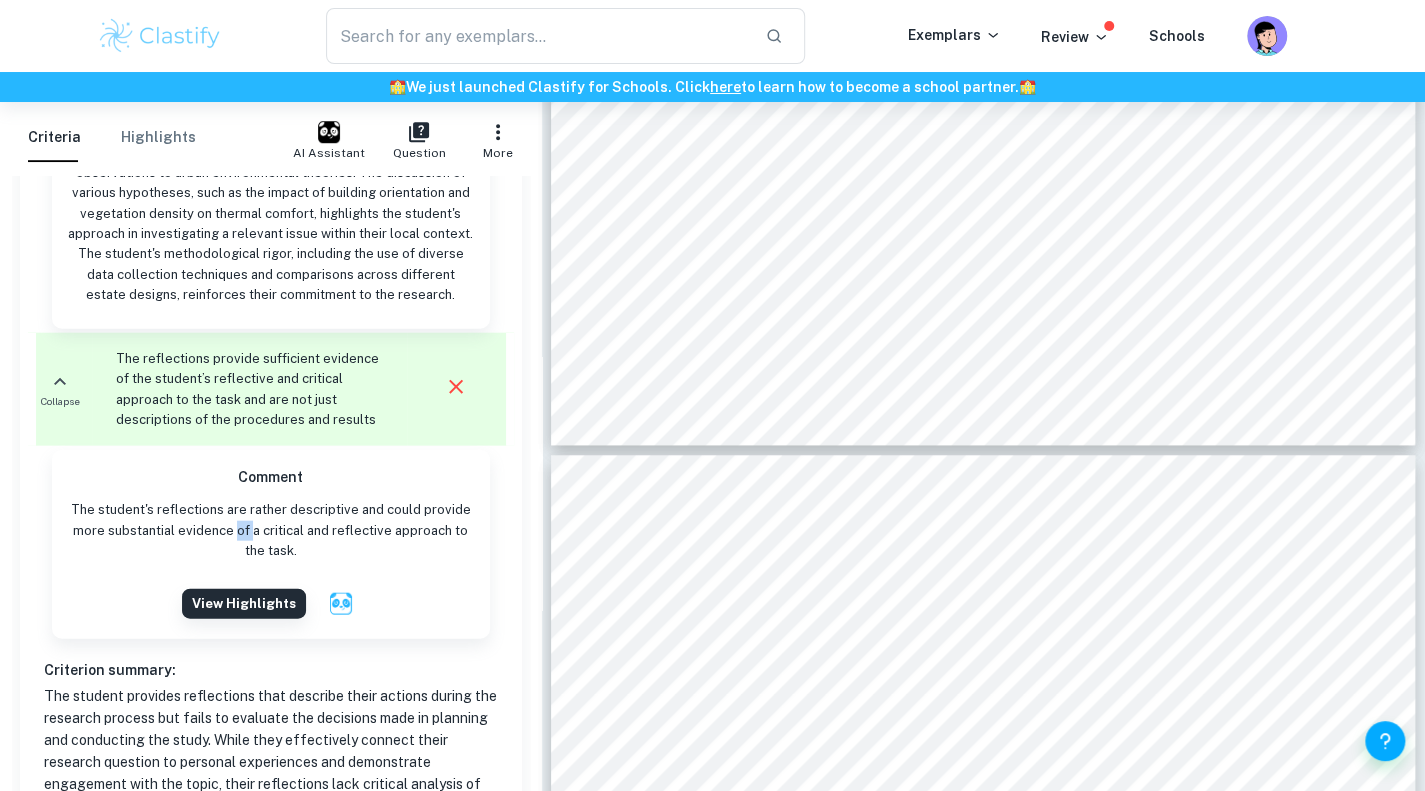 click on "The student's reflections are rather descriptive and could provide more substantial evidence of a critical and reflective approach to the task." at bounding box center (271, 529) 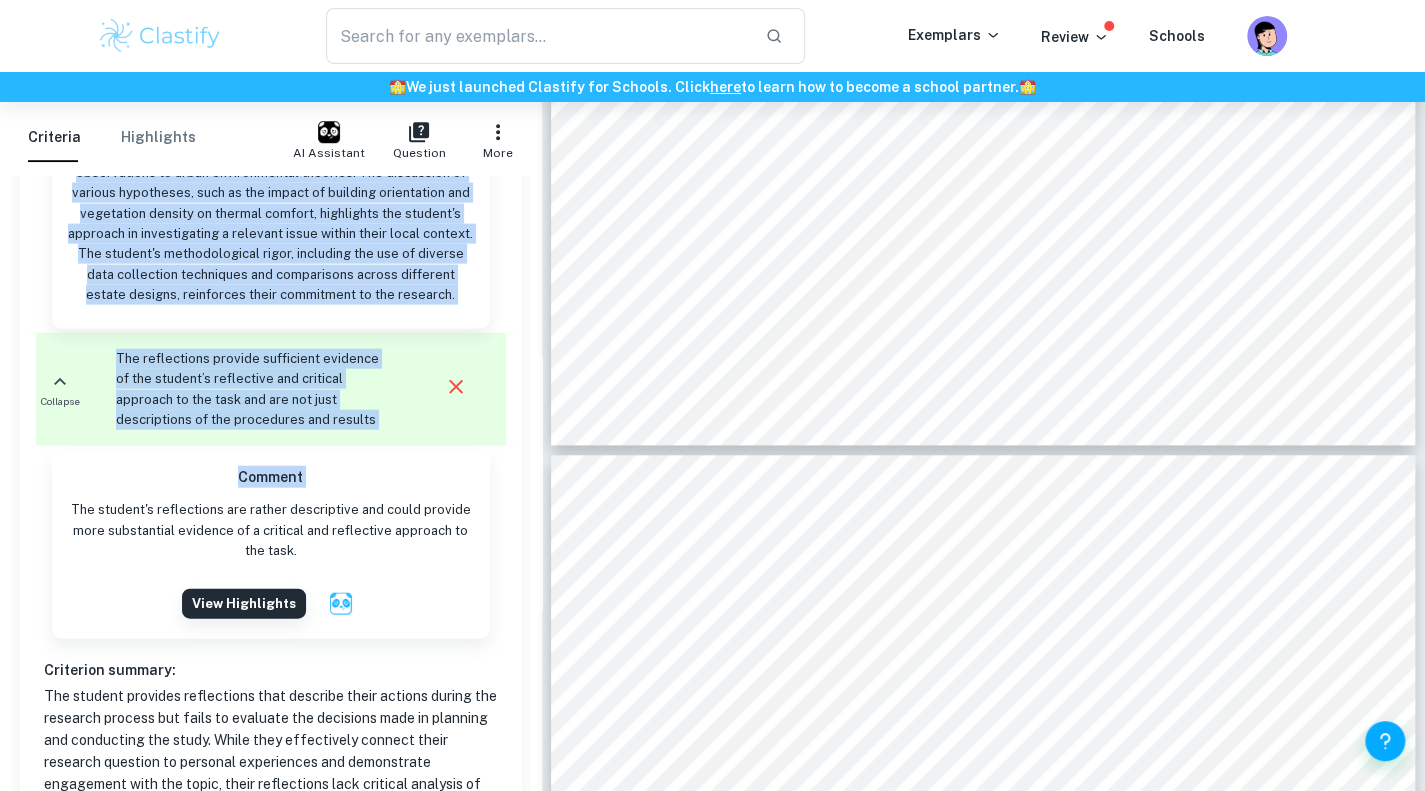 click on "The student's reflections are rather descriptive and could provide more substantial evidence of a critical and reflective approach to the task." at bounding box center [271, 529] 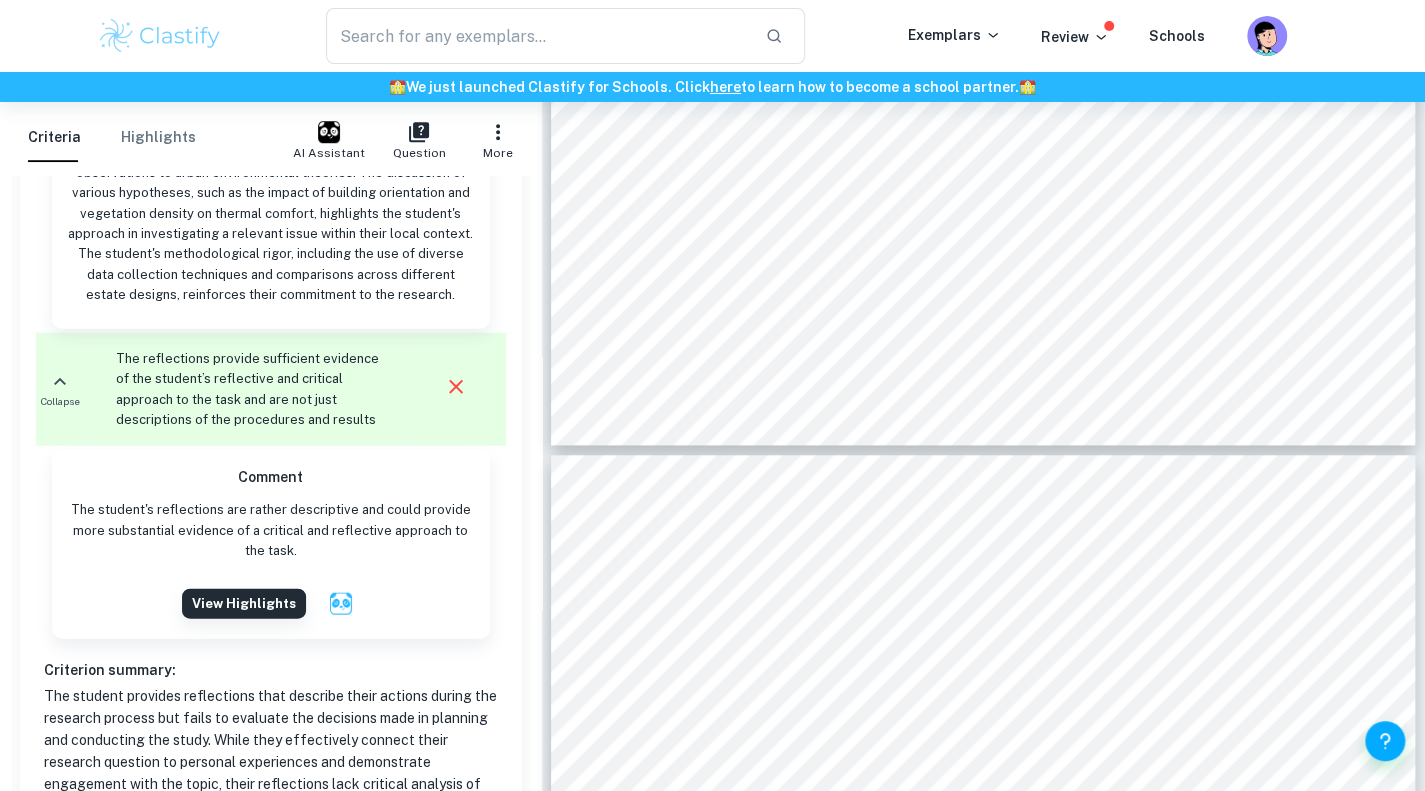 drag, startPoint x: 246, startPoint y: 431, endPoint x: 74, endPoint y: 651, distance: 279.25616 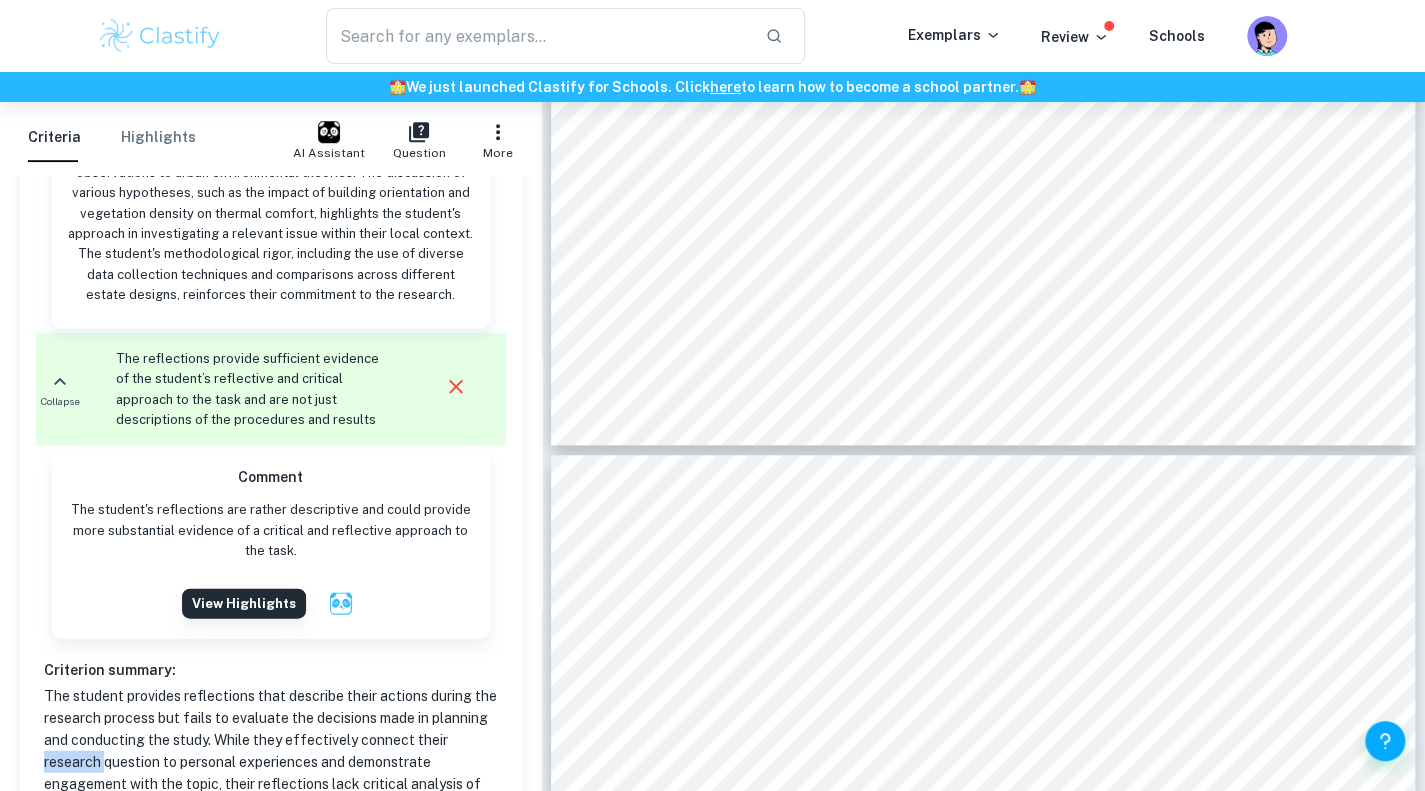 click on "The student provides reflections that describe their actions during the research process but fails to evaluate the decisions made in planning and conducting the study. While they effectively connect their research question to personal experiences and demonstrate engagement with the topic, their reflections lack critical analysis of their choices and their impact on outcomes. The student does reflect on challenges faced and shows adaptability, yet the overall reflections are predominantly descriptive and do not adequately showcase a reflective and critical approach. Additionally, there is a lack of discussion regarding potential changes to research planning or analysis, which is not applicable in this context." at bounding box center (271, 805) 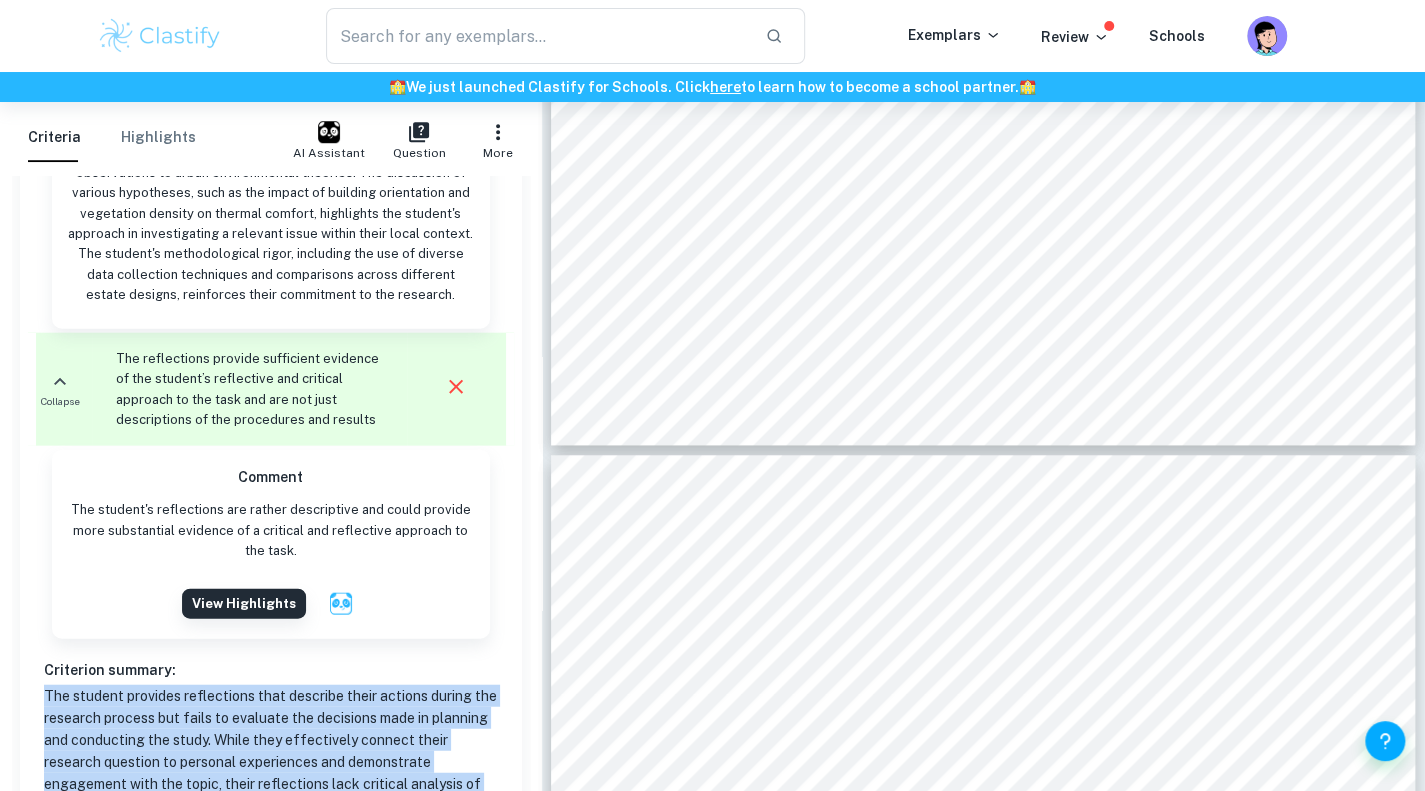 click on "The student provides reflections that describe their actions during the research process but fails to evaluate the decisions made in planning and conducting the study. While they effectively connect their research question to personal experiences and demonstrate engagement with the topic, their reflections lack critical analysis of their choices and their impact on outcomes. The student does reflect on challenges faced and shows adaptability, yet the overall reflections are predominantly descriptive and do not adequately showcase a reflective and critical approach. Additionally, there is a lack of discussion regarding potential changes to research planning or analysis, which is not applicable in this context." at bounding box center [271, 805] 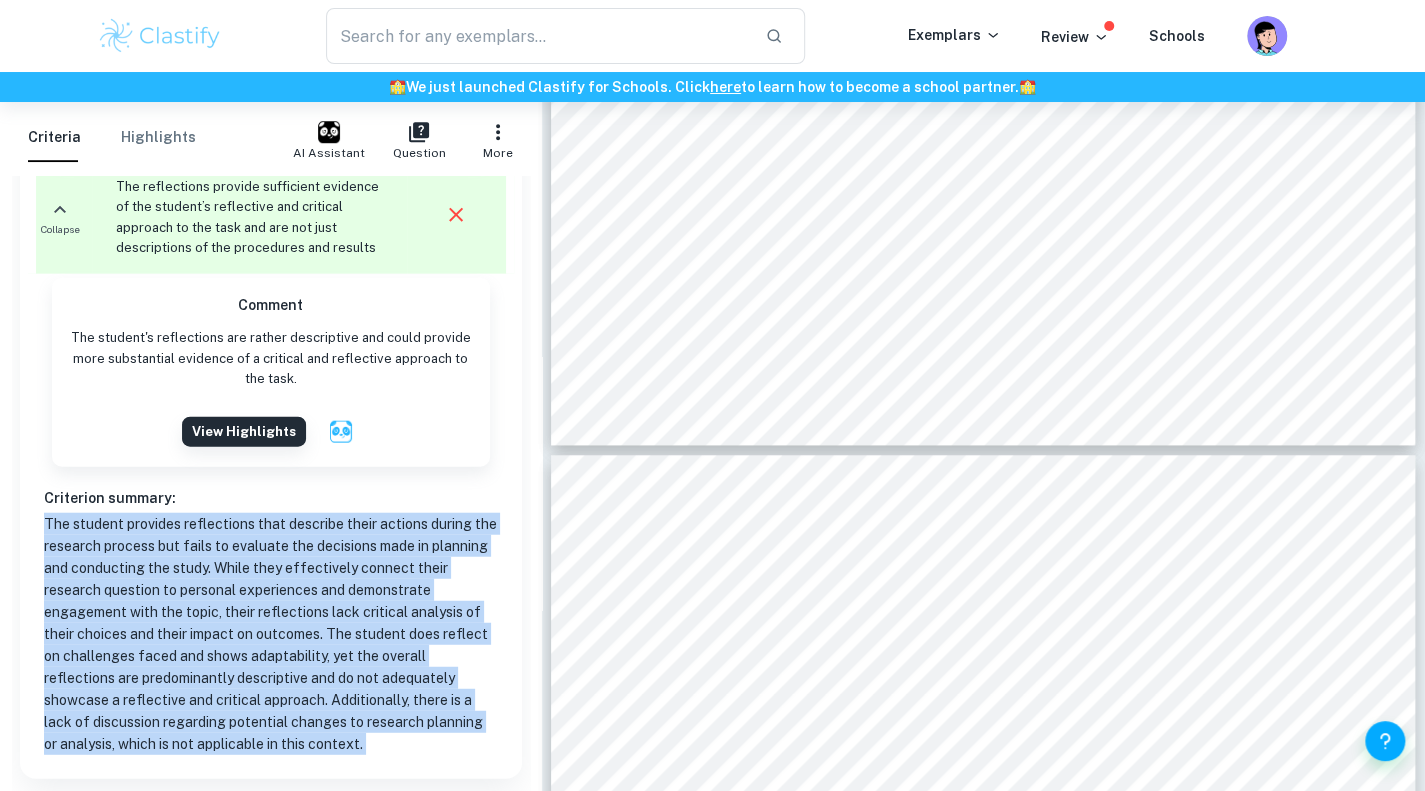 scroll, scrollTop: 7036, scrollLeft: 0, axis: vertical 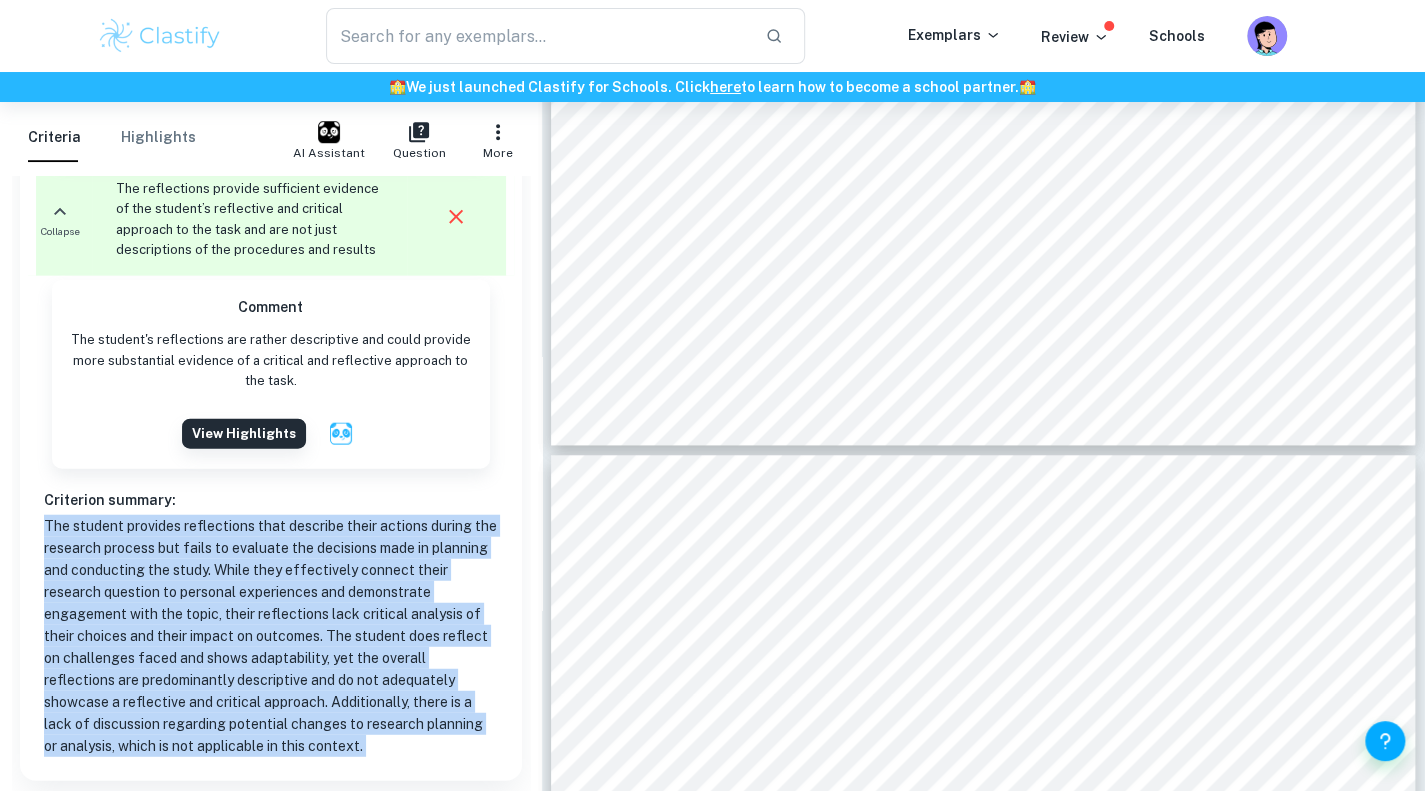 copy on "The student provides reflections that describe their actions during the research process but fails to evaluate the decisions made in planning and conducting the study. While they effectively connect their research question to personal experiences and demonstrate engagement with the topic, their reflections lack critical analysis of their choices and their impact on outcomes. The student does reflect on challenges faced and shows adaptability, yet the overall reflections are predominantly descriptive and do not adequately showcase a reflective and critical approach. Additionally, there is a lack of discussion regarding potential changes to research planning or analysis, which is not applicable in this context." 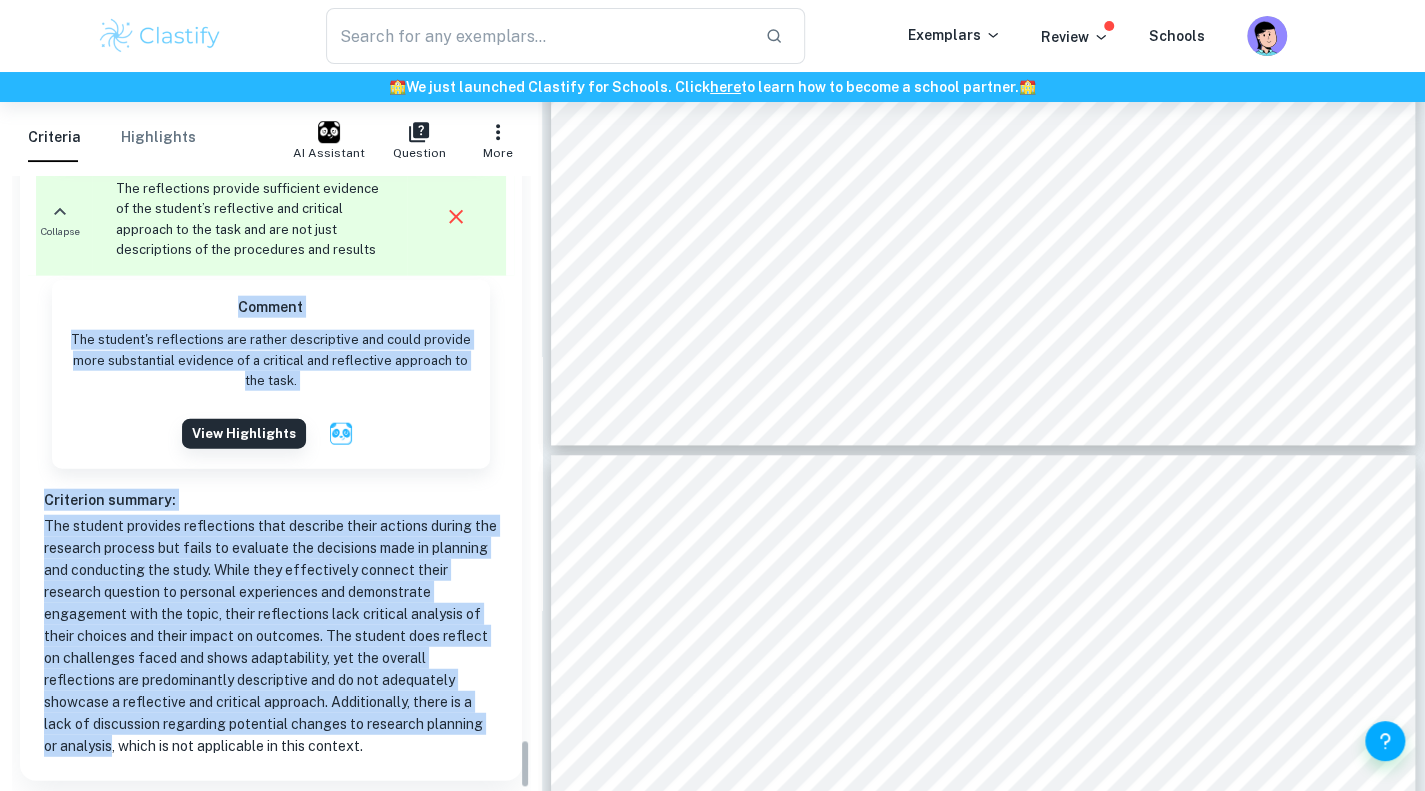 scroll, scrollTop: 7021, scrollLeft: 0, axis: vertical 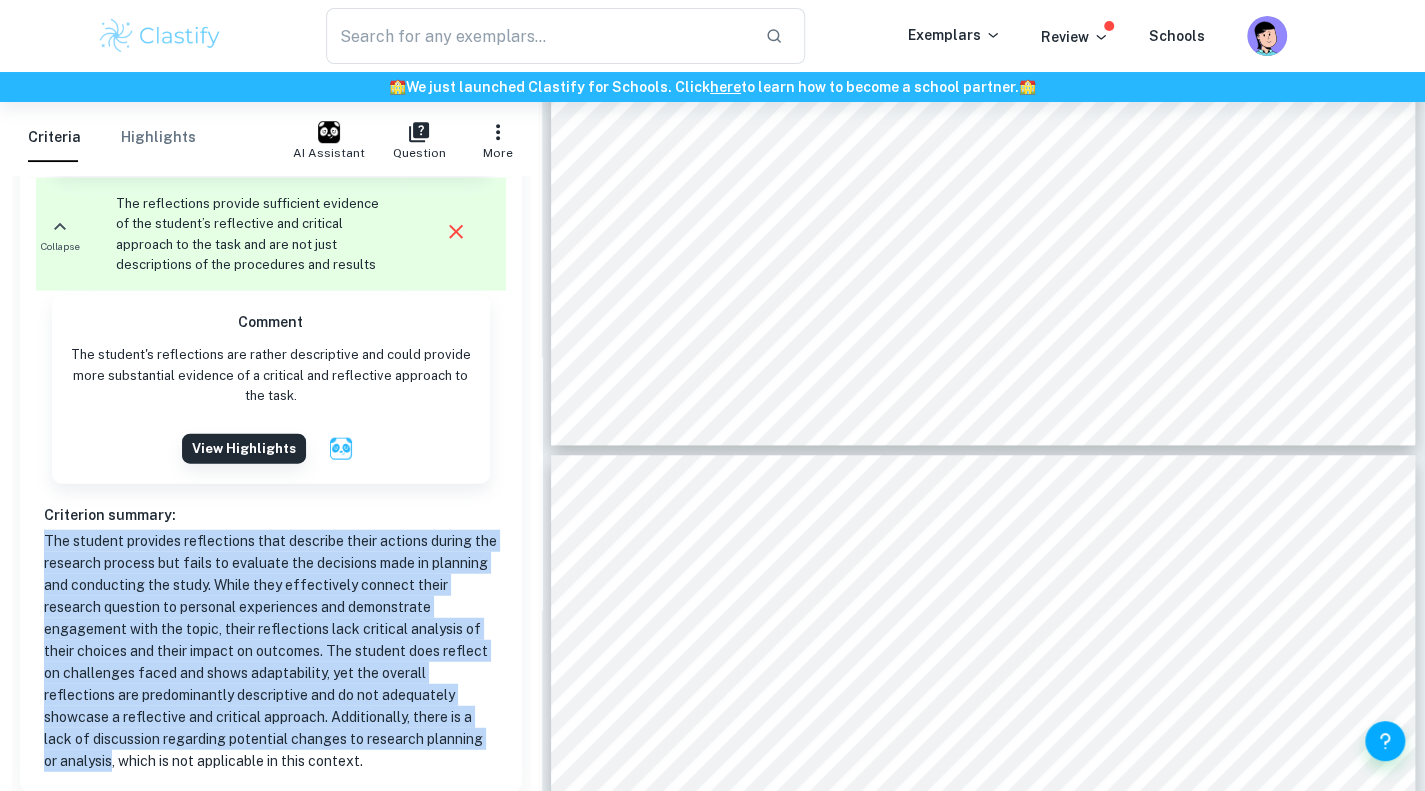 drag, startPoint x: 77, startPoint y: 651, endPoint x: 42, endPoint y: 439, distance: 214.86972 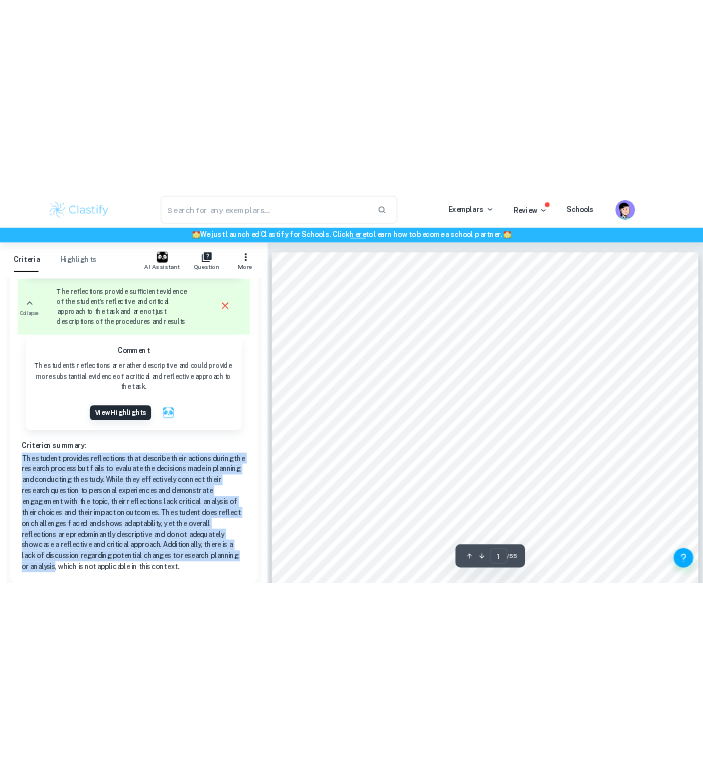 scroll, scrollTop: 4, scrollLeft: 0, axis: vertical 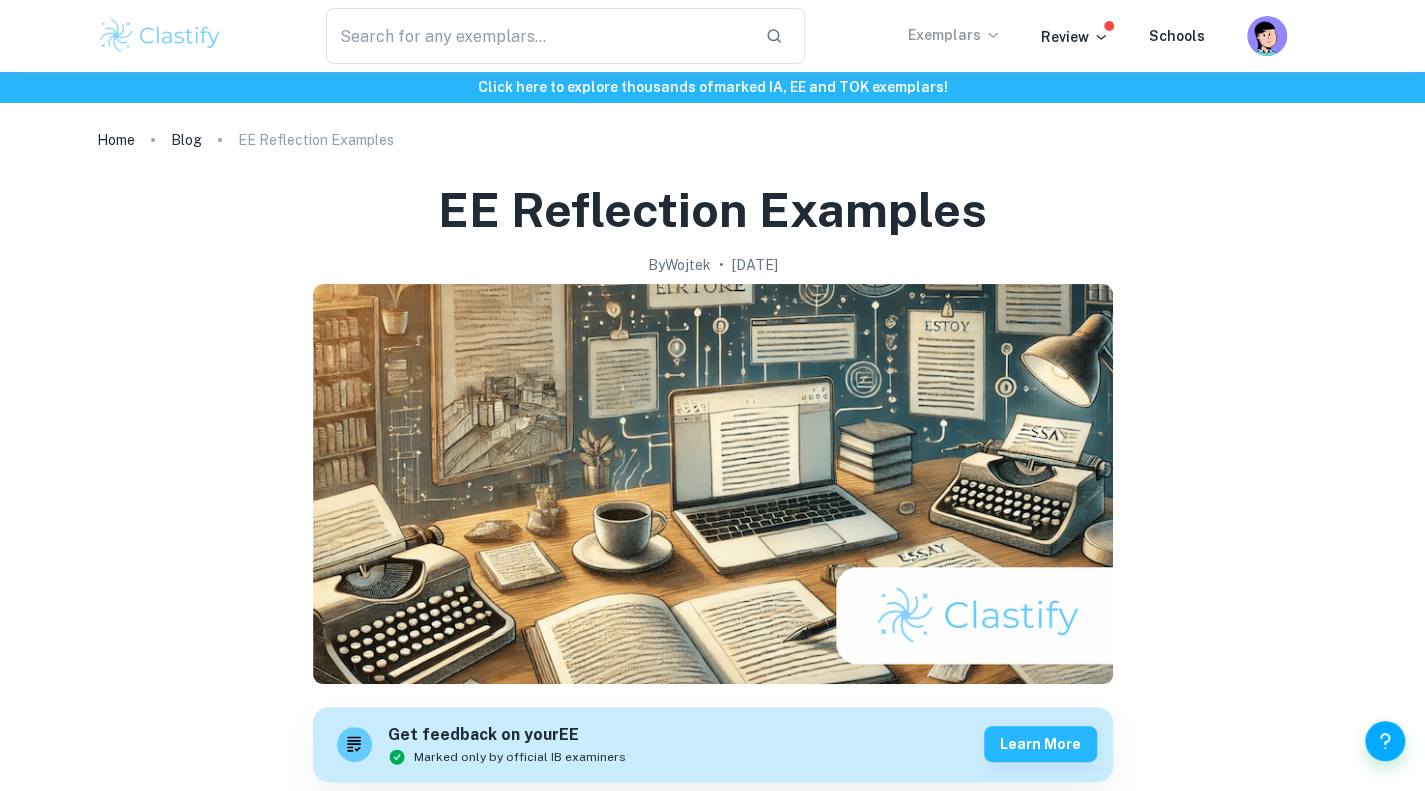 click 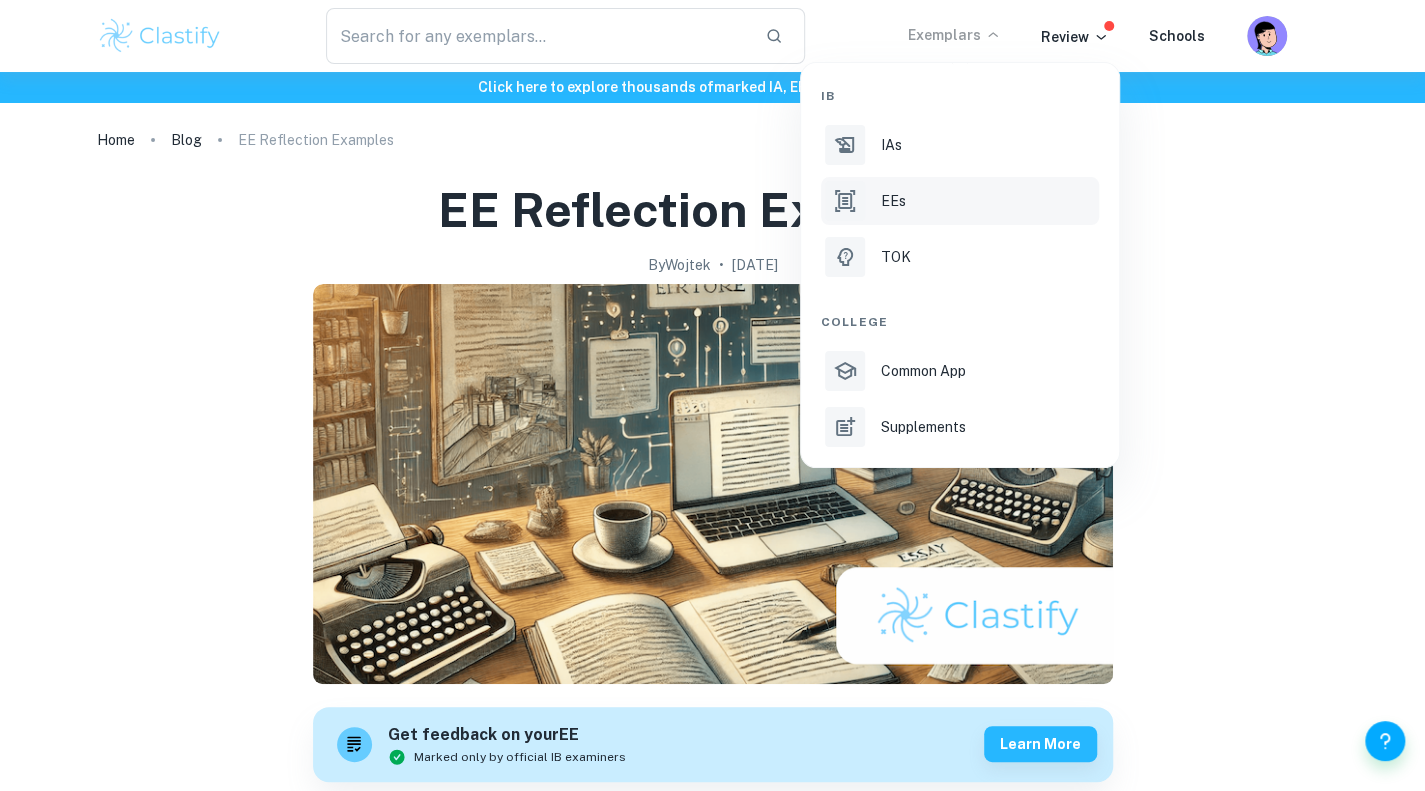 click on "EEs" at bounding box center [893, 201] 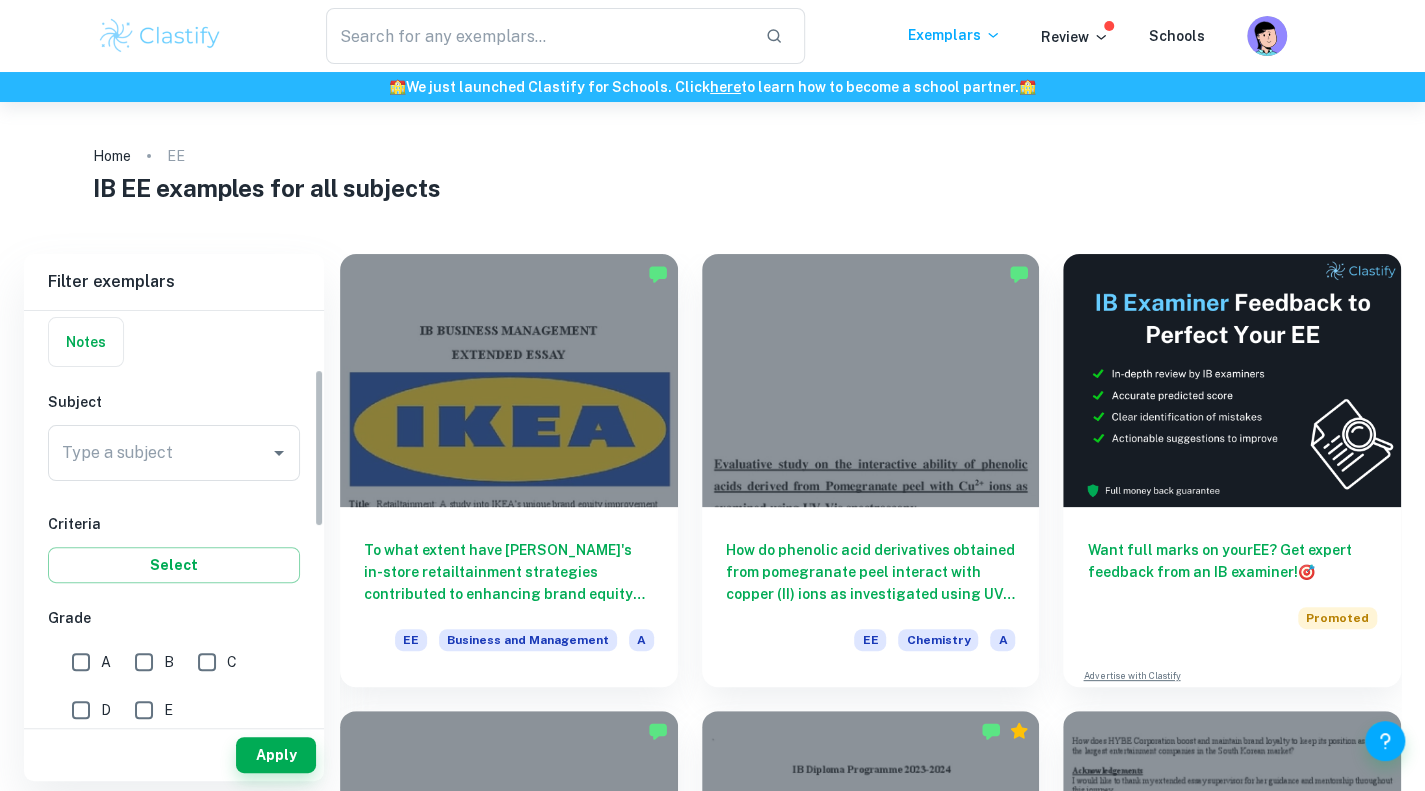 scroll, scrollTop: 149, scrollLeft: 0, axis: vertical 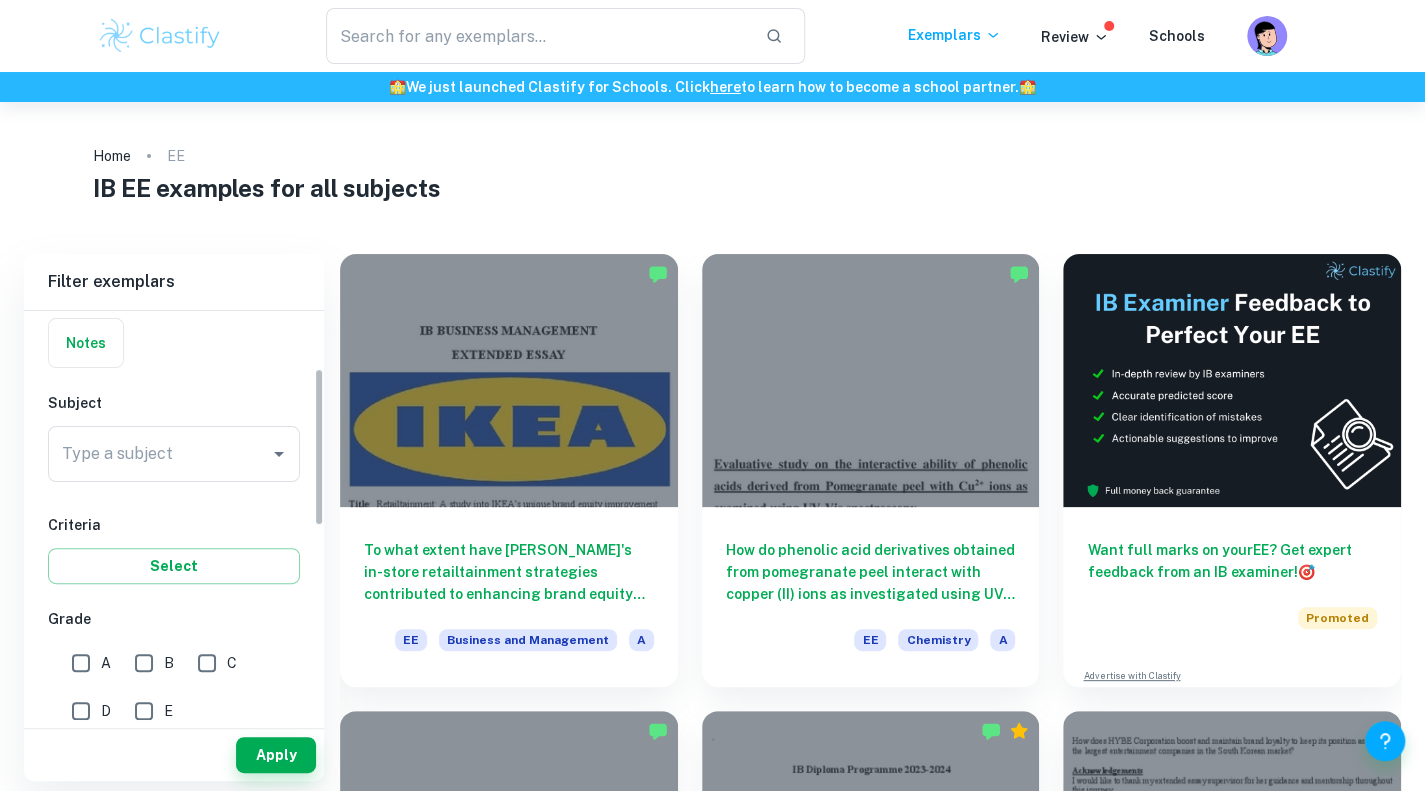 click on "A" at bounding box center [81, 663] 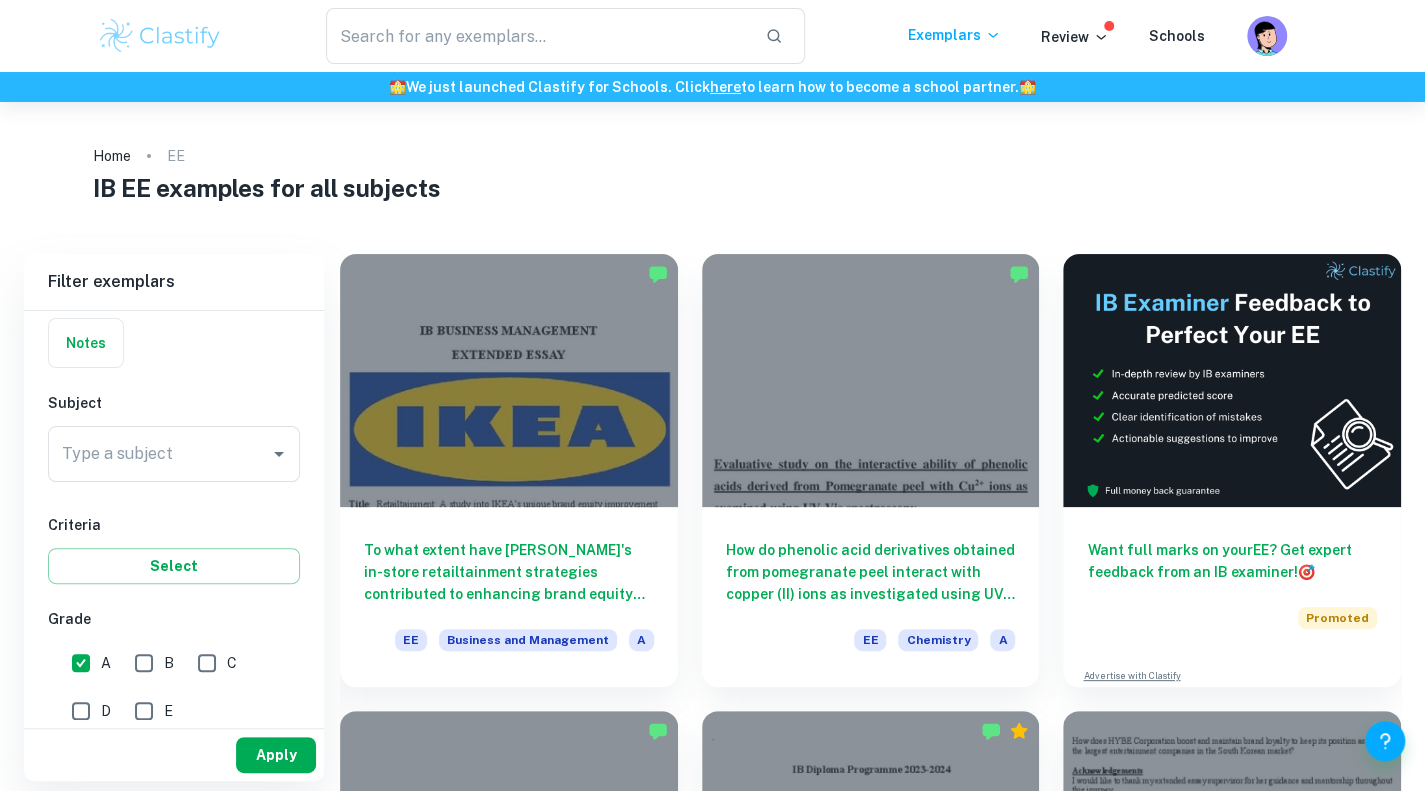 click on "Apply" at bounding box center (276, 755) 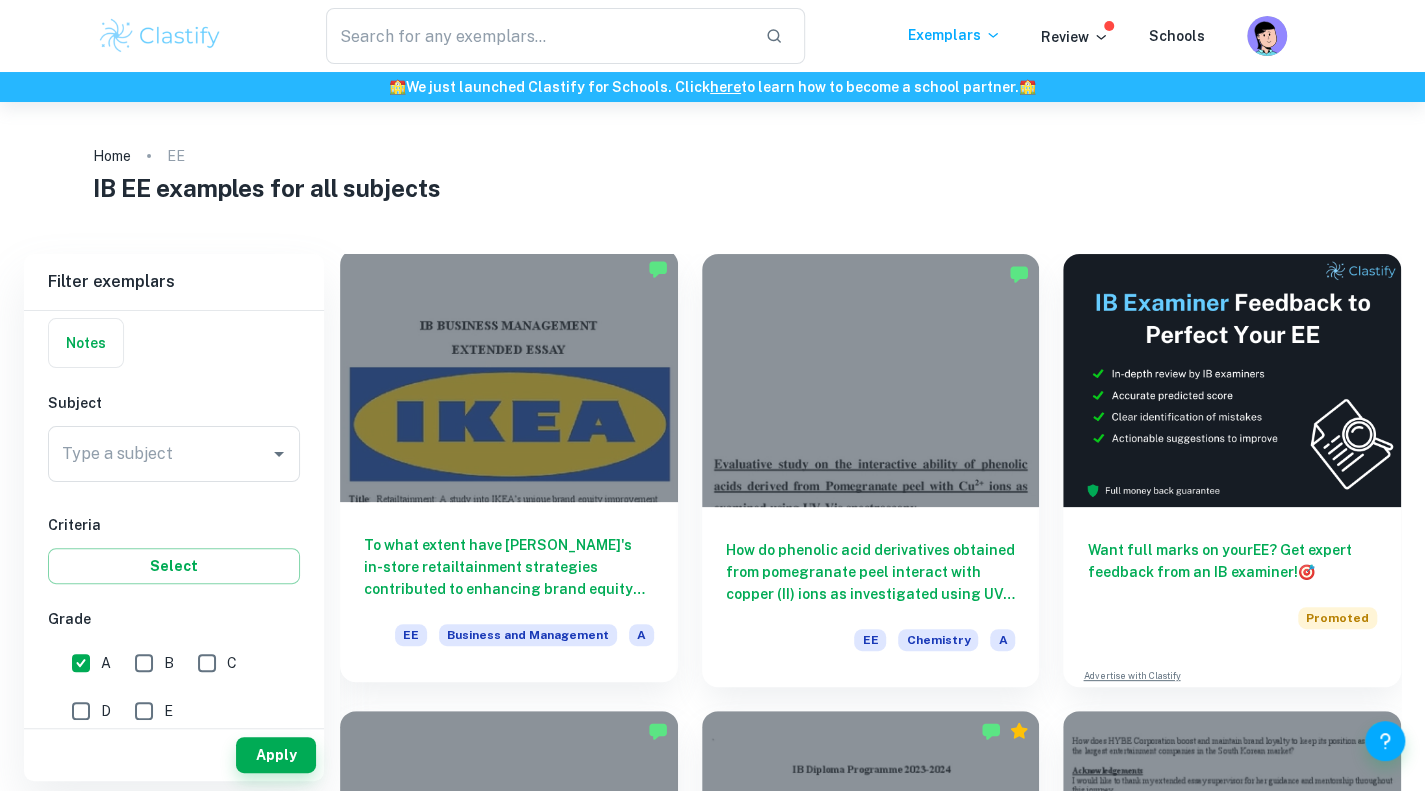 drag, startPoint x: 266, startPoint y: 751, endPoint x: 427, endPoint y: 329, distance: 451.66913 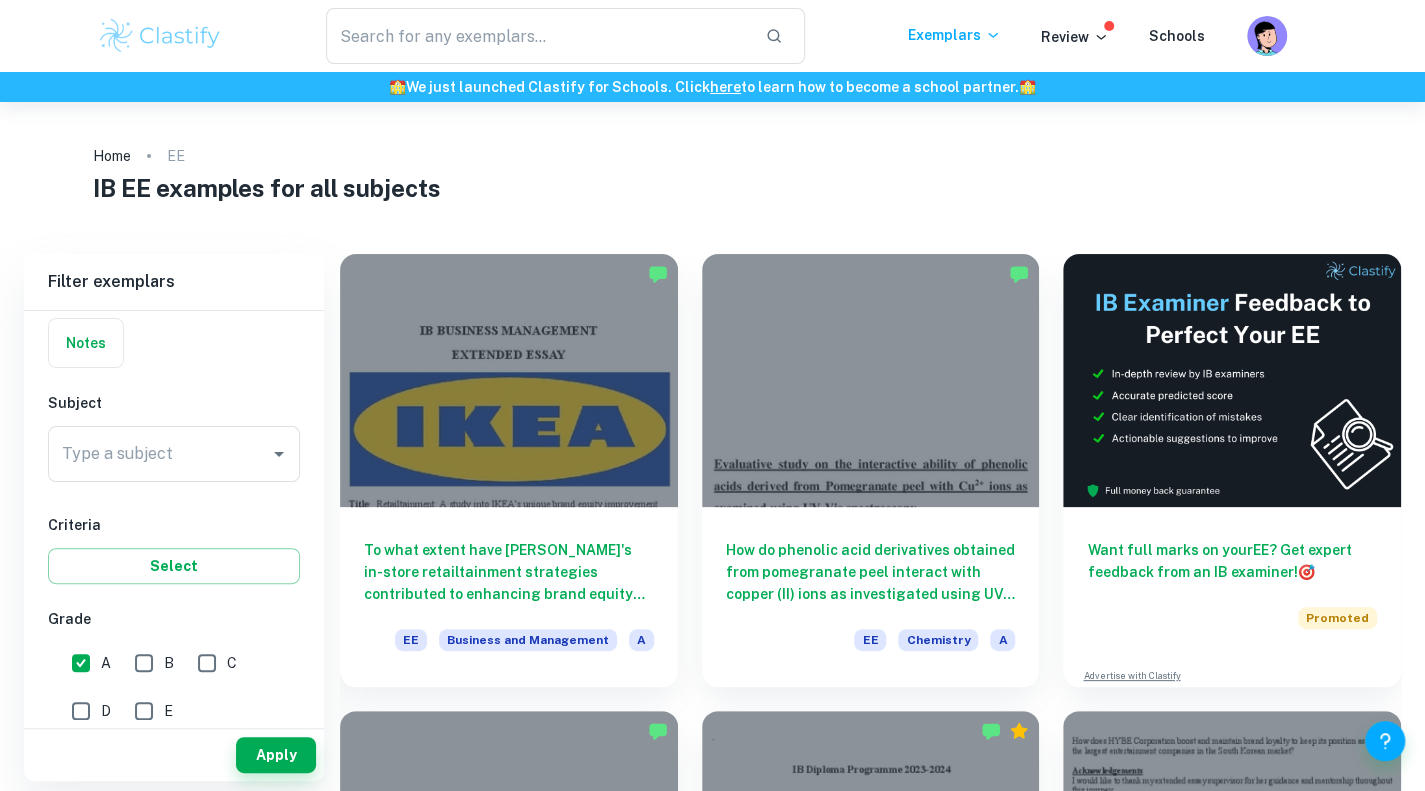 click on "How do phenolic acid derivatives obtained from pomegranate peel interact with copper (II) ions as investigated using UV-Visible Spectroscopy? EE Chemistry A" at bounding box center (859, 458) 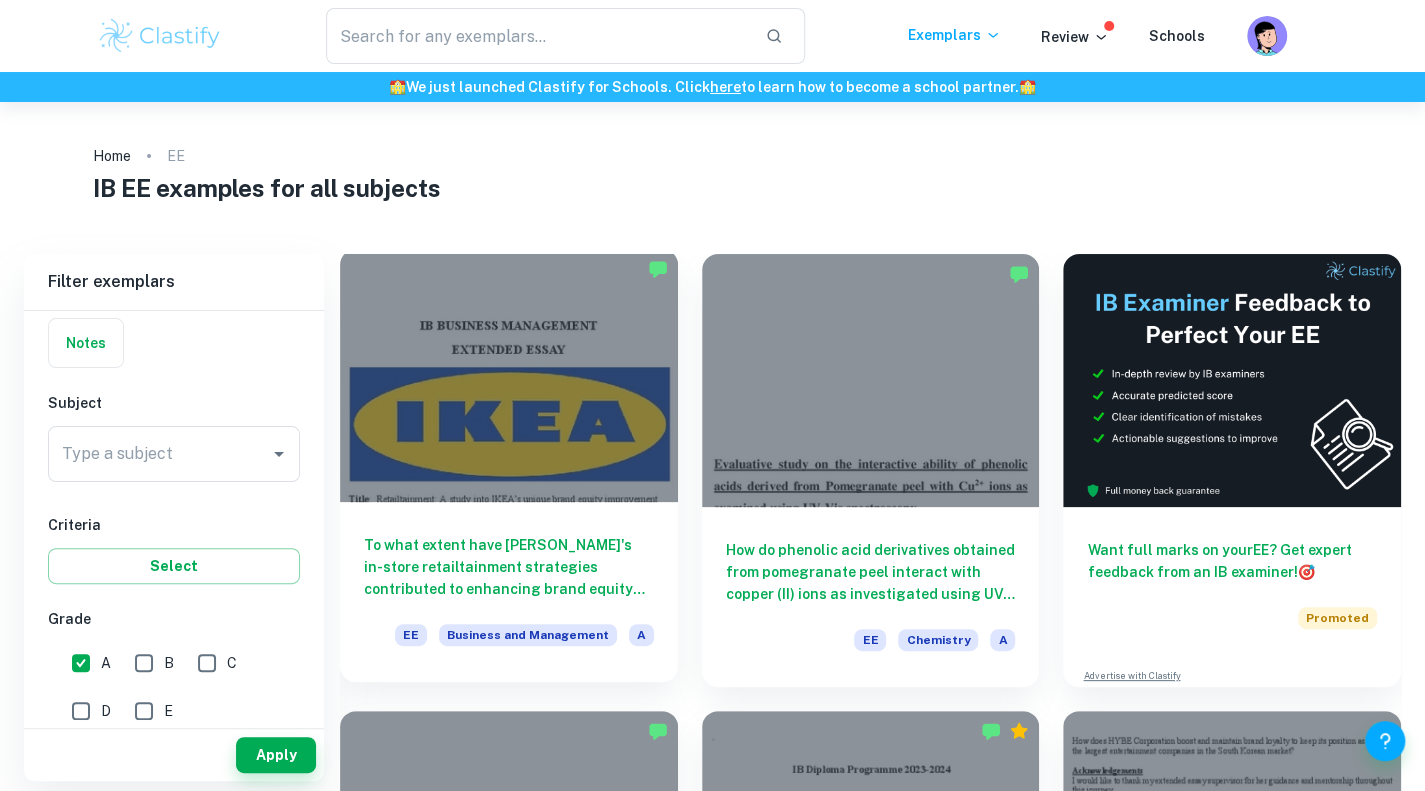 click at bounding box center (509, 375) 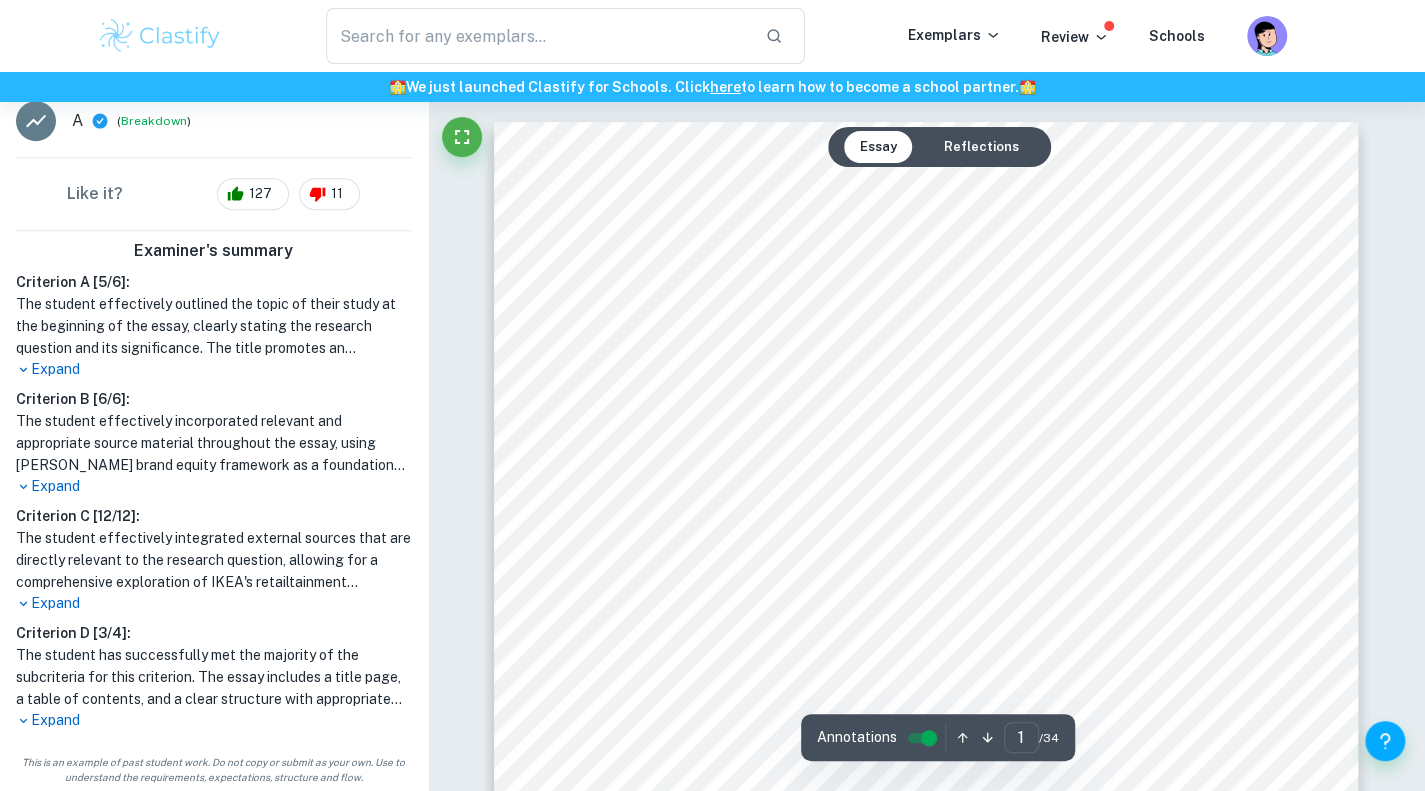 scroll, scrollTop: 0, scrollLeft: 0, axis: both 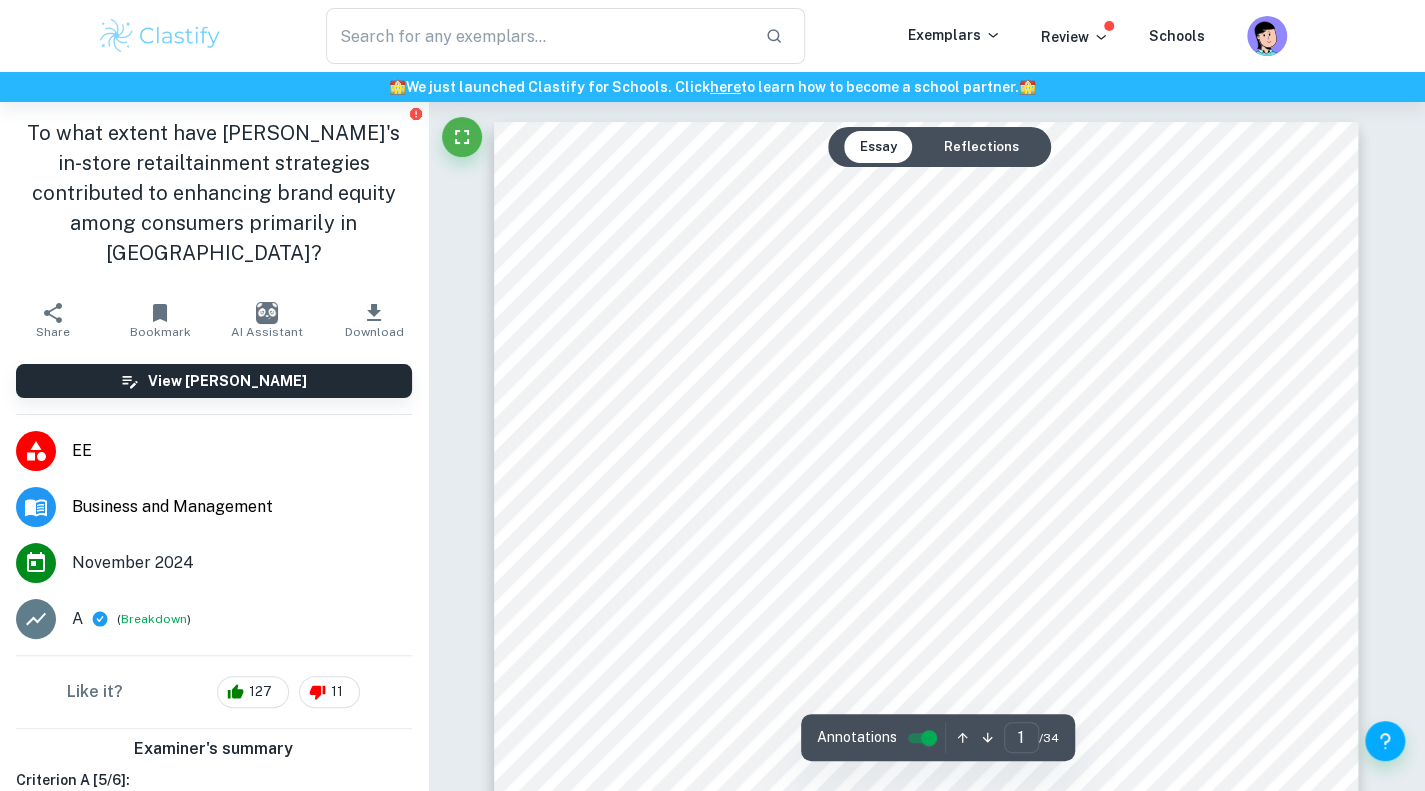 click on "Reflections" at bounding box center [981, 147] 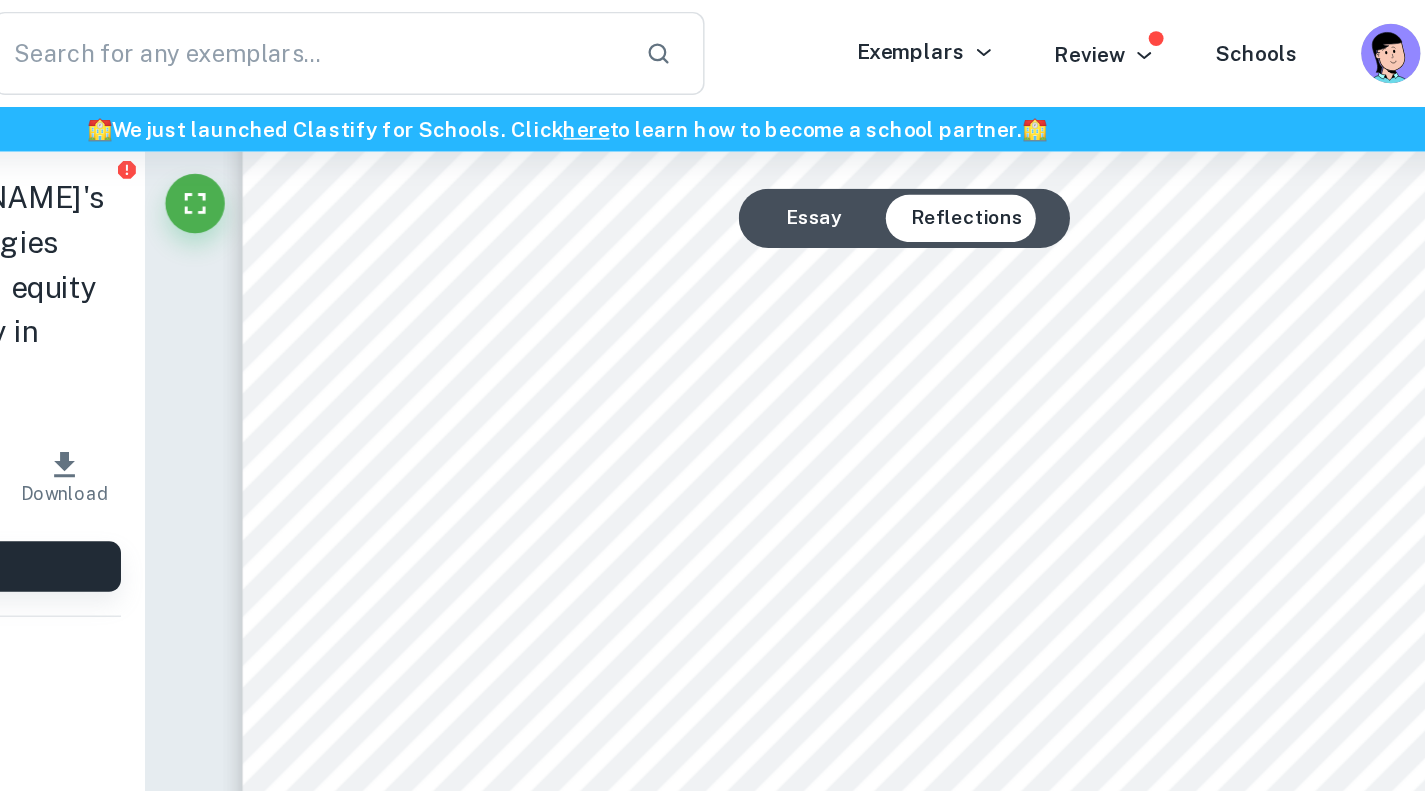 scroll, scrollTop: 4124, scrollLeft: 0, axis: vertical 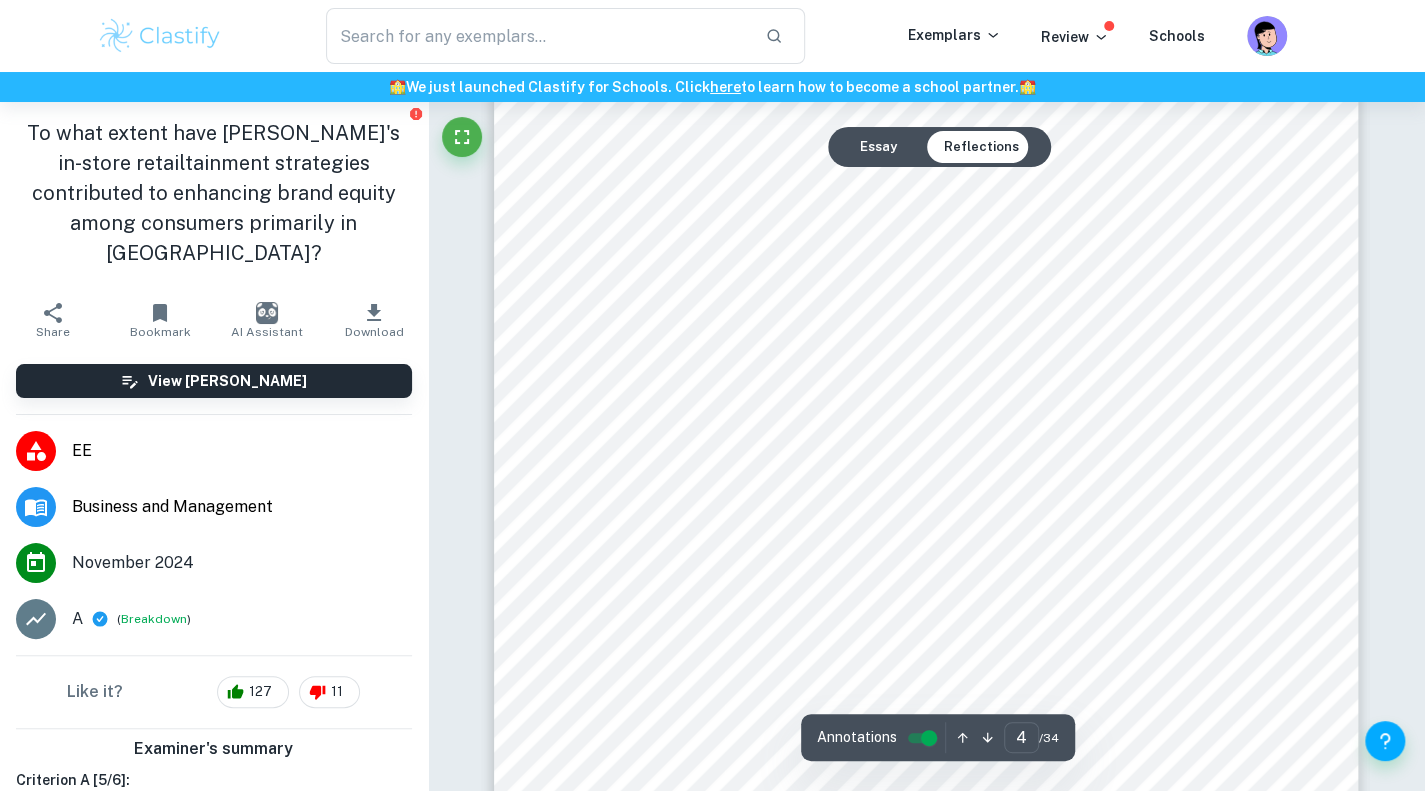 click on "Essay" at bounding box center (878, 147) 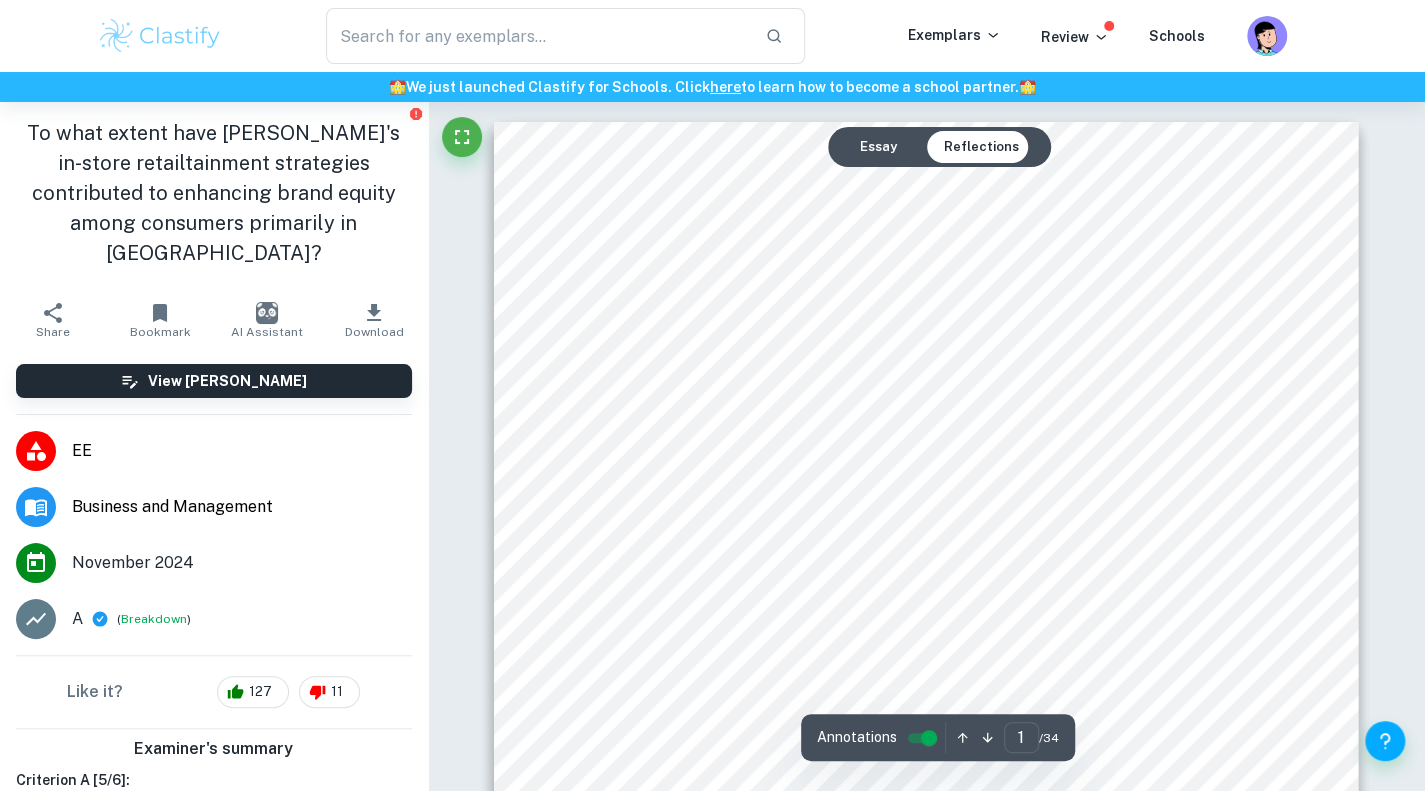 click on "Essay" at bounding box center [878, 147] 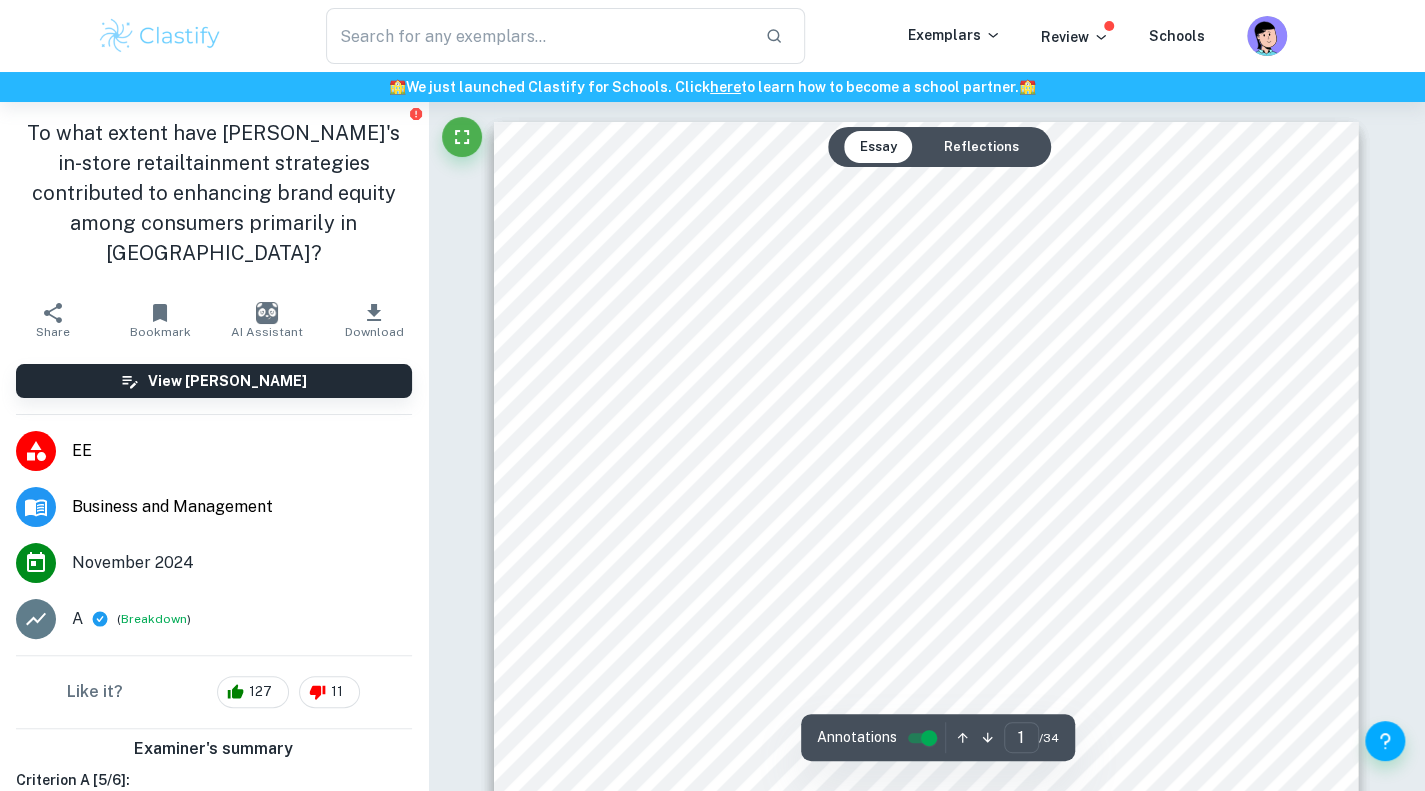 click on "Reflections" at bounding box center (981, 147) 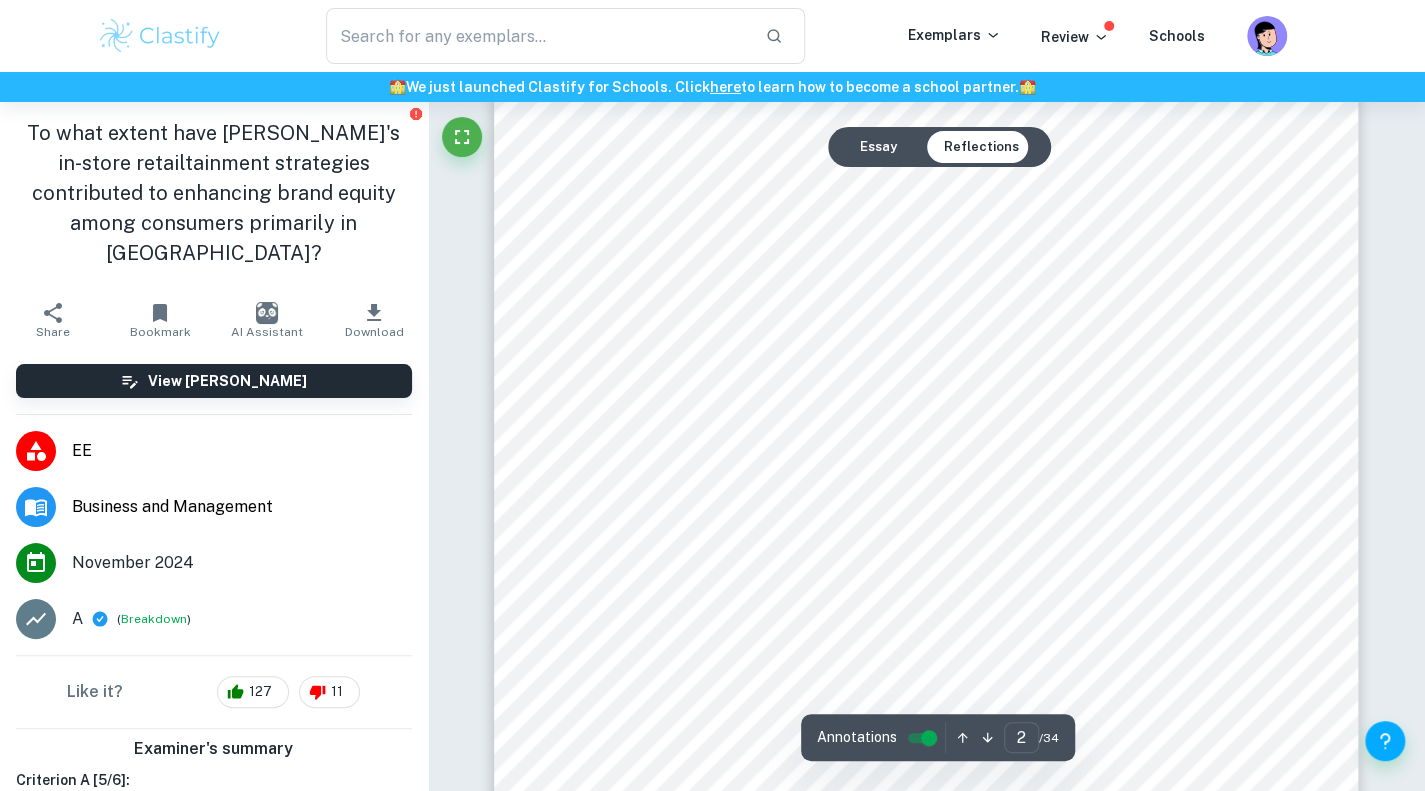 type on "3" 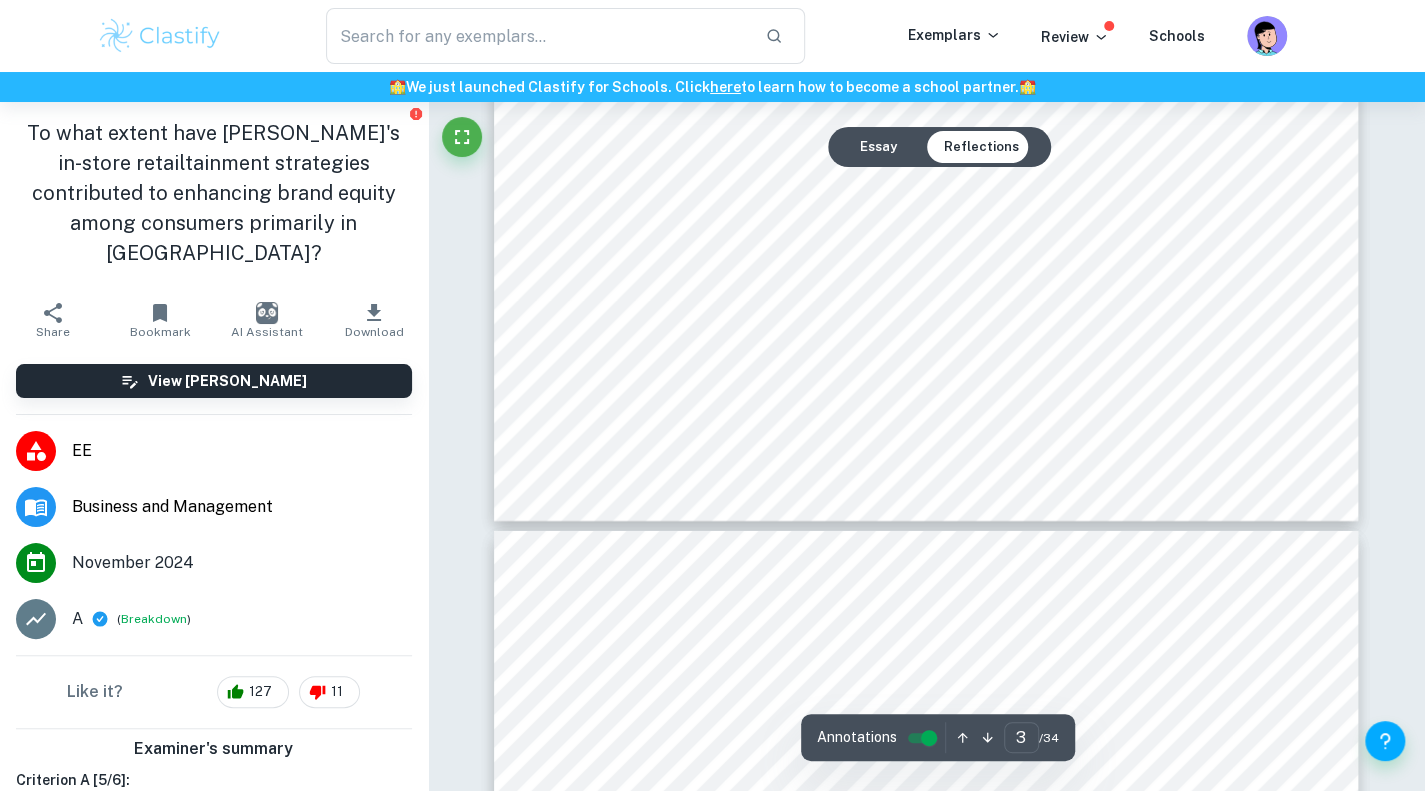 scroll, scrollTop: 3441, scrollLeft: 0, axis: vertical 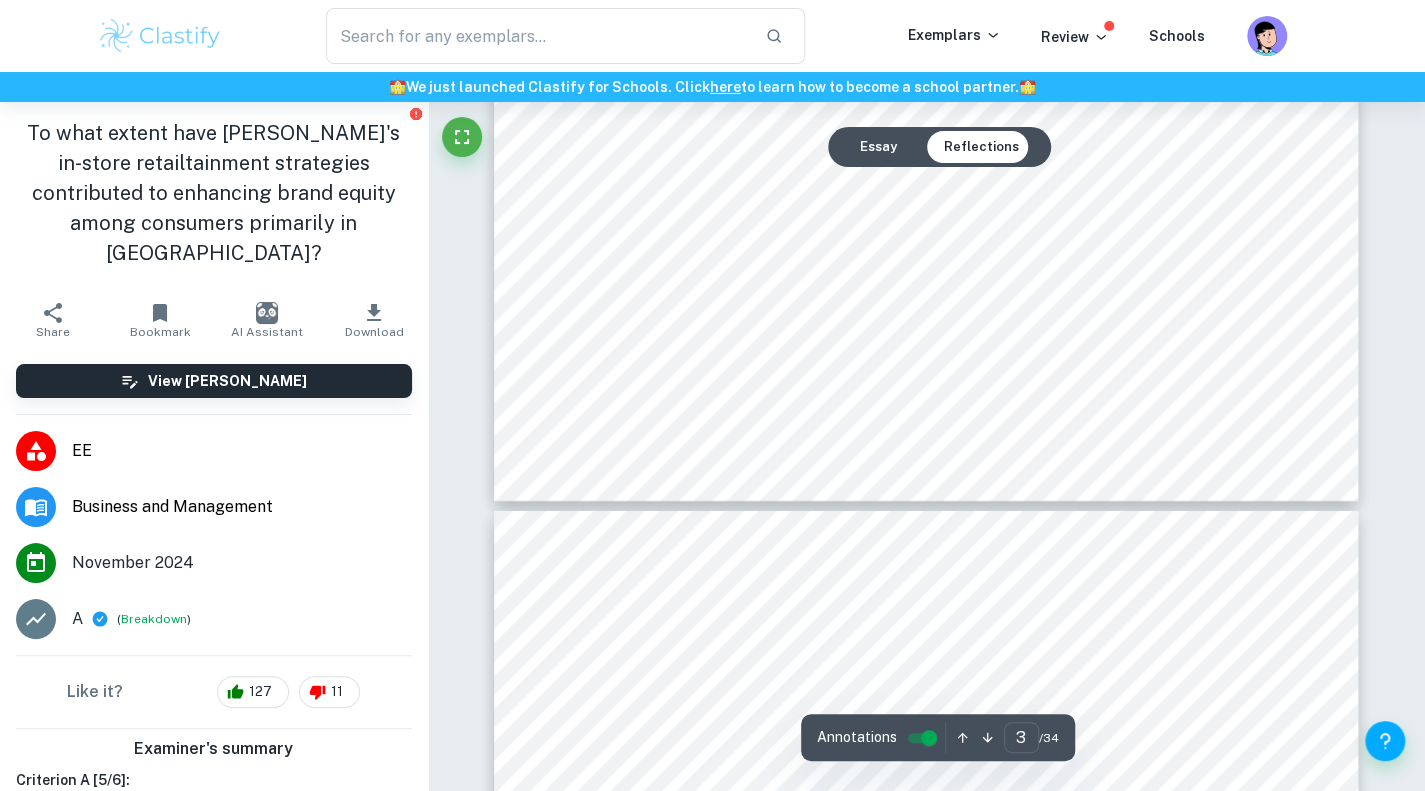 type 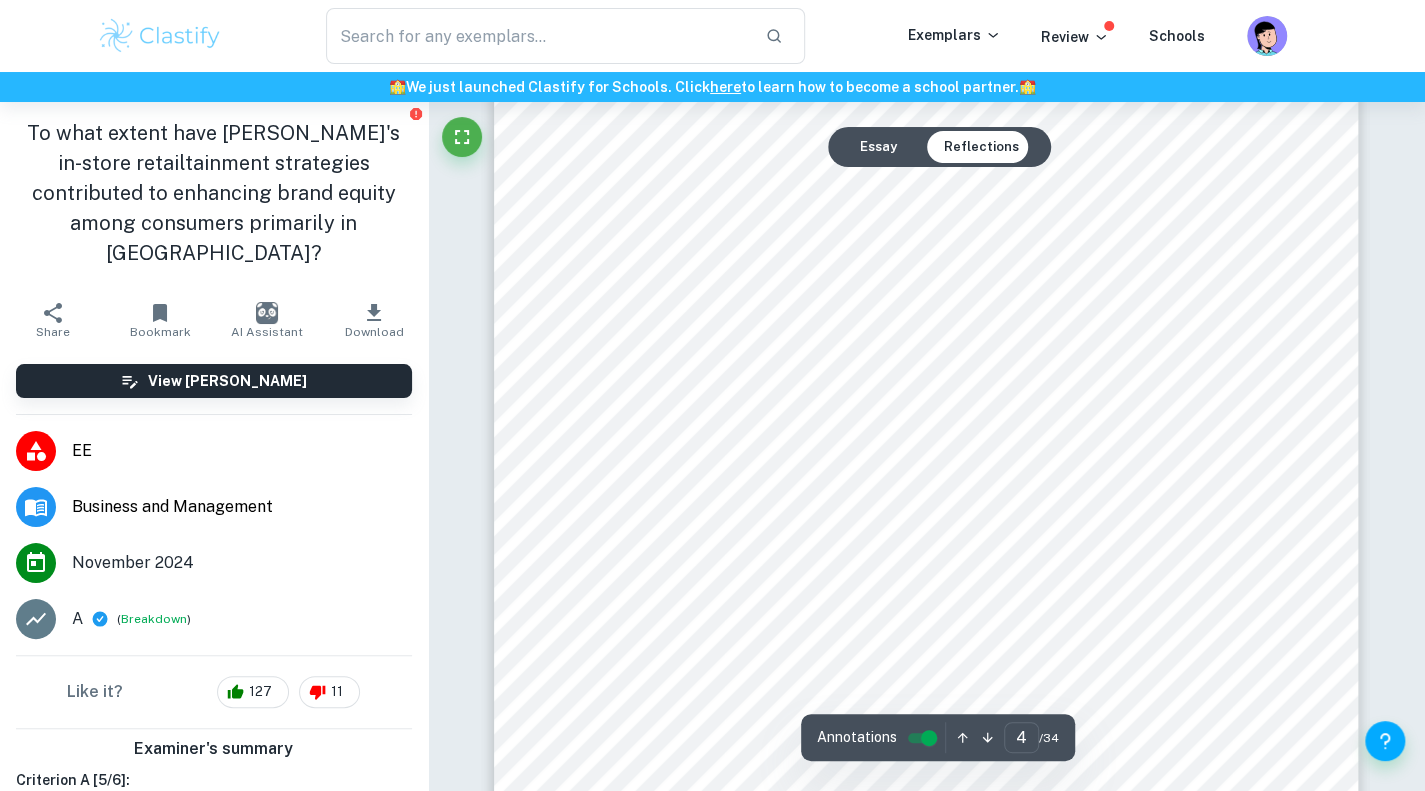 scroll, scrollTop: 3879, scrollLeft: 0, axis: vertical 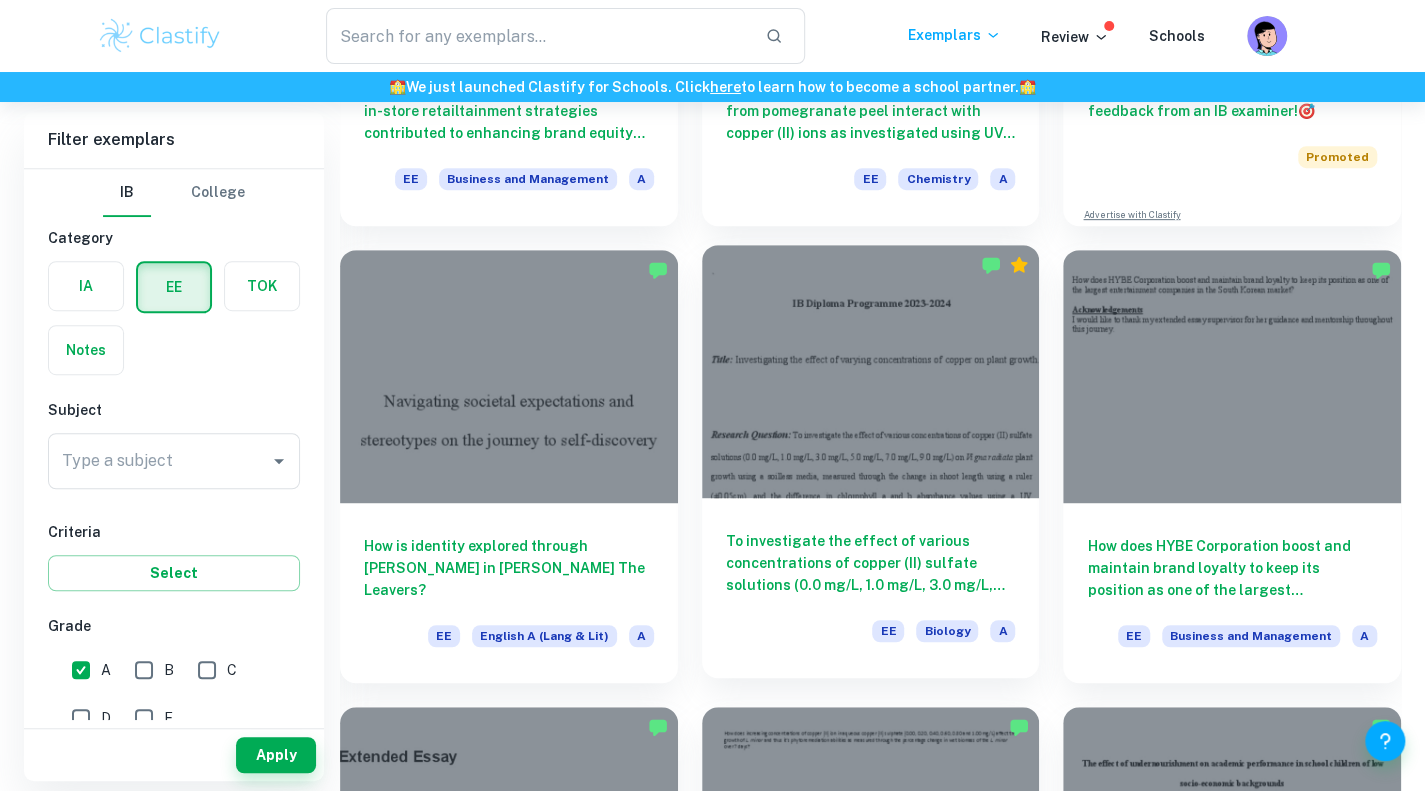 click at bounding box center [871, 371] 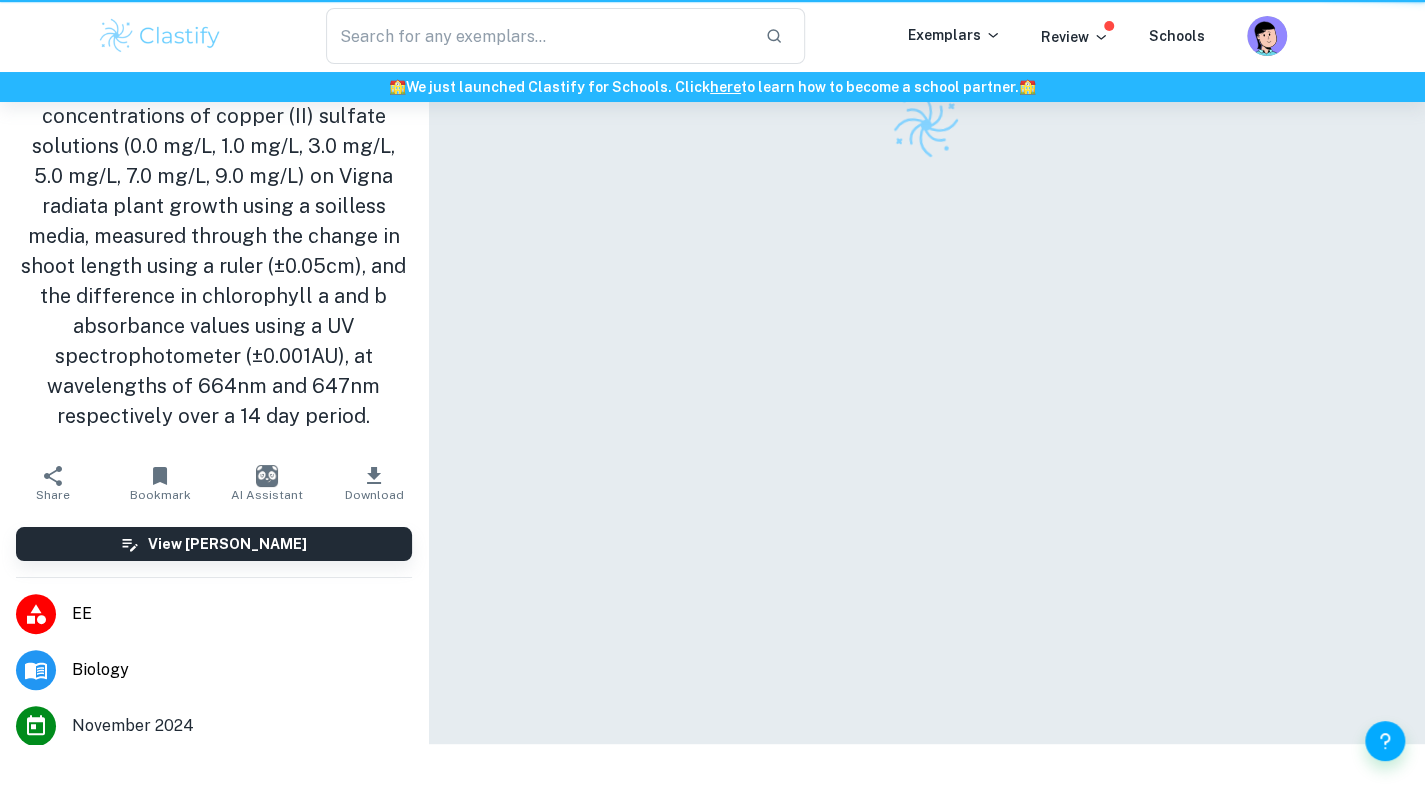 scroll, scrollTop: 0, scrollLeft: 0, axis: both 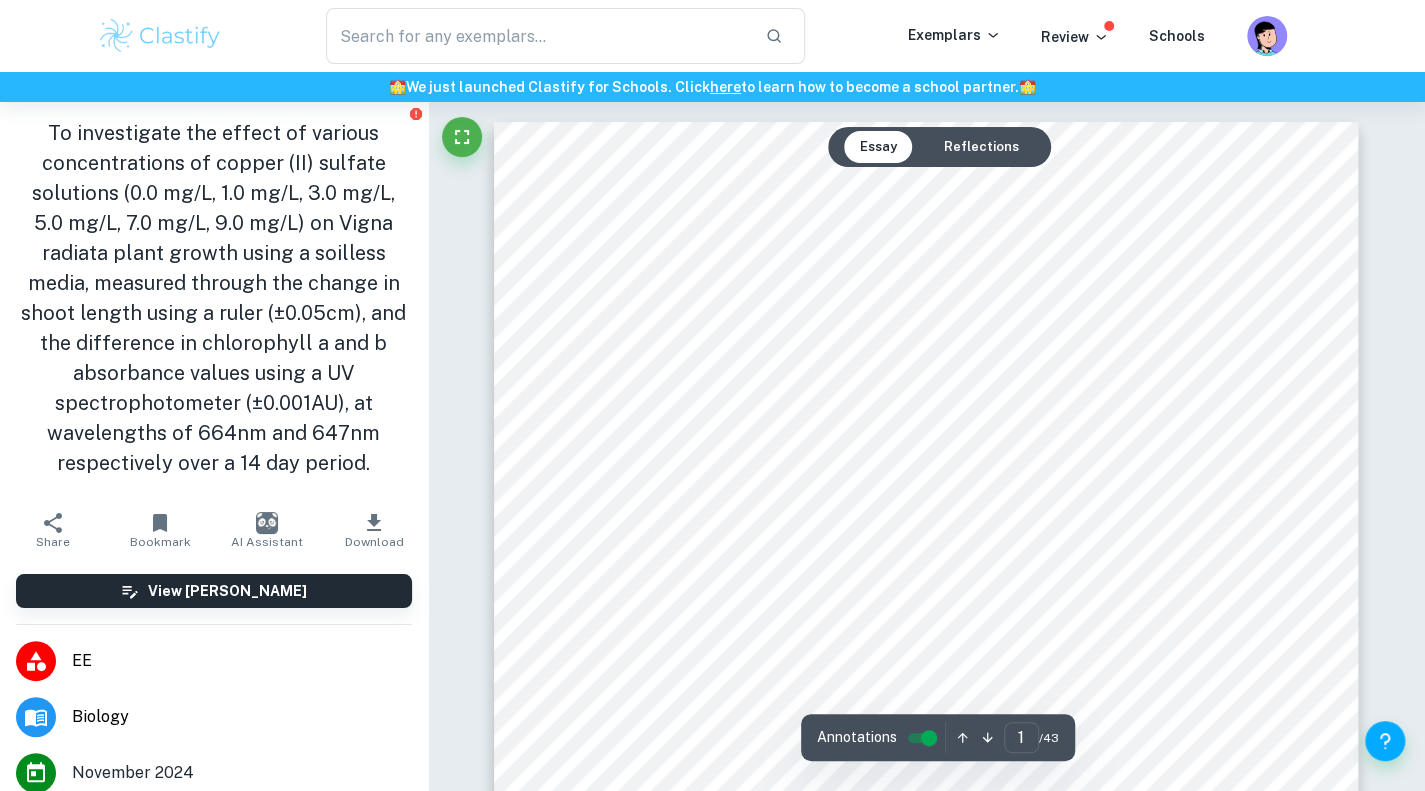 click on "Reflections" at bounding box center (981, 147) 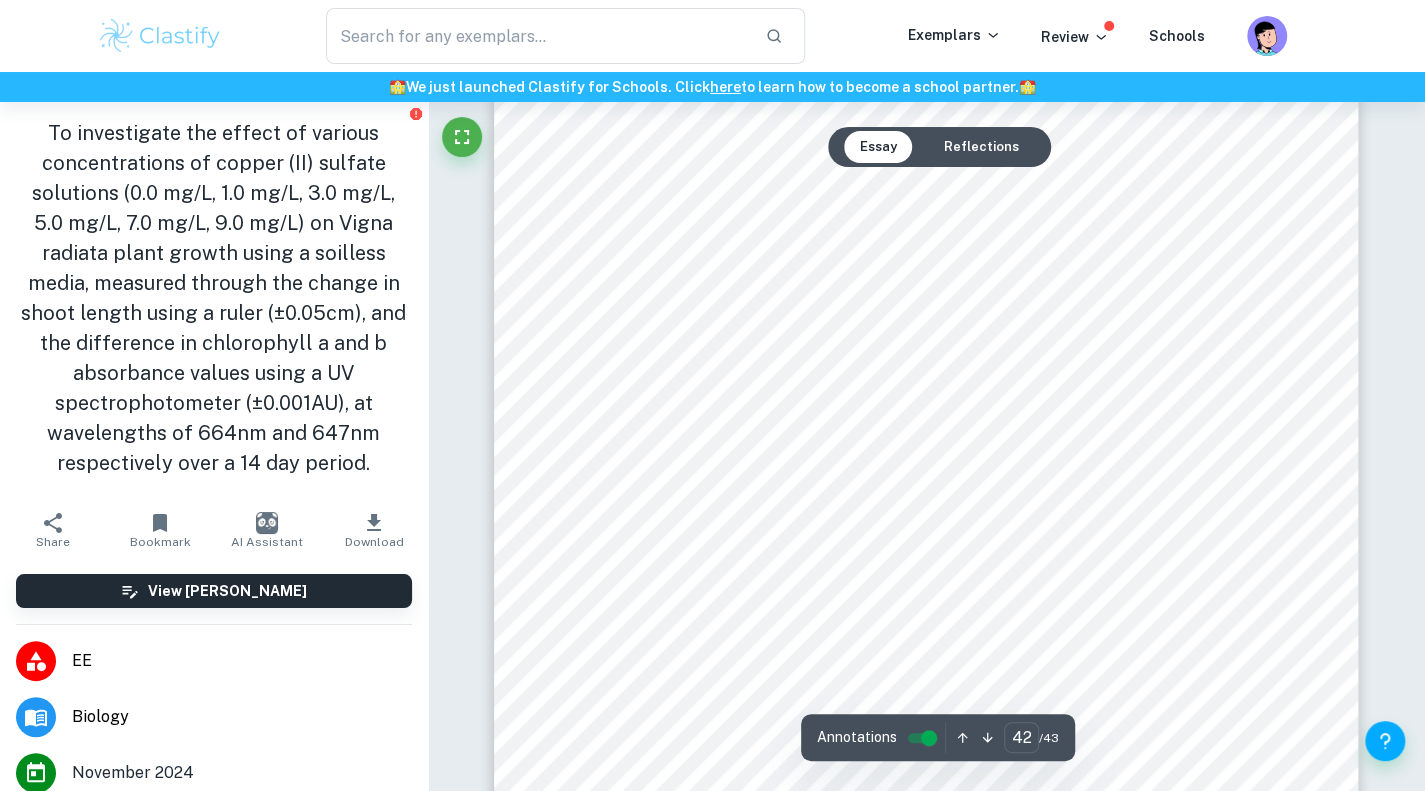 type on "43" 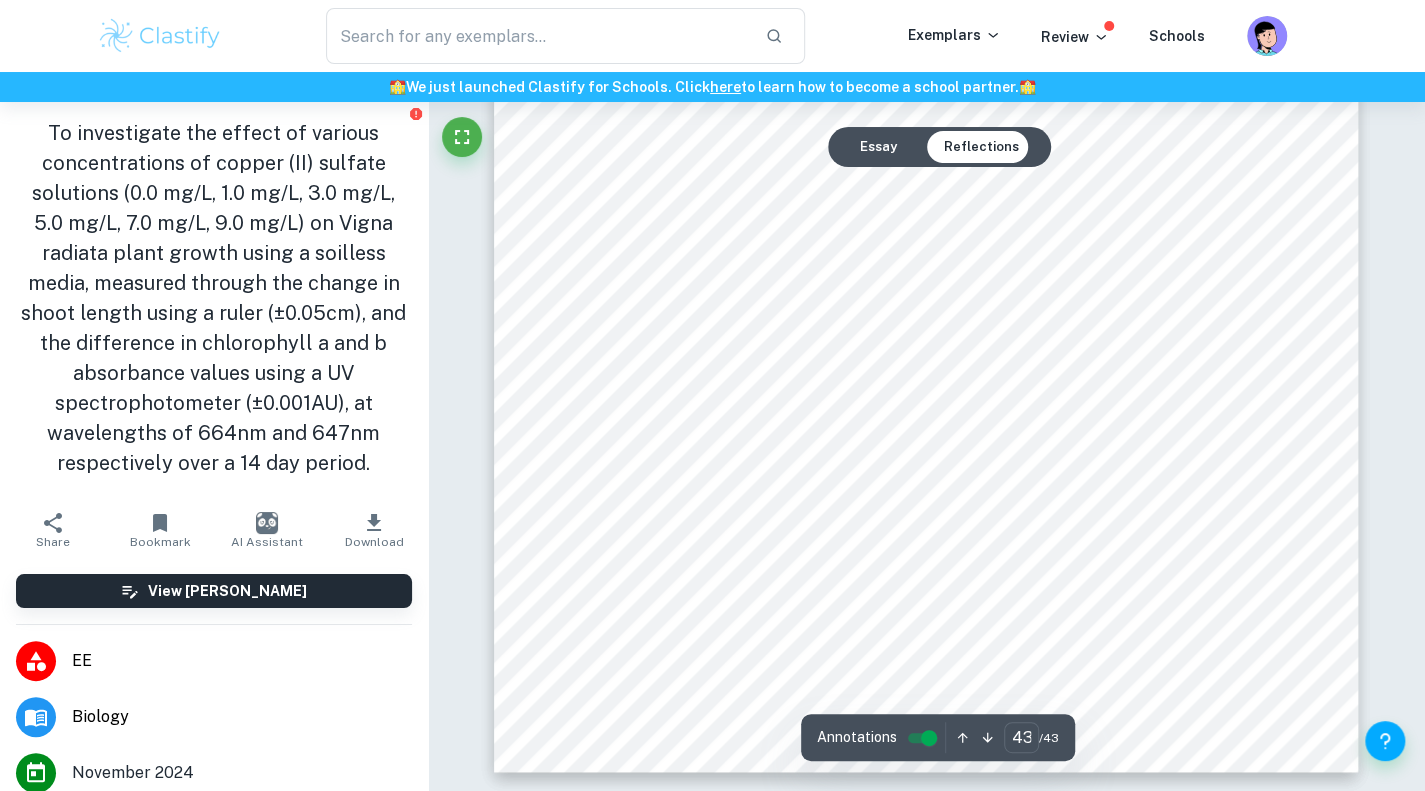 scroll, scrollTop: 52168, scrollLeft: 0, axis: vertical 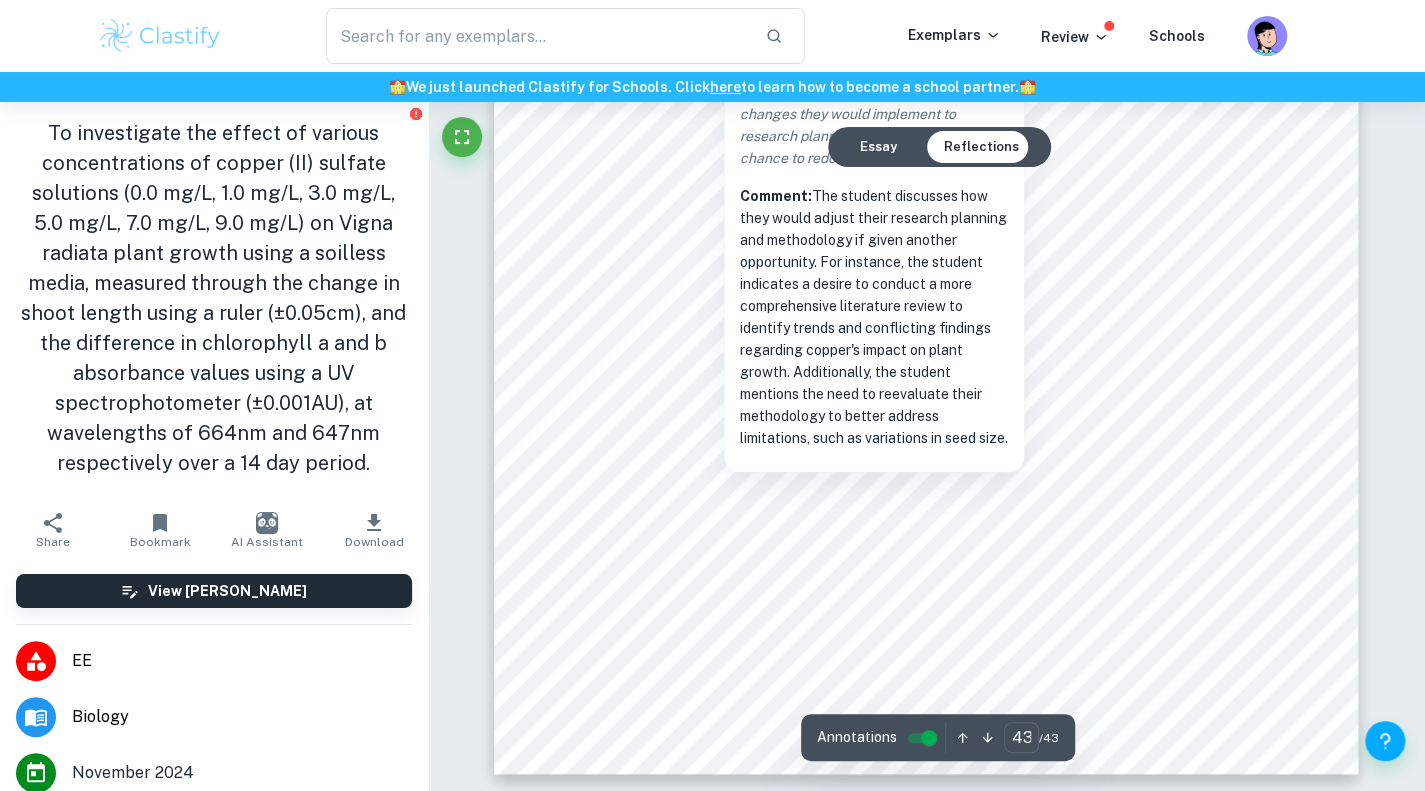click at bounding box center (926, 528) 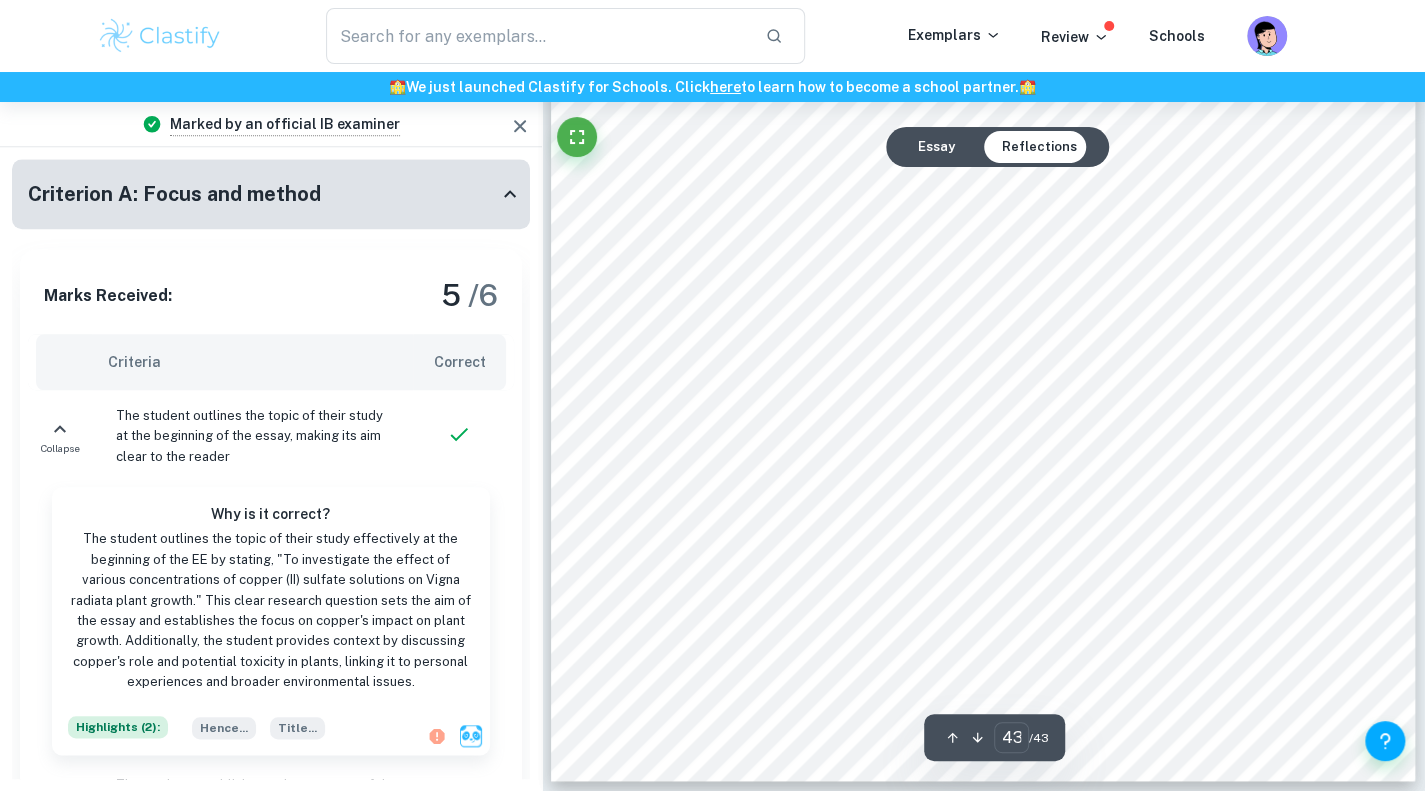 scroll, scrollTop: 52170, scrollLeft: 0, axis: vertical 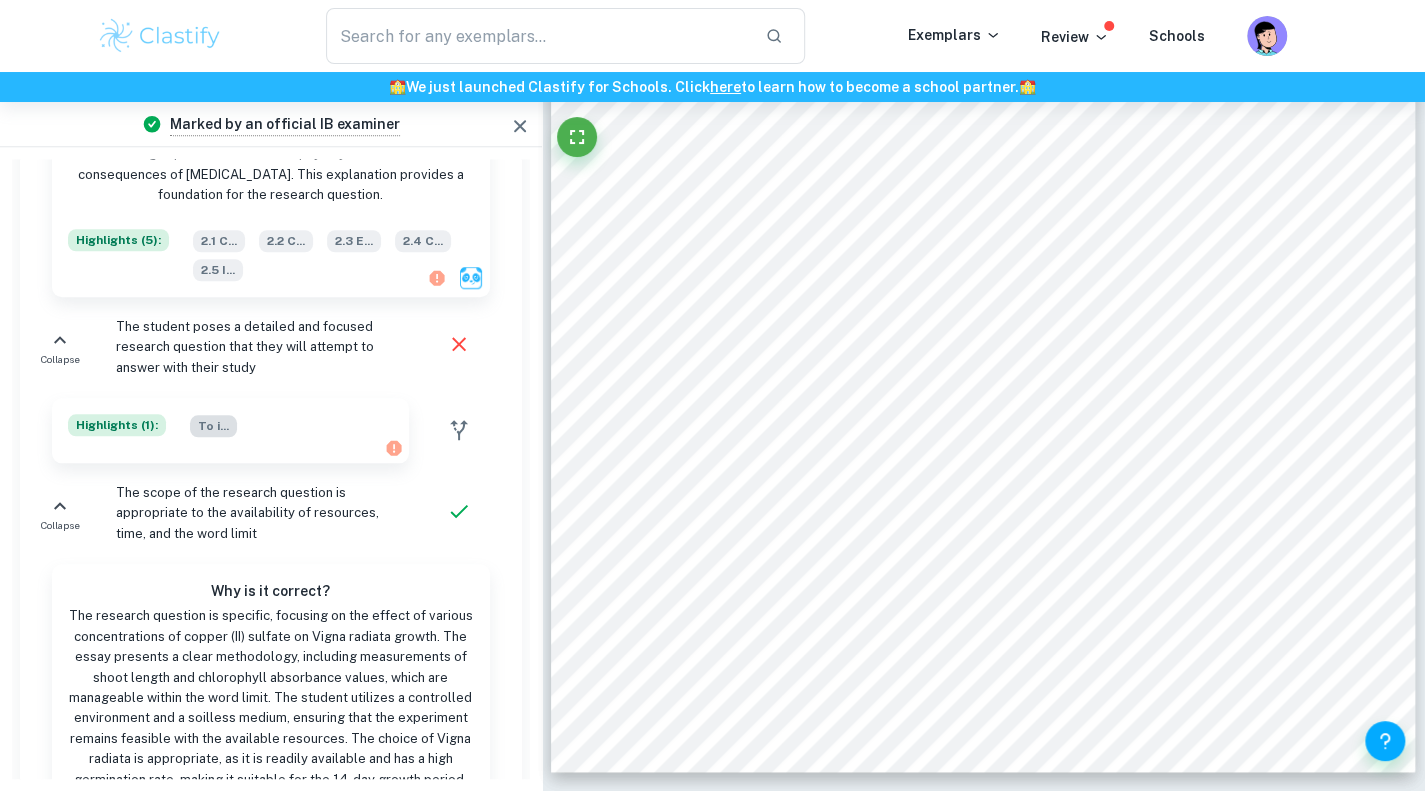 click on "To i ..." at bounding box center [213, 426] 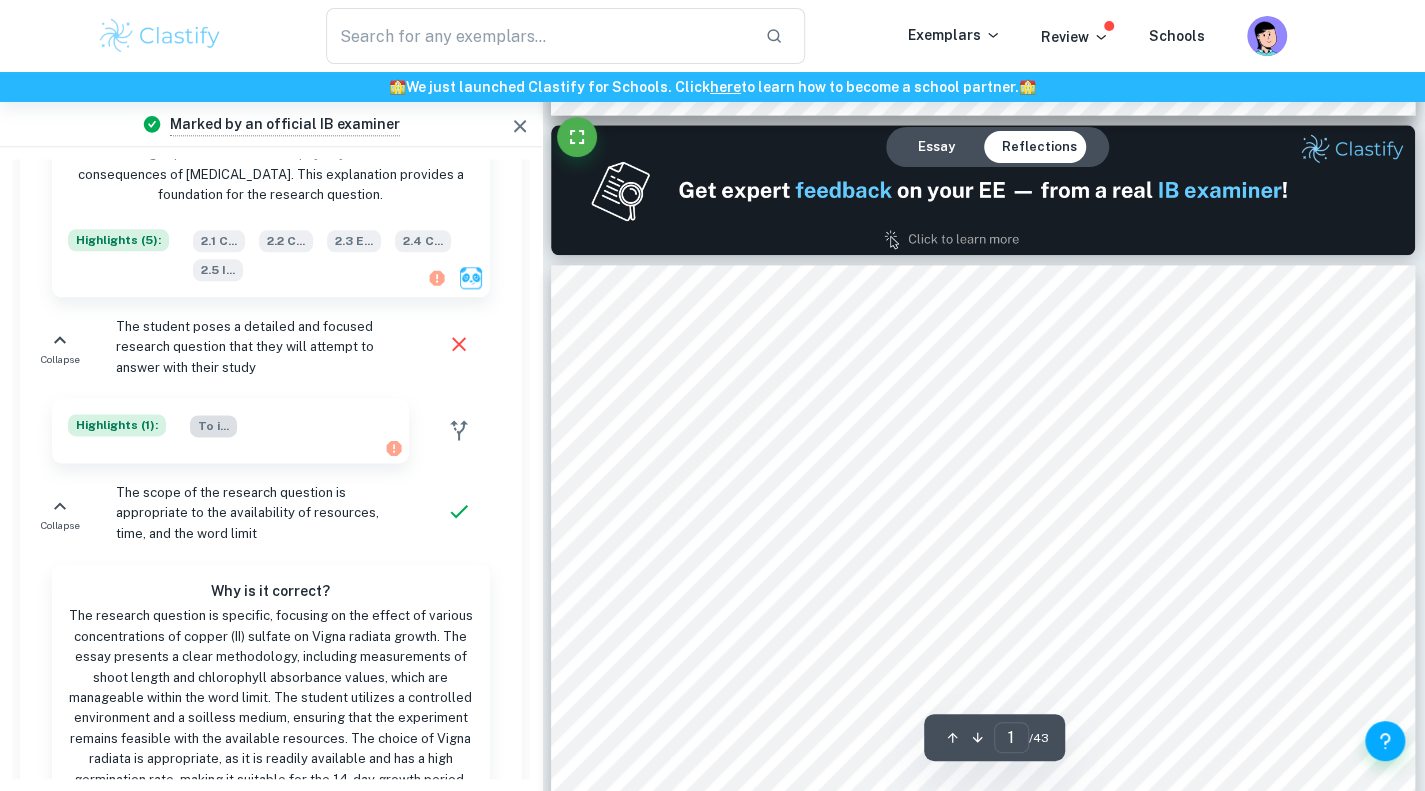 scroll, scrollTop: 298, scrollLeft: 0, axis: vertical 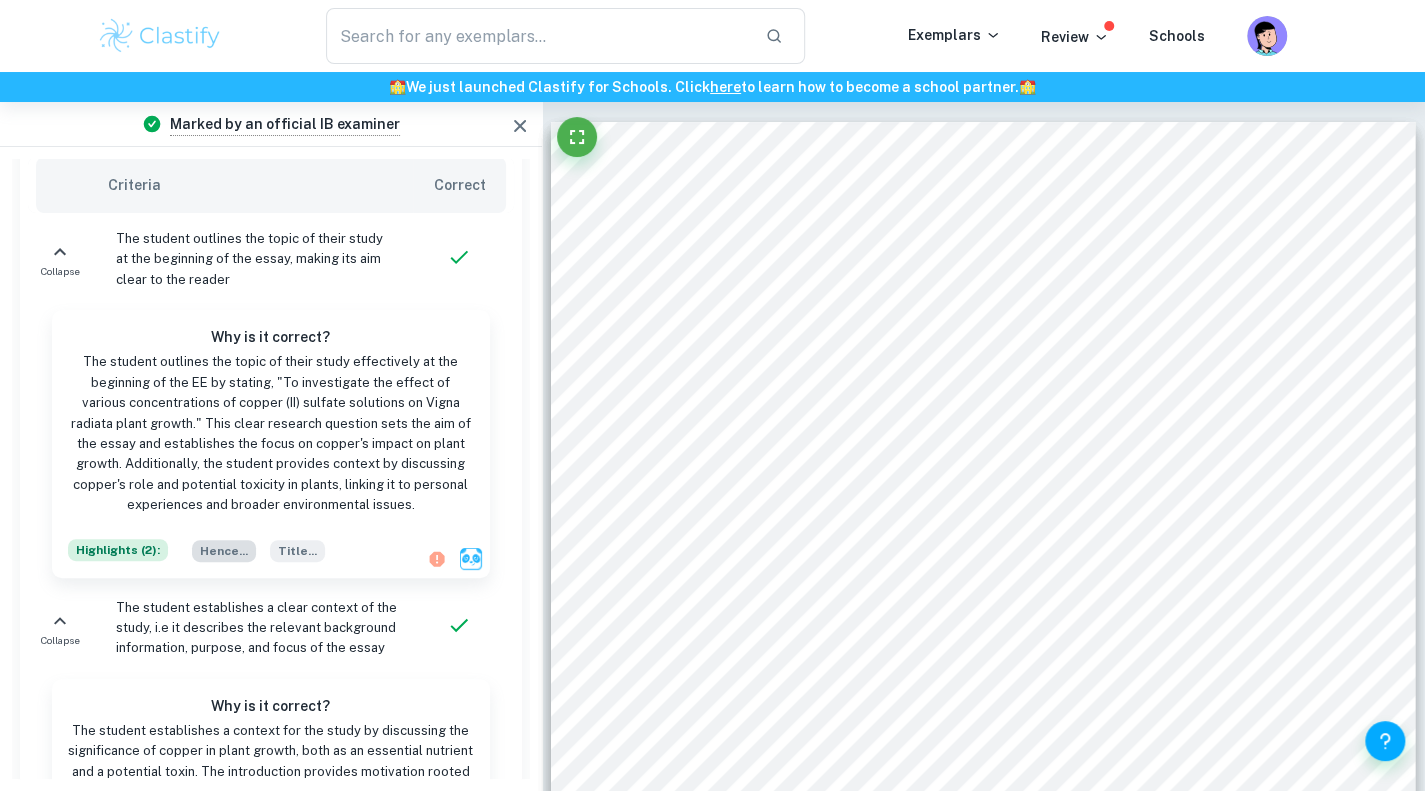 click on "Hence ..." at bounding box center [224, 551] 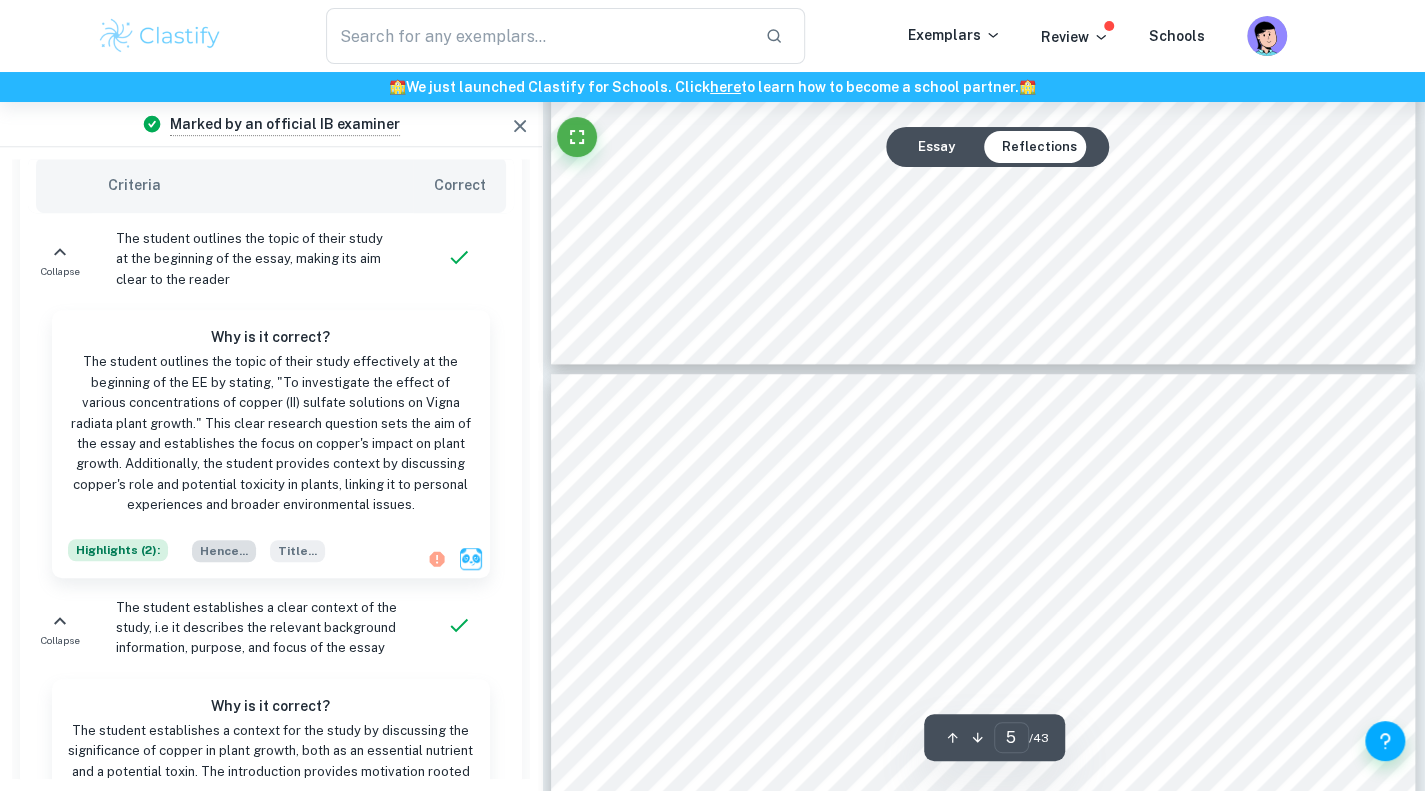 scroll, scrollTop: 4952, scrollLeft: 0, axis: vertical 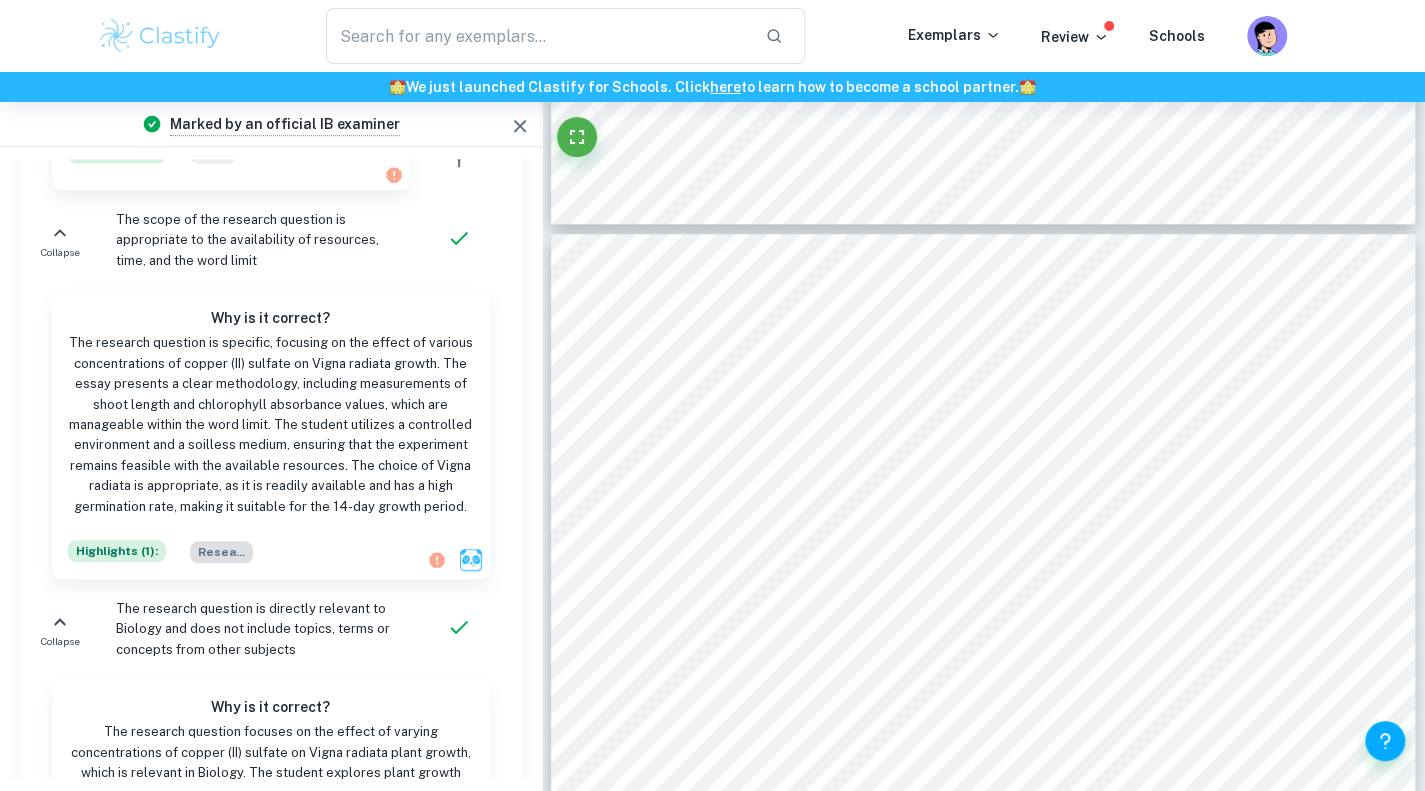 click on "Resea ..." at bounding box center (221, 552) 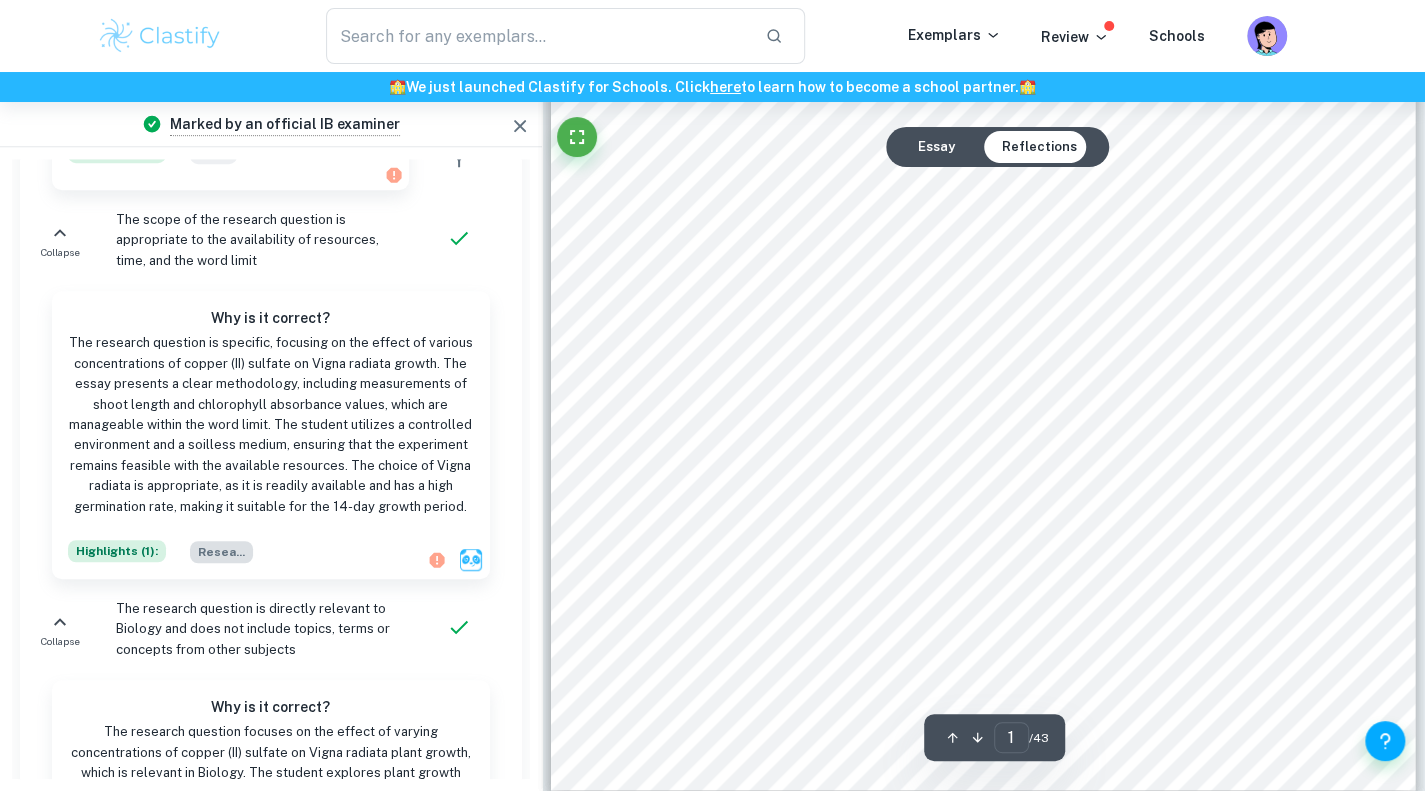 scroll, scrollTop: 292, scrollLeft: 0, axis: vertical 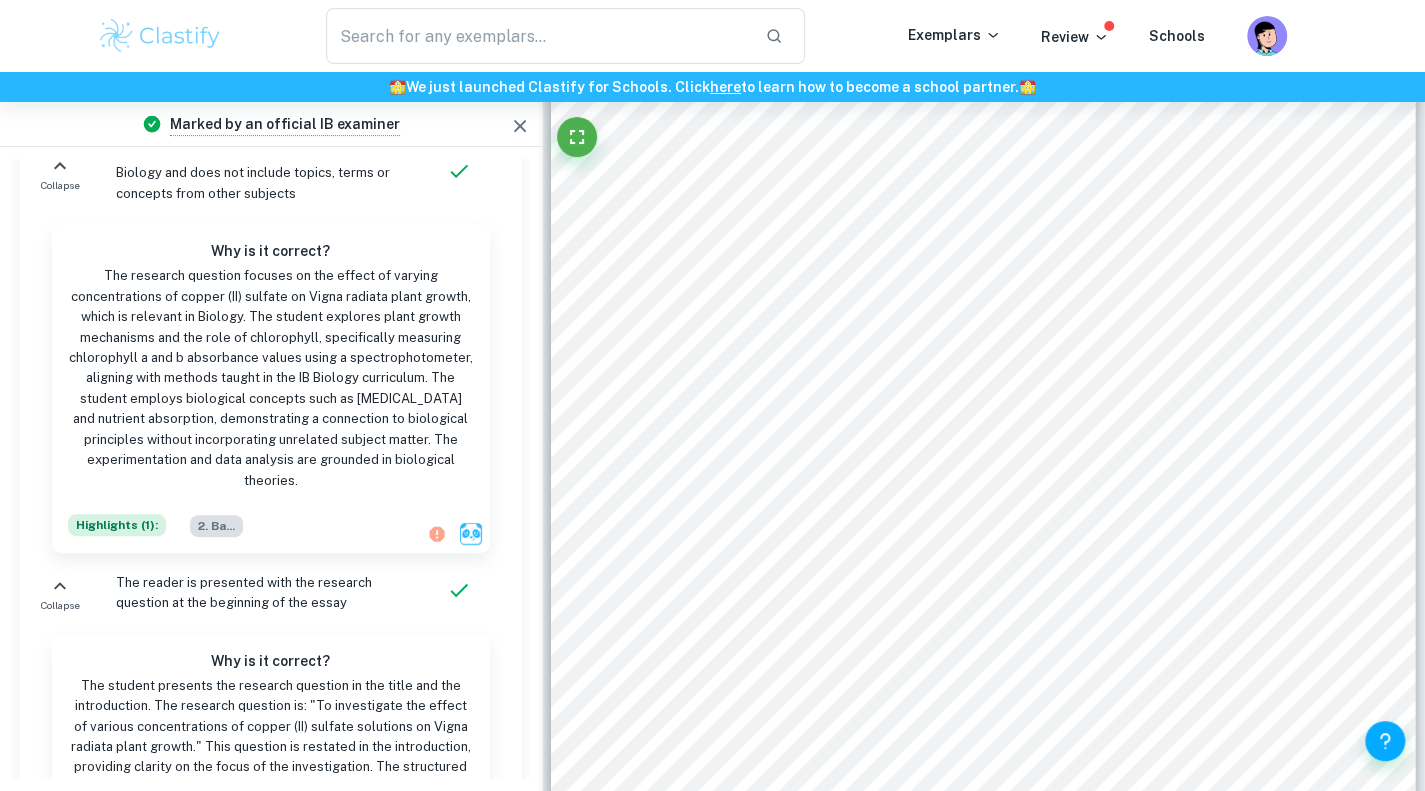 click on "2. Ba ..." at bounding box center [216, 526] 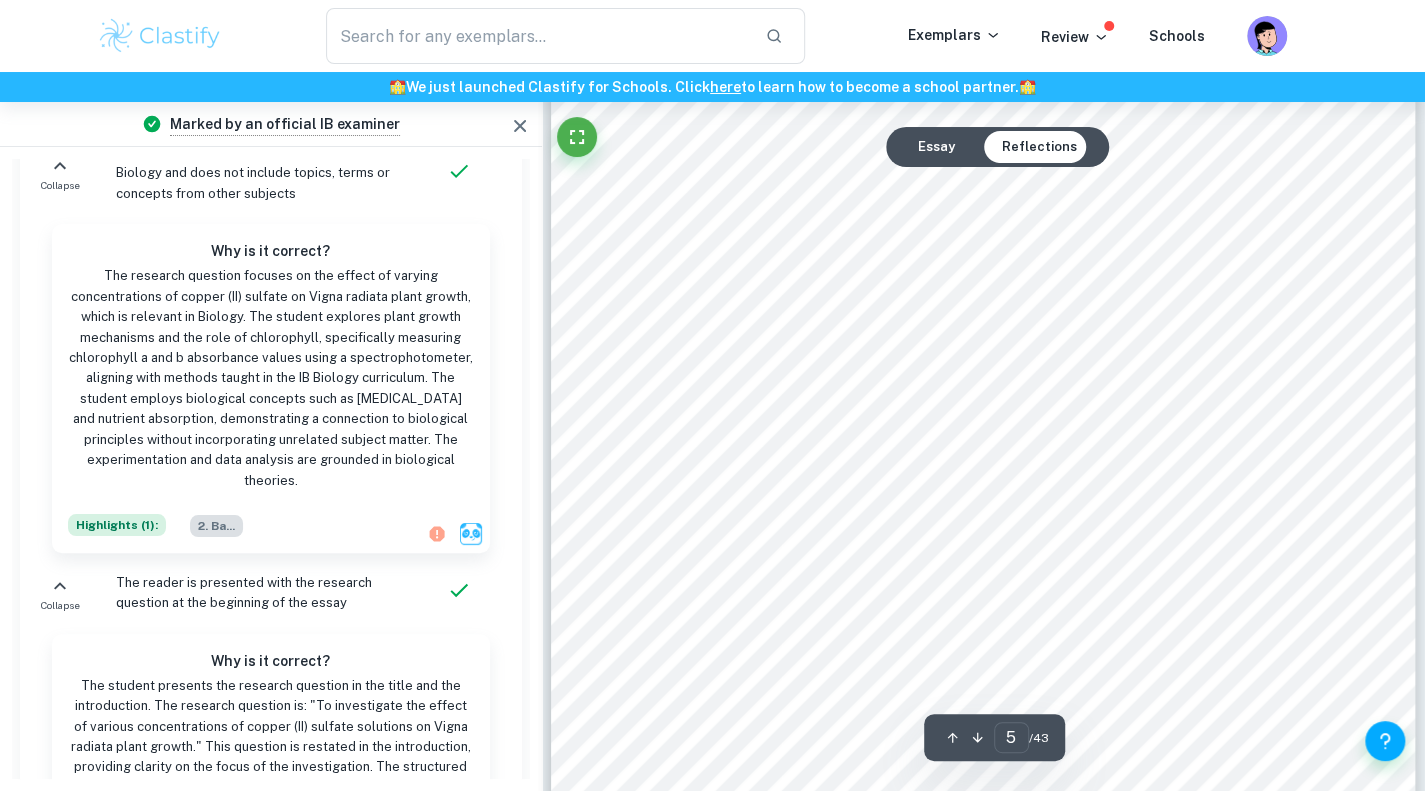 scroll, scrollTop: 5450, scrollLeft: 0, axis: vertical 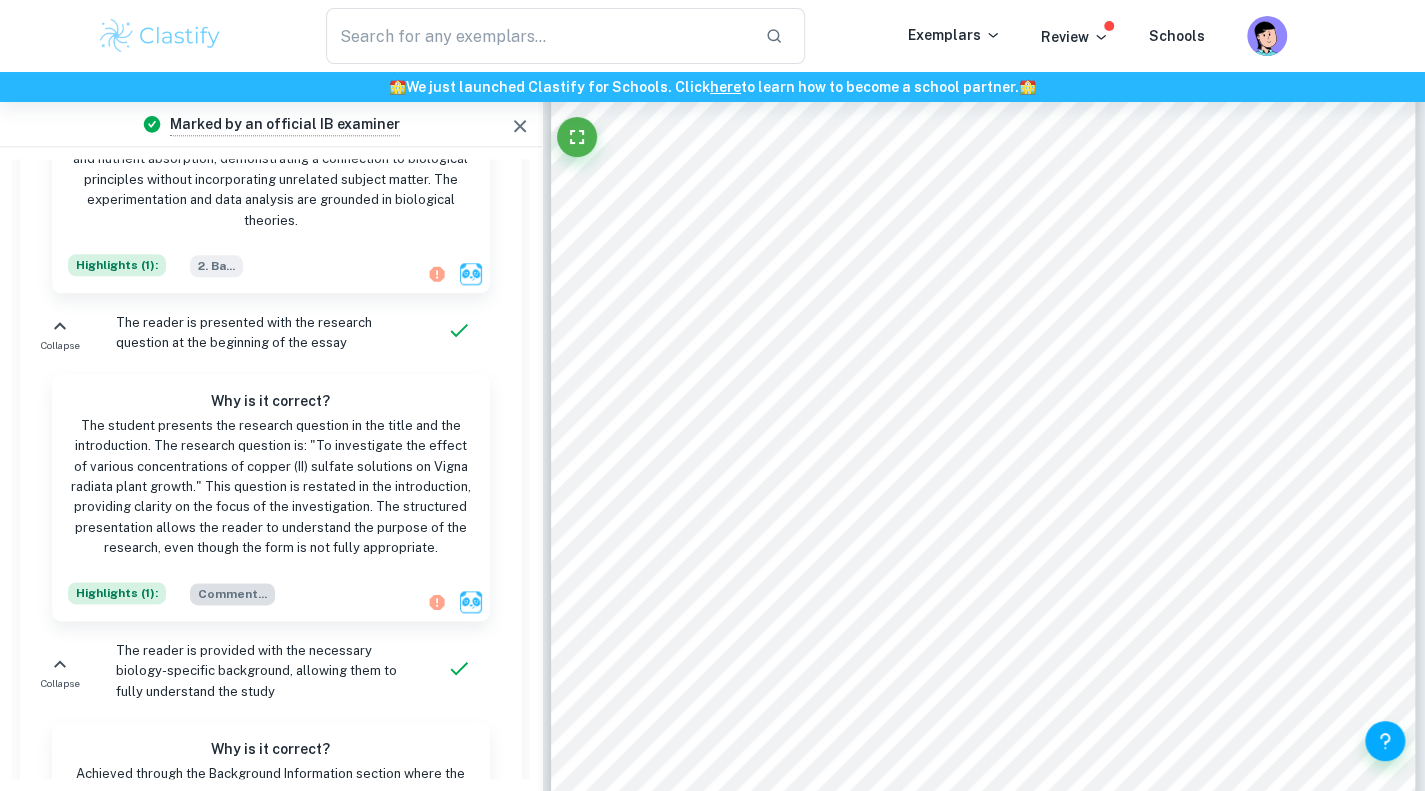 click on "Comment ..." at bounding box center [232, 594] 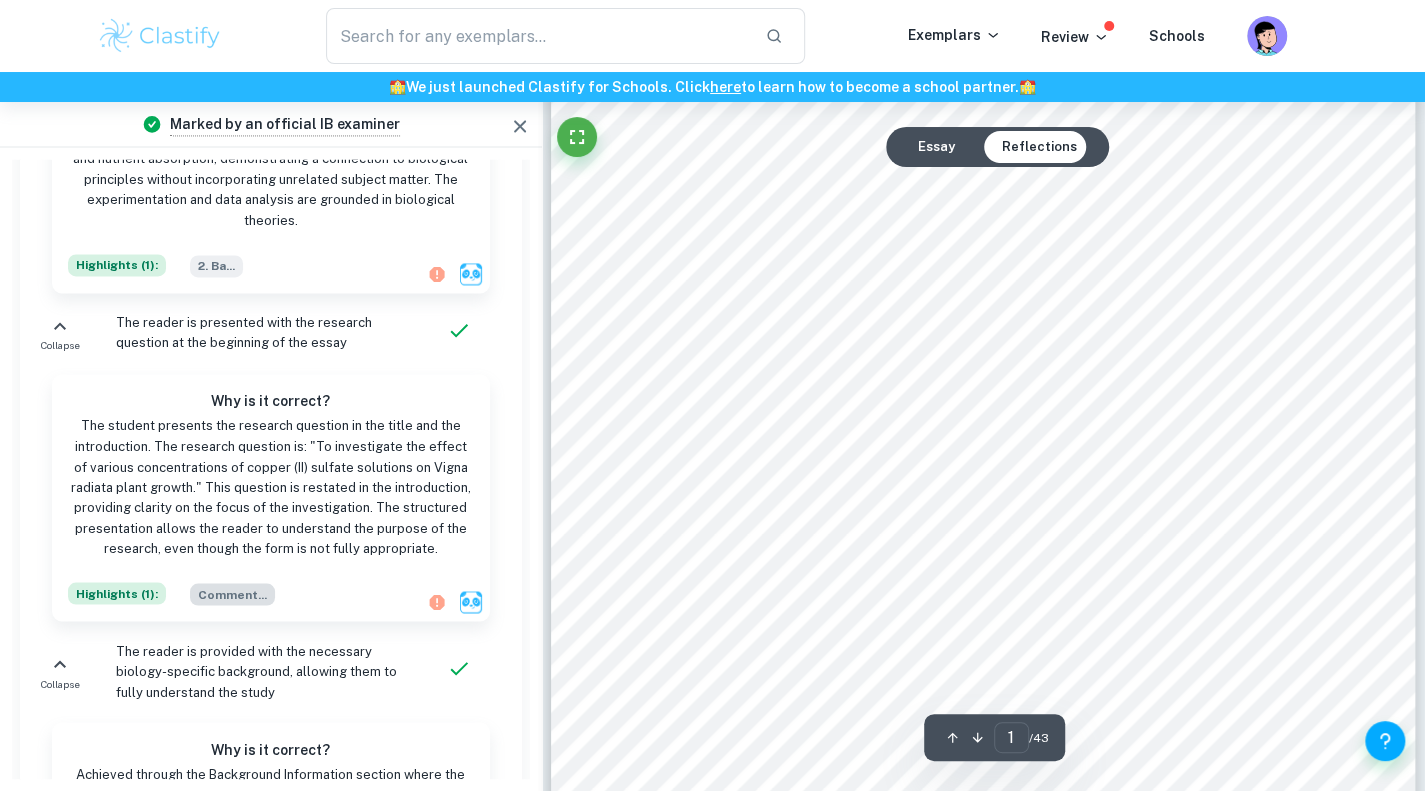 scroll, scrollTop: 576, scrollLeft: 0, axis: vertical 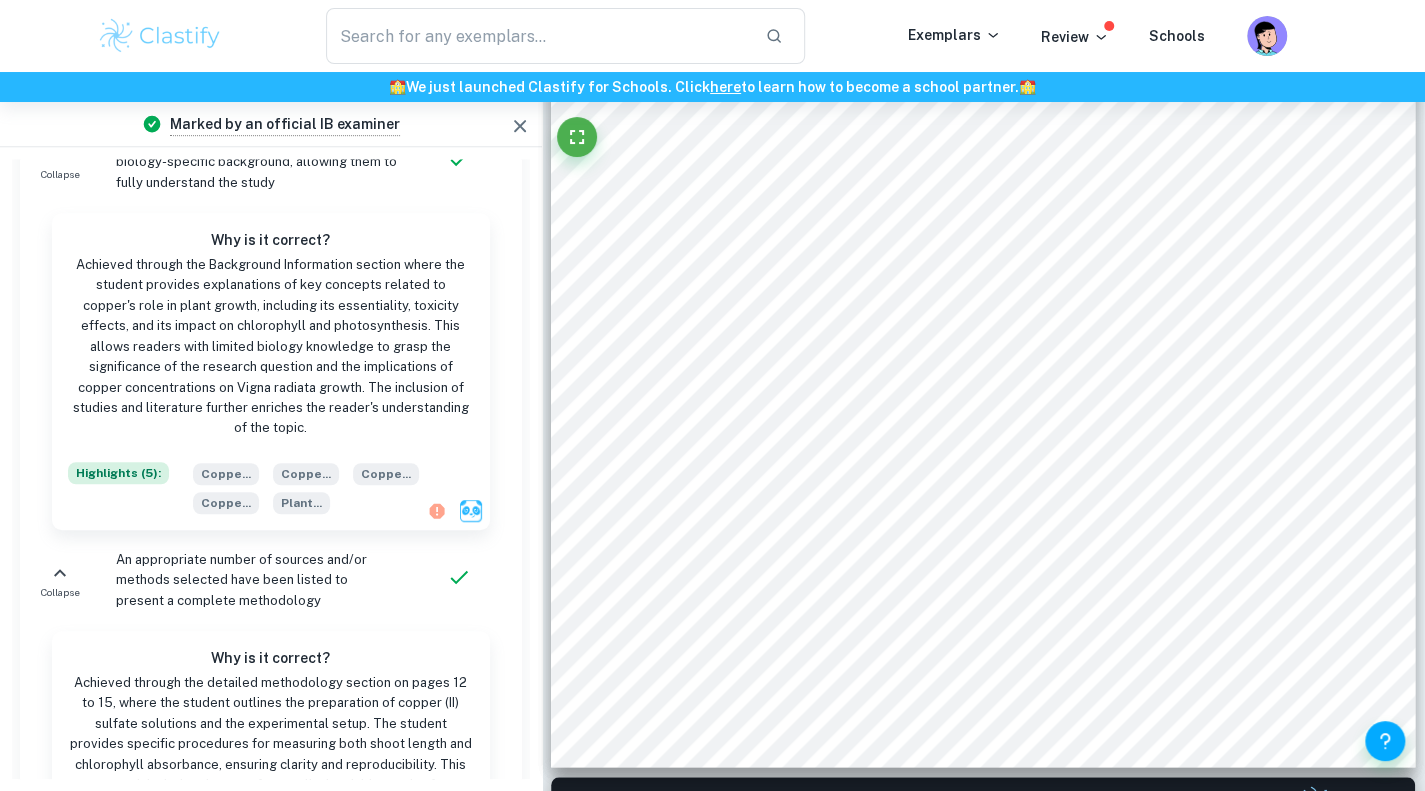 click on "Coppe ... Coppe ... Coppe ... Coppe ... Plant ..." at bounding box center [329, 488] 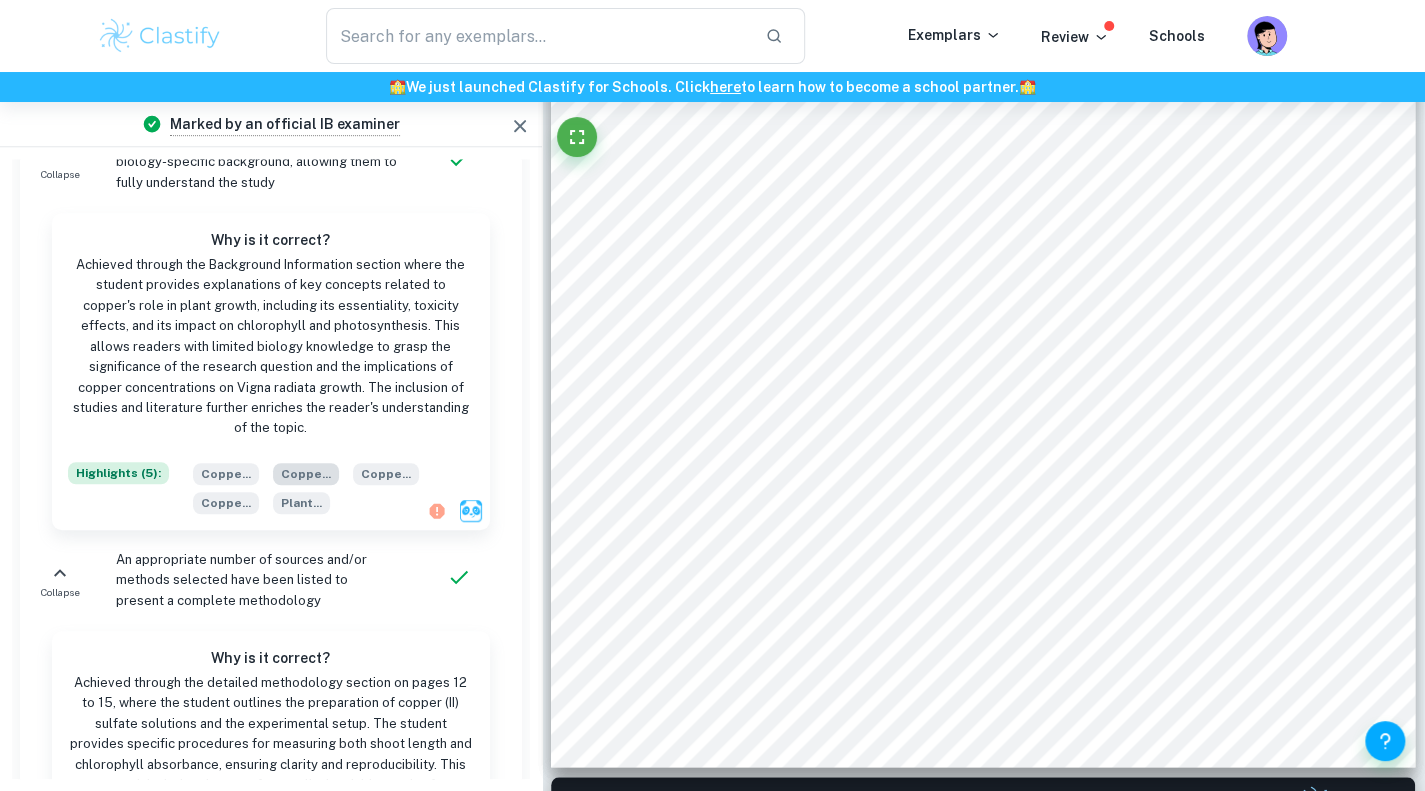 click on "Coppe ..." at bounding box center (306, 474) 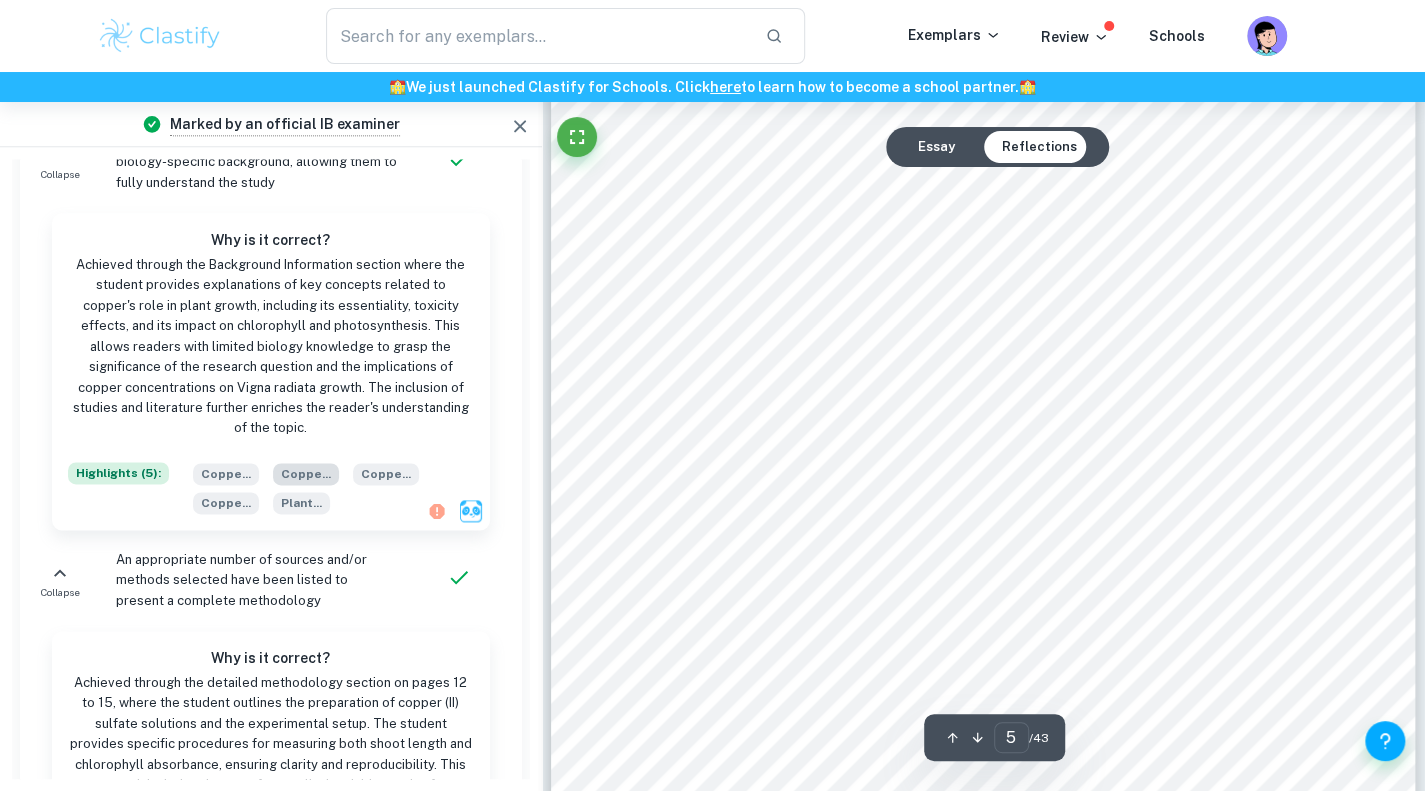type on "6" 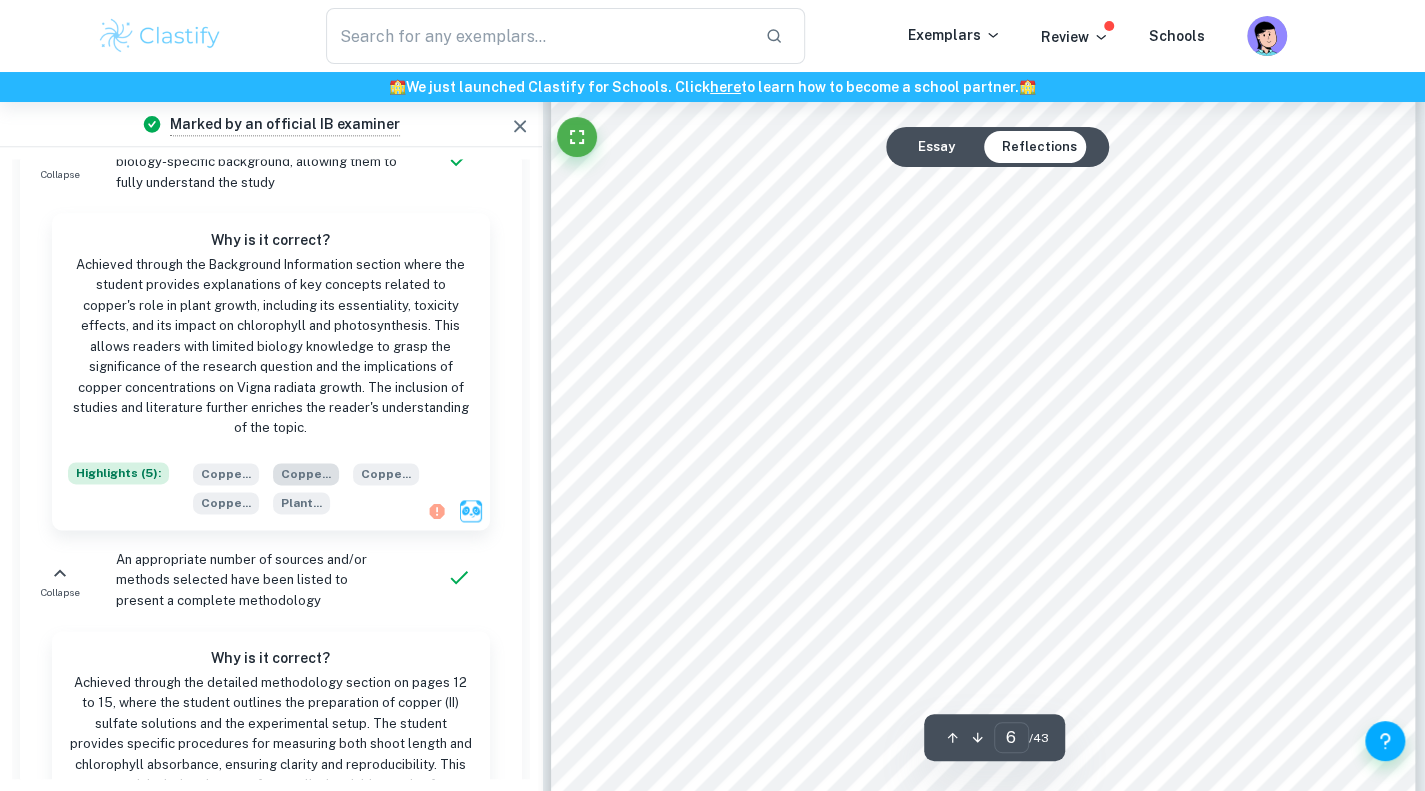 scroll, scrollTop: 6270, scrollLeft: 0, axis: vertical 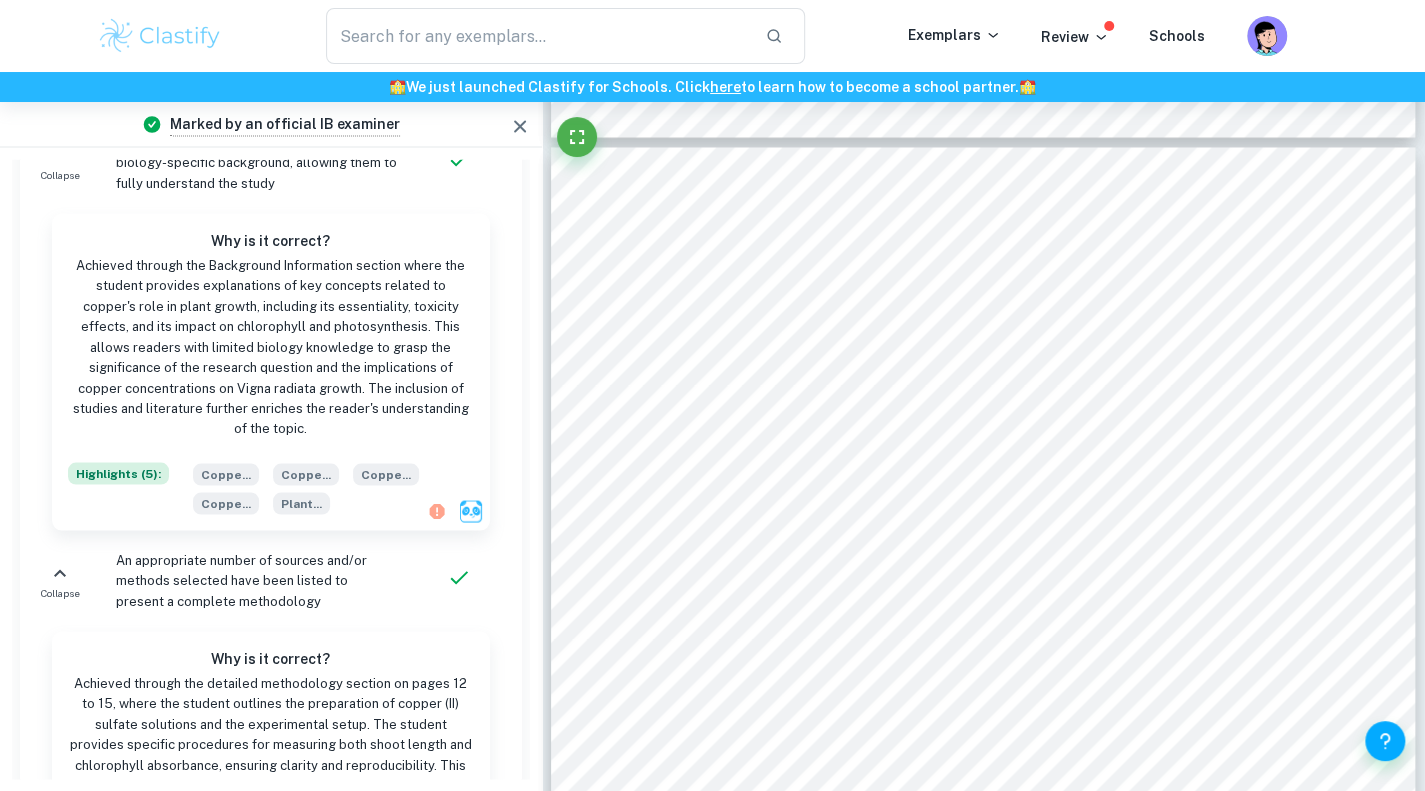 click on "Criterion A: Focus and method Marks Received:  5   / 6 Criteria Correct Collapse   The student outlines the topic of their study at the beginning of the essay, making its aim clear to the reader Why is it correct?   The student outlines the topic of their study effectively at the beginning of the EE by stating, "To investigate the effect of various concentrations of copper (II) sulfate solutions on Vigna radiata plant growth." This clear research question sets the aim of the essay and establishes the focus on copper's impact on plant growth. Additionally, the student provides context by discussing copper's role and potential toxicity in plants, linking it to personal experiences and broader environmental issues. Highlights ( 2 ):      Hence ... Title ... Collapse   The student establishes a clear context of the study, i.e it describes the relevant background information, purpose, and focus of the essay Why is it correct?   Highlights ( 5 ):      2.1 C ... 2.2 C ... 2.3 E ... 2.4 C ... 2.5 I ... Collapse   1" at bounding box center (271, 469) 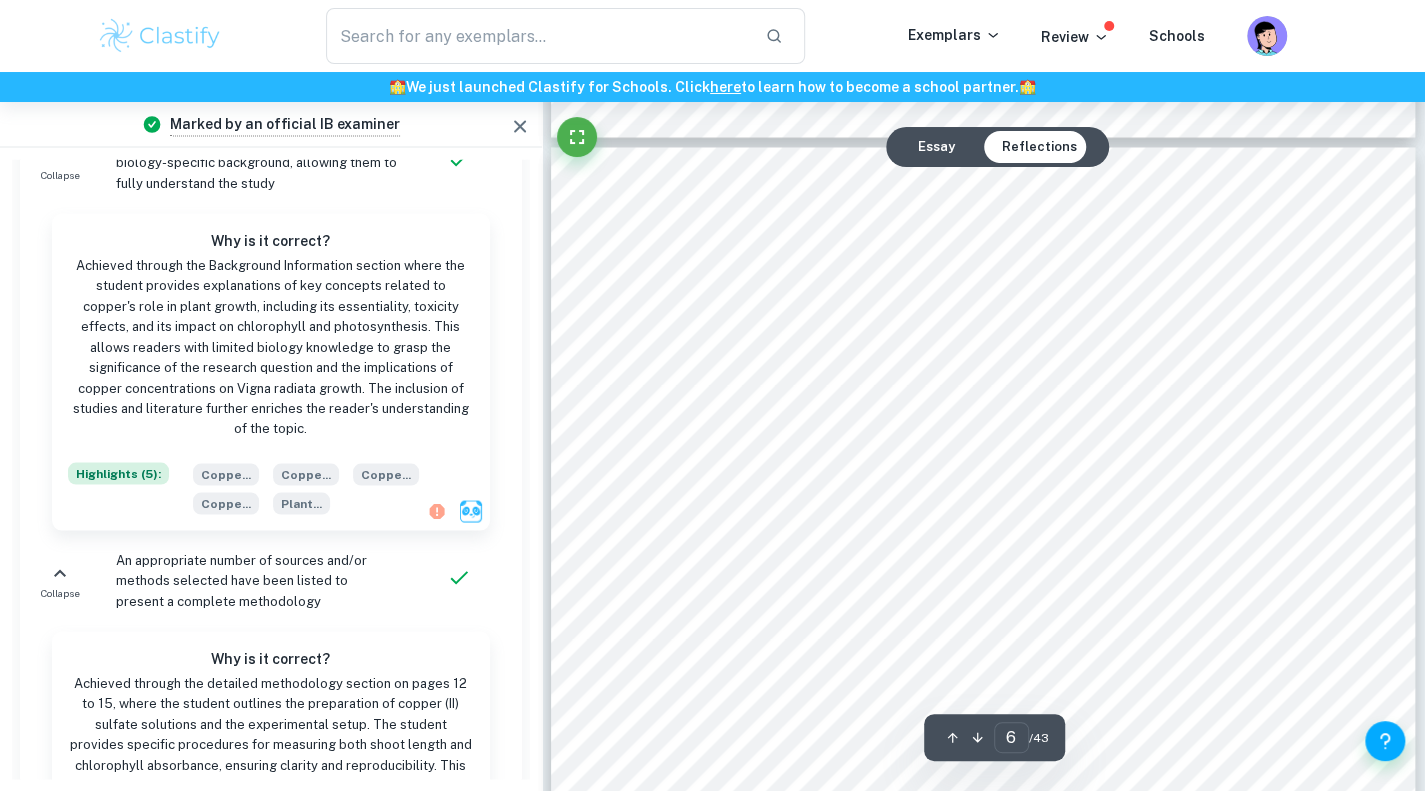 scroll, scrollTop: 6962, scrollLeft: 0, axis: vertical 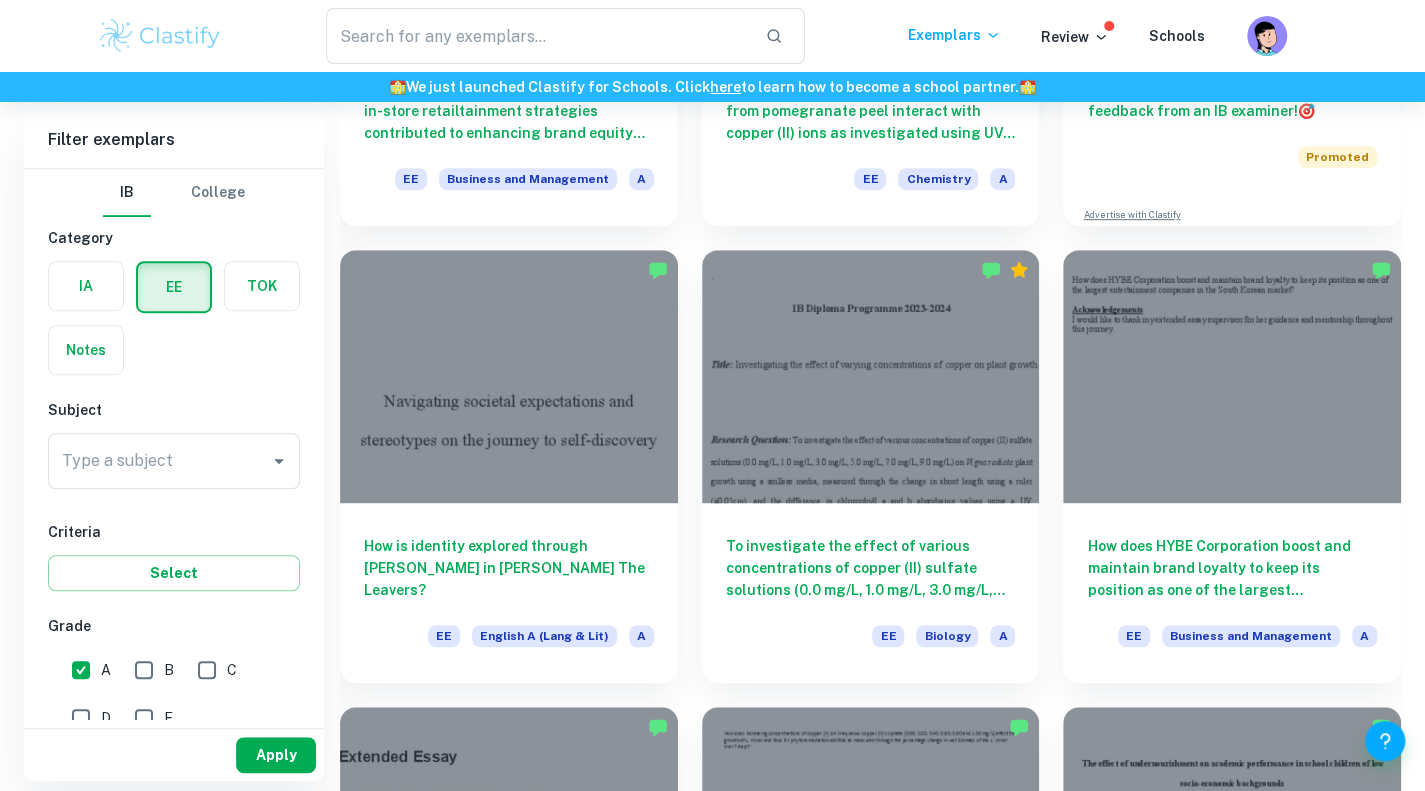 click on "Apply" at bounding box center [276, 755] 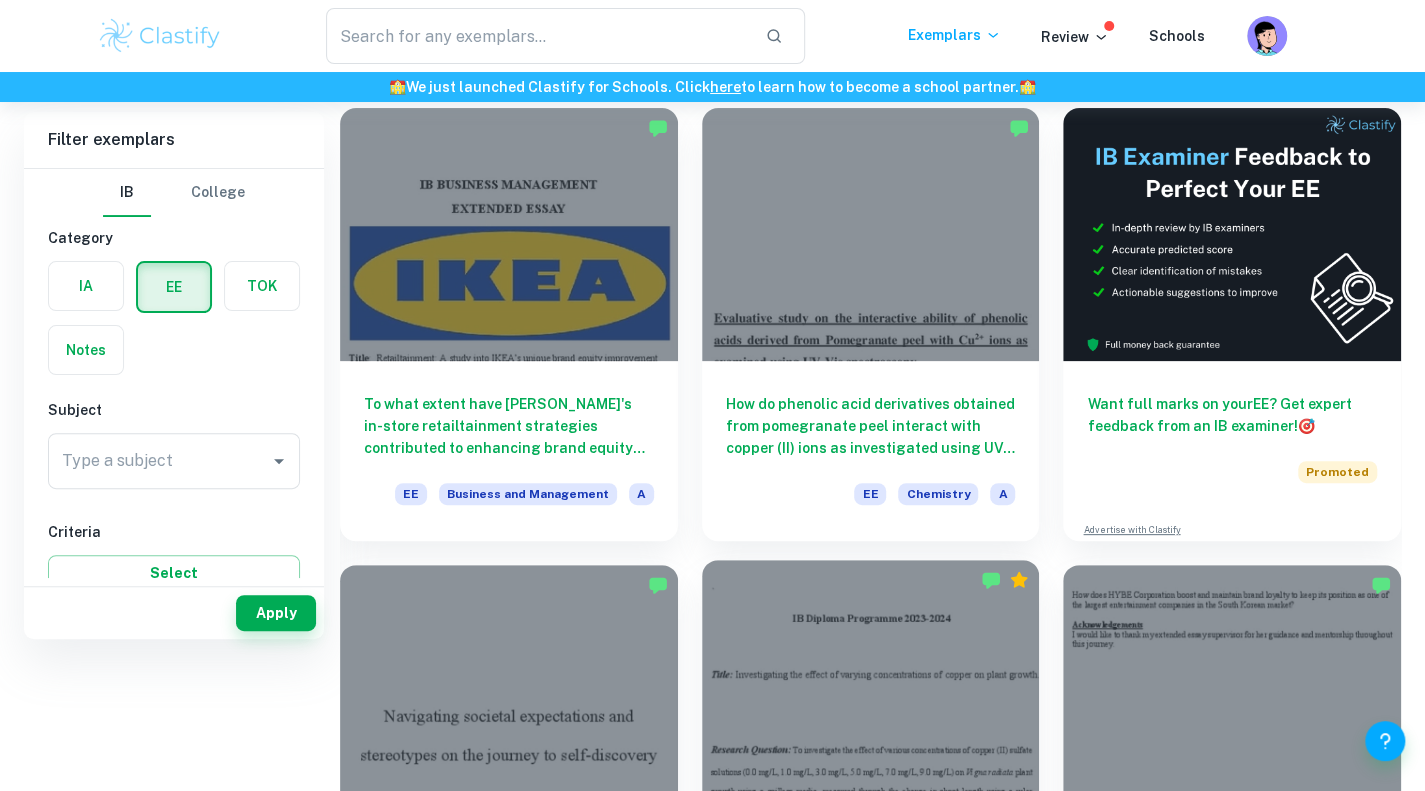 scroll, scrollTop: 0, scrollLeft: 0, axis: both 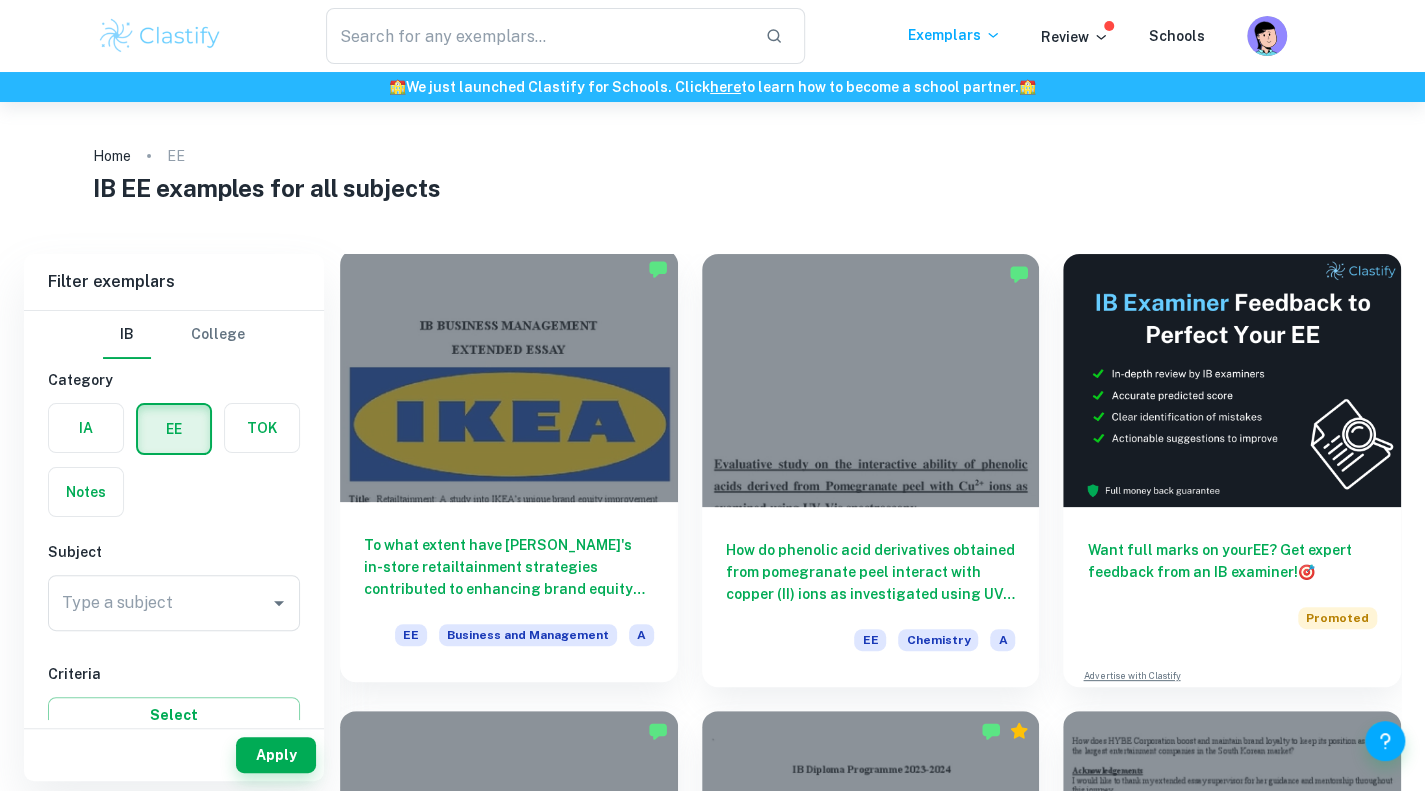 click at bounding box center [509, 375] 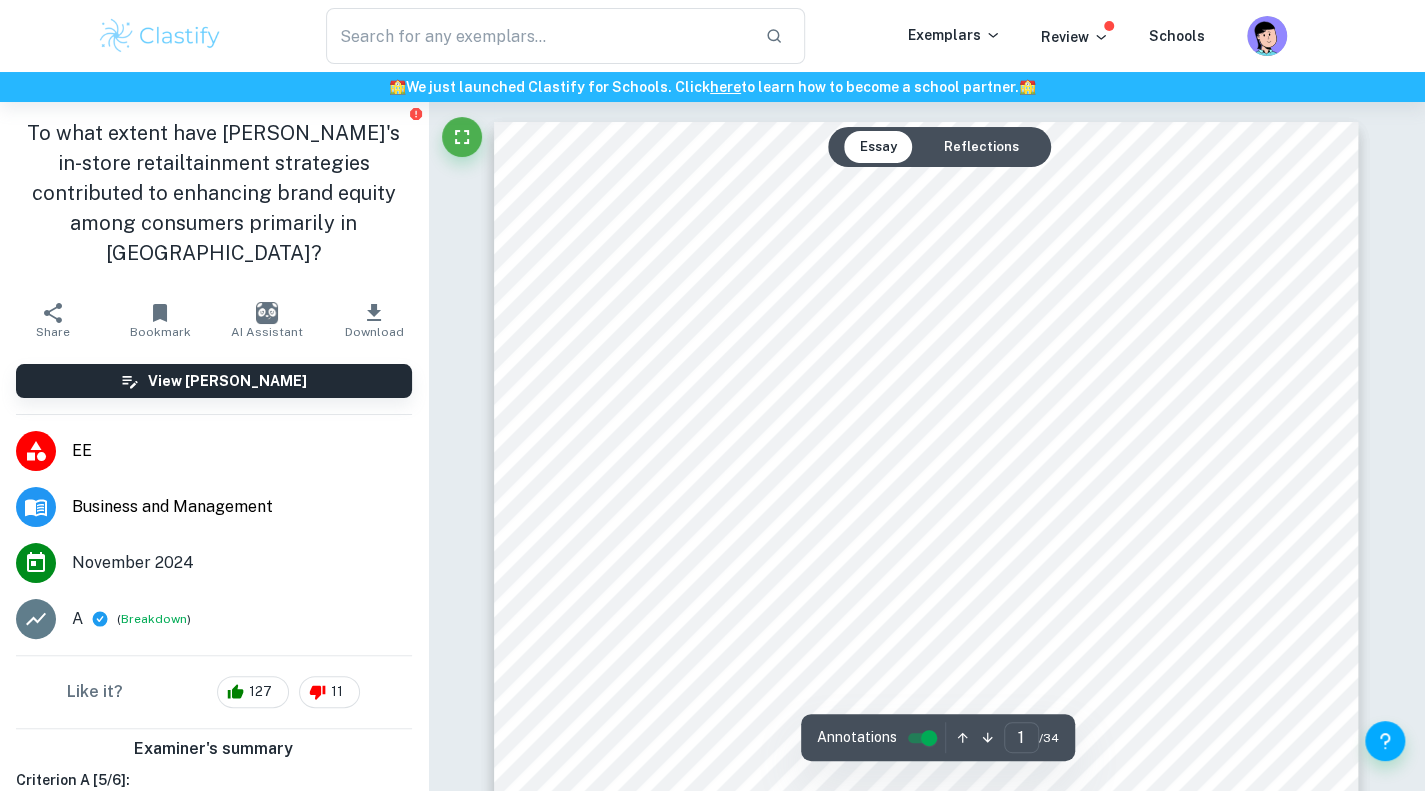 click on "Reflections" at bounding box center [981, 147] 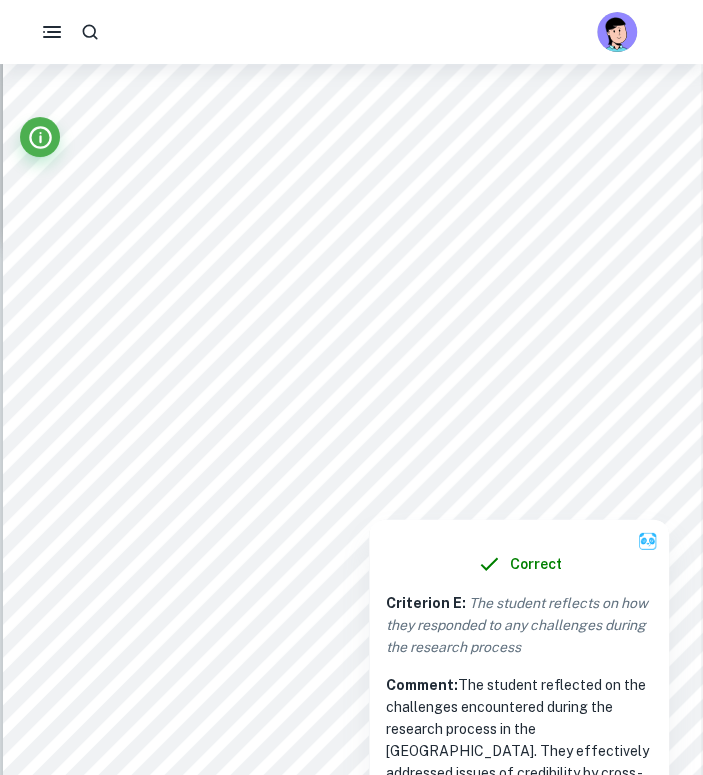scroll, scrollTop: 33122, scrollLeft: 0, axis: vertical 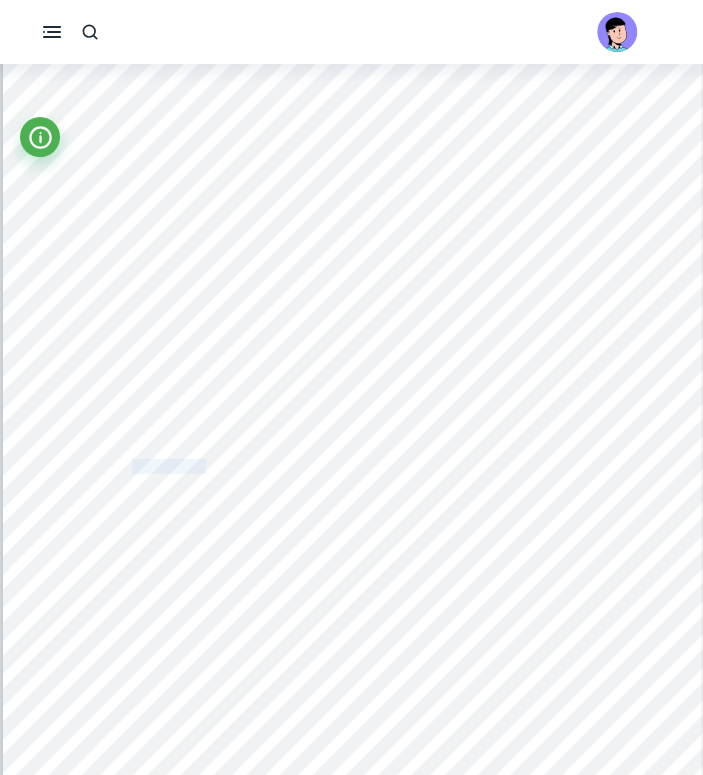 drag, startPoint x: 203, startPoint y: 467, endPoint x: 133, endPoint y: 463, distance: 70.11419 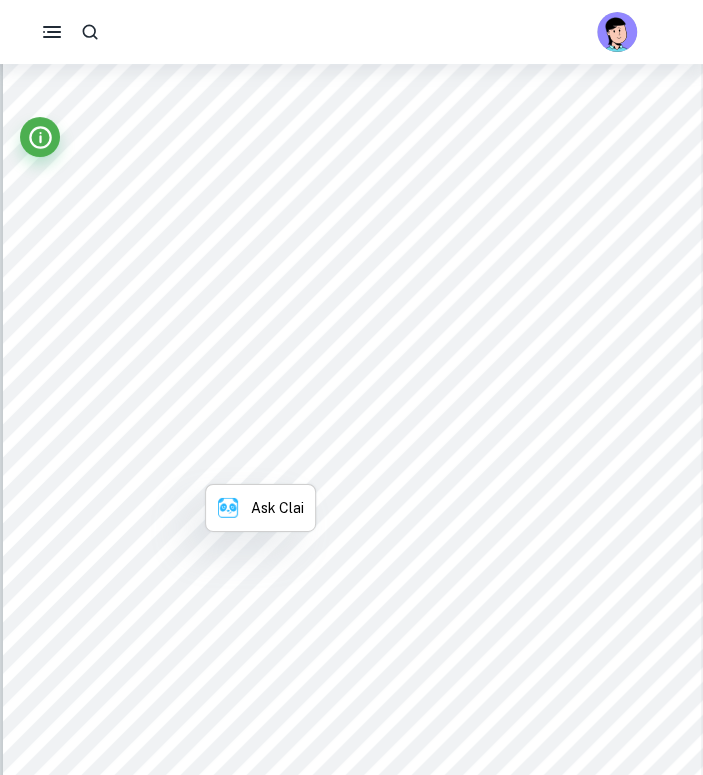 click on "crucial for research success. In the future, I will prioritise meticulous planning and early issue" at bounding box center [350, 535] 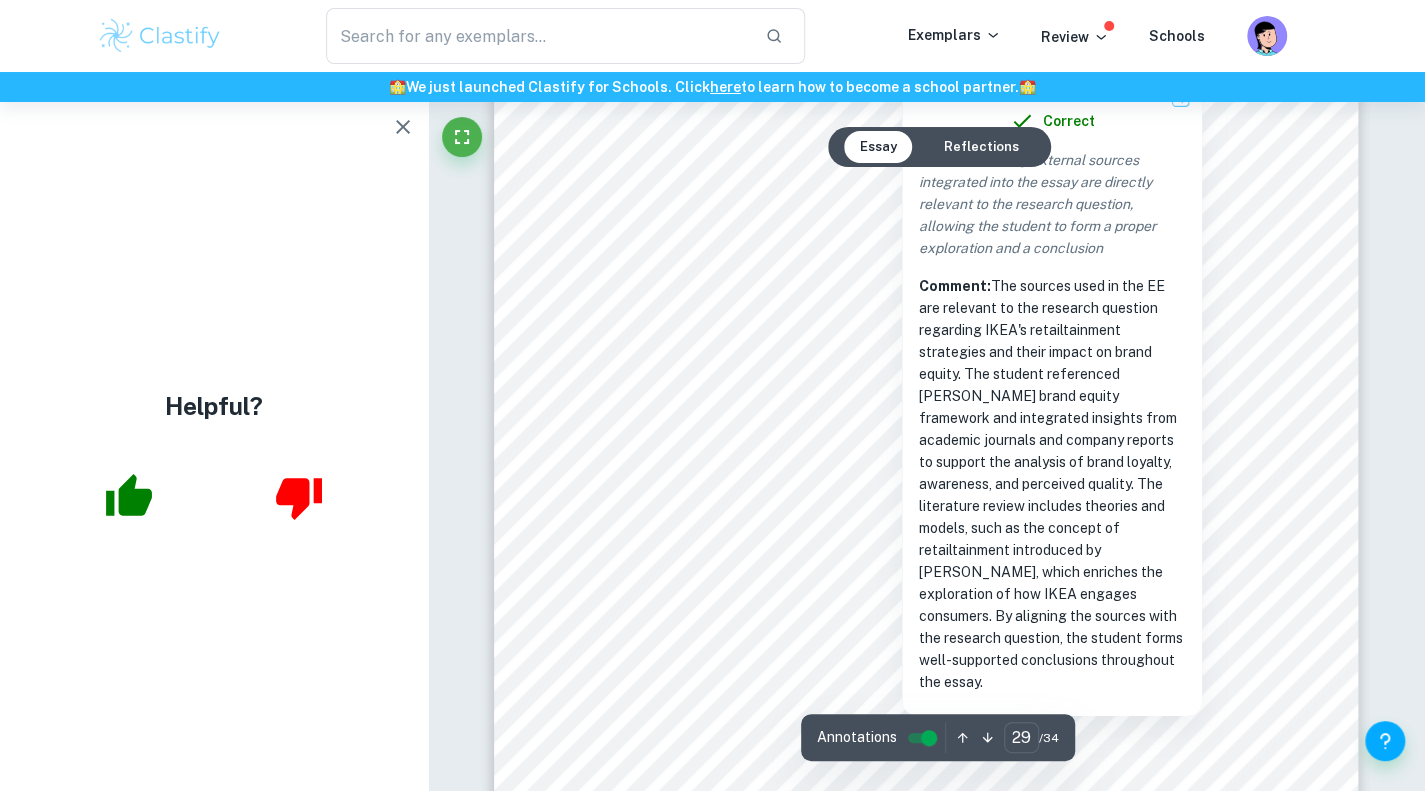 scroll, scrollTop: 34436, scrollLeft: 0, axis: vertical 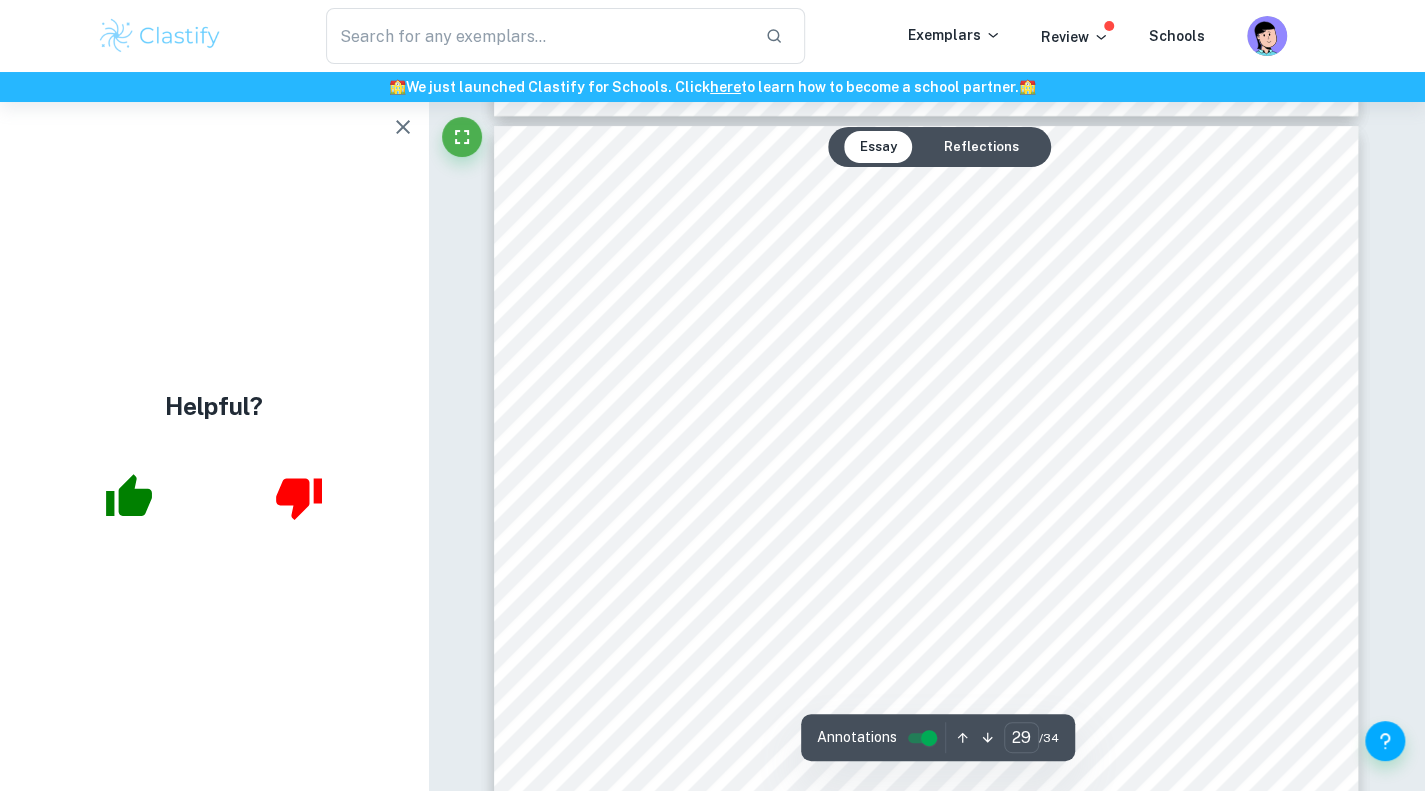 click on "Reflections" at bounding box center (981, 147) 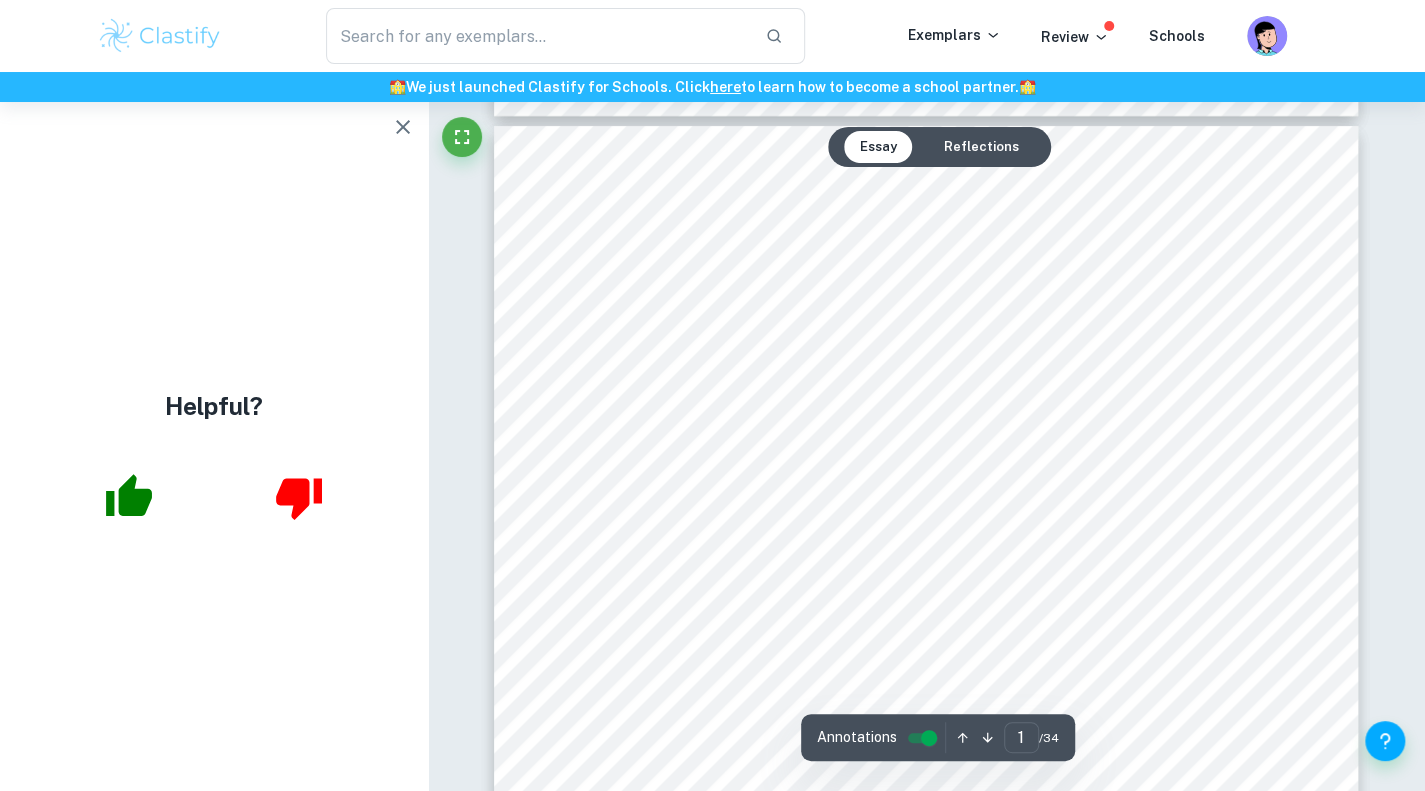scroll, scrollTop: 0, scrollLeft: 0, axis: both 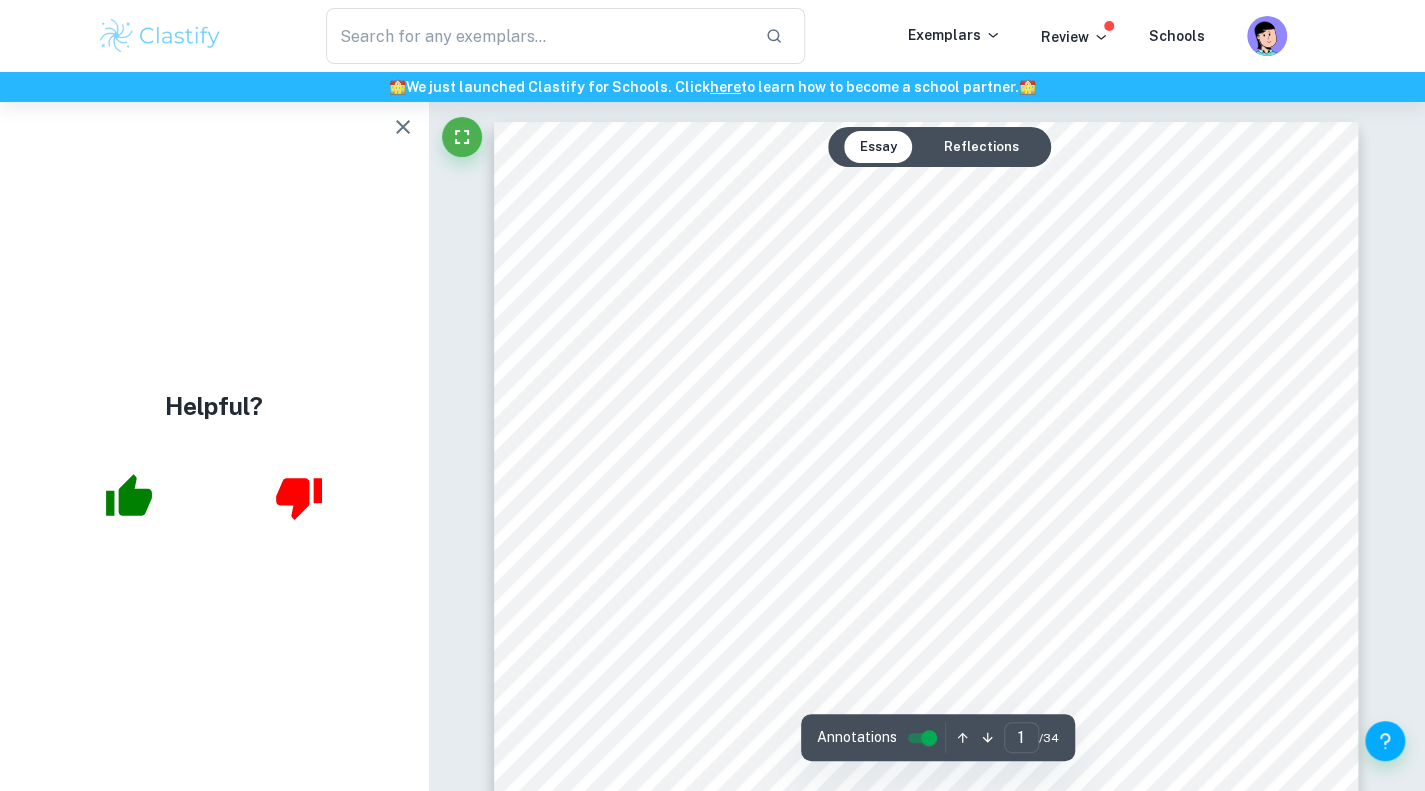 click on "Reflections" at bounding box center (981, 147) 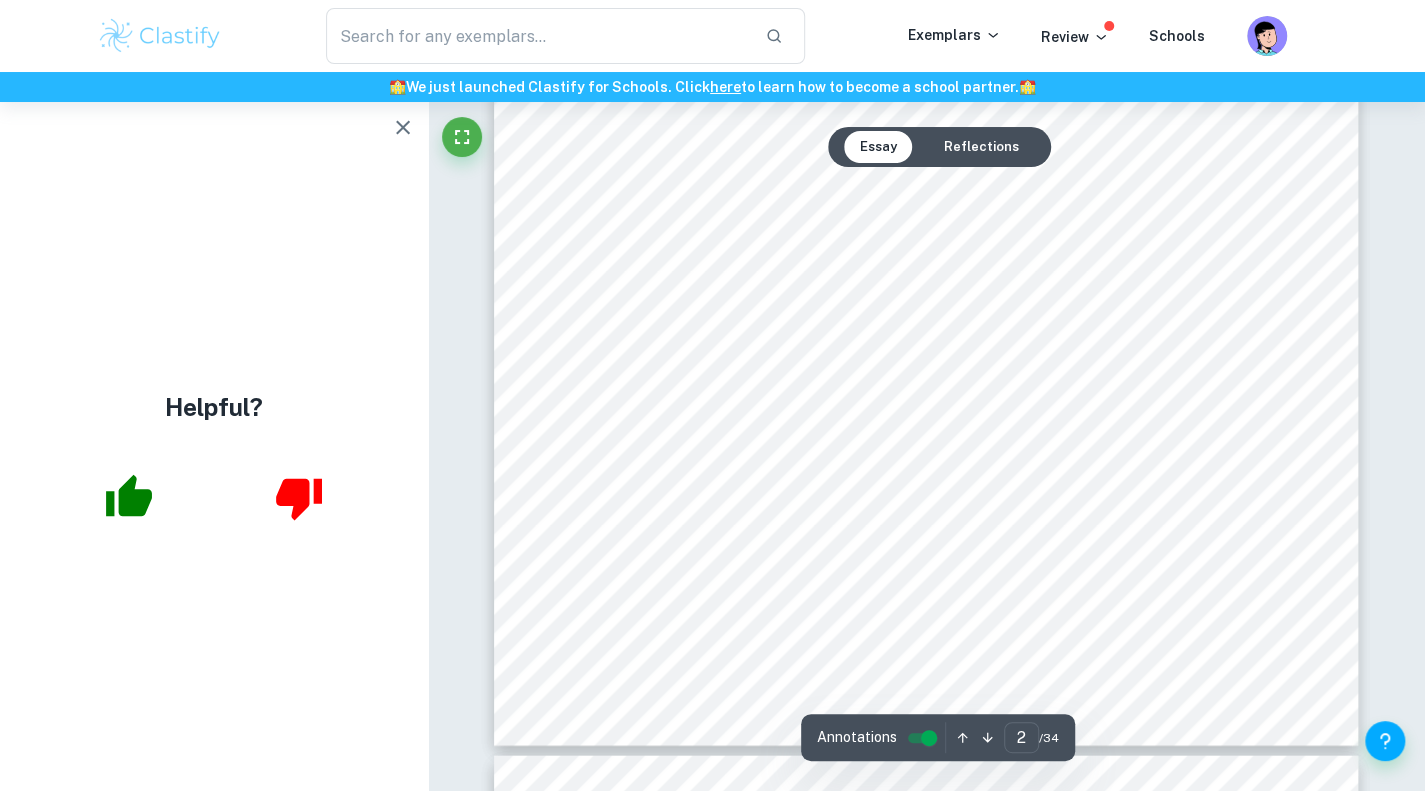 scroll, scrollTop: 2273, scrollLeft: 0, axis: vertical 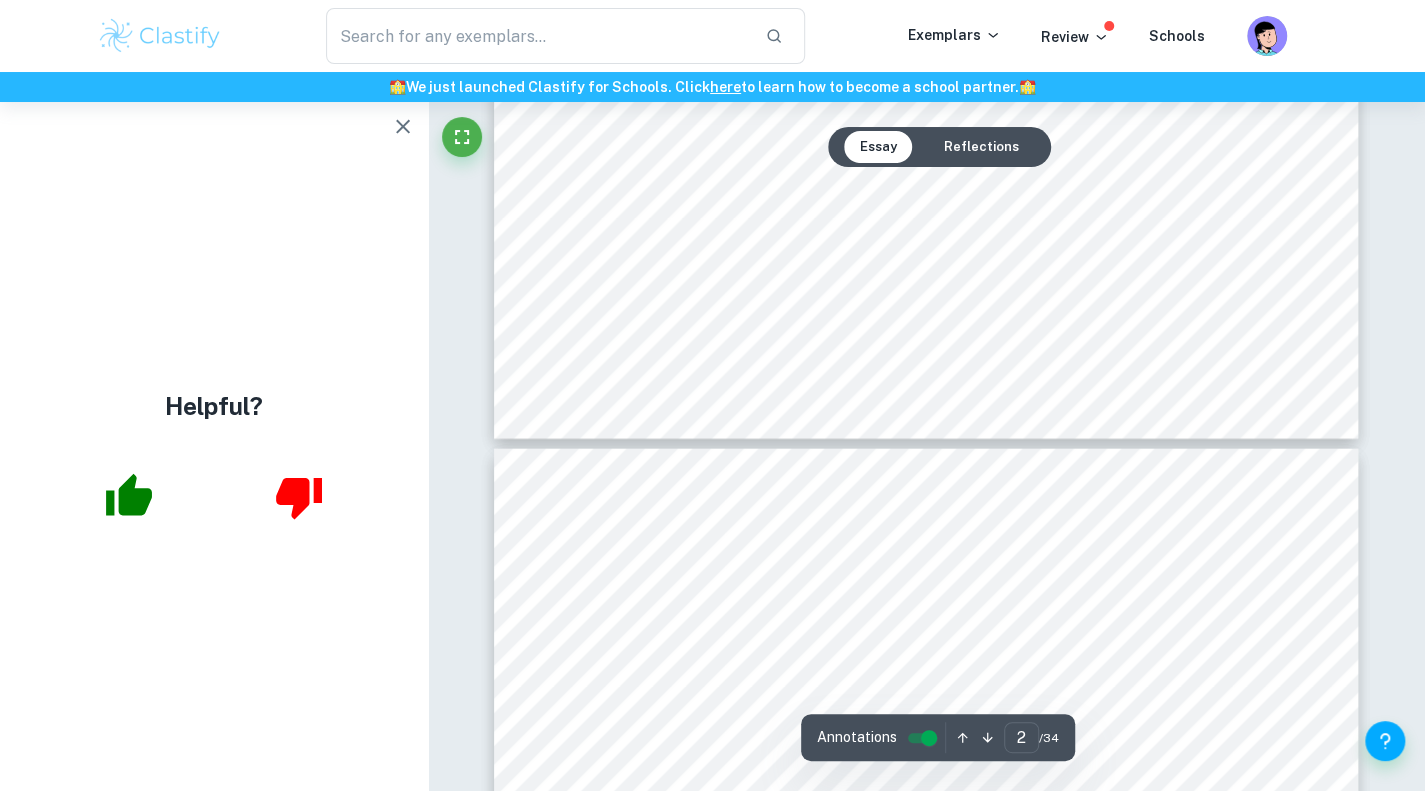 click on "Reflections" at bounding box center (981, 147) 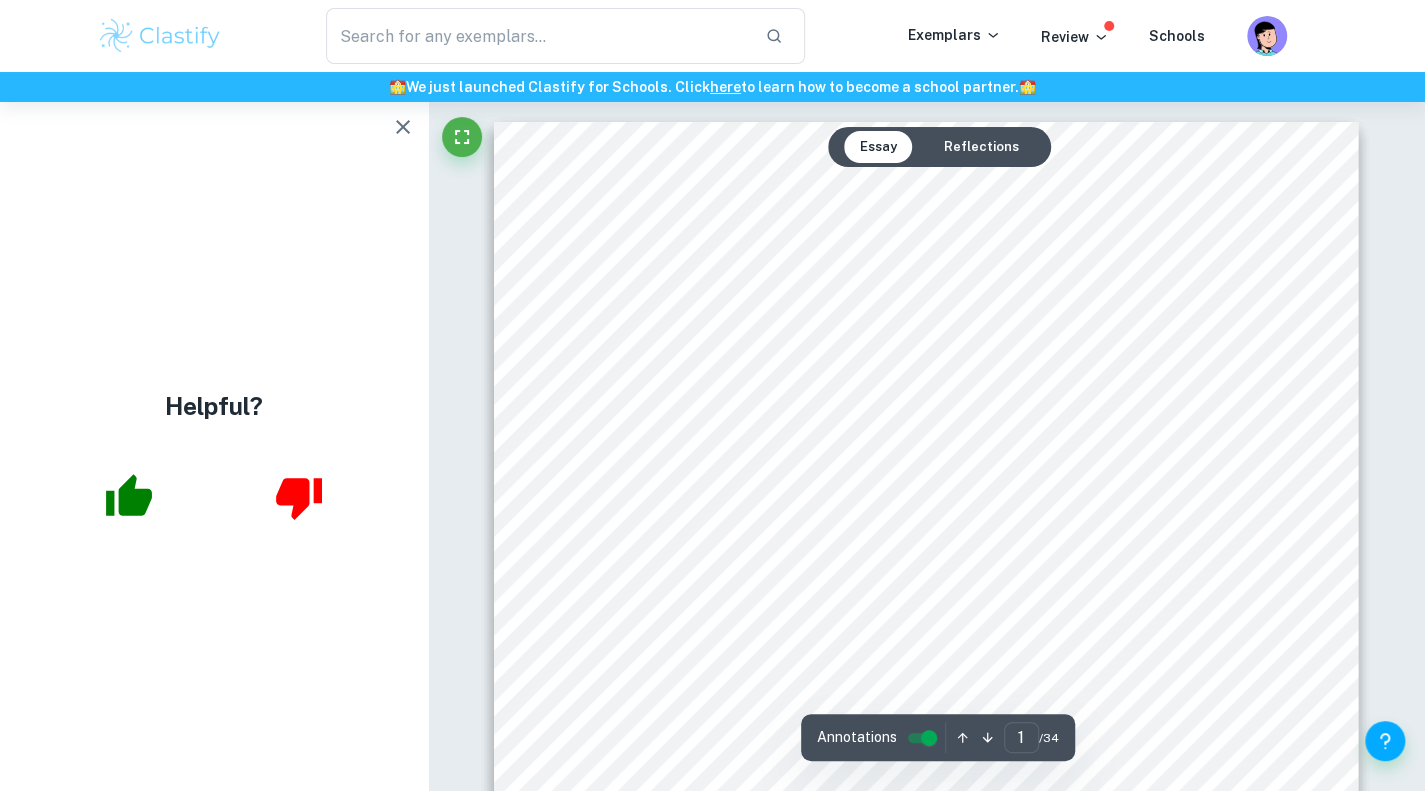 click on "Reflections" at bounding box center (981, 147) 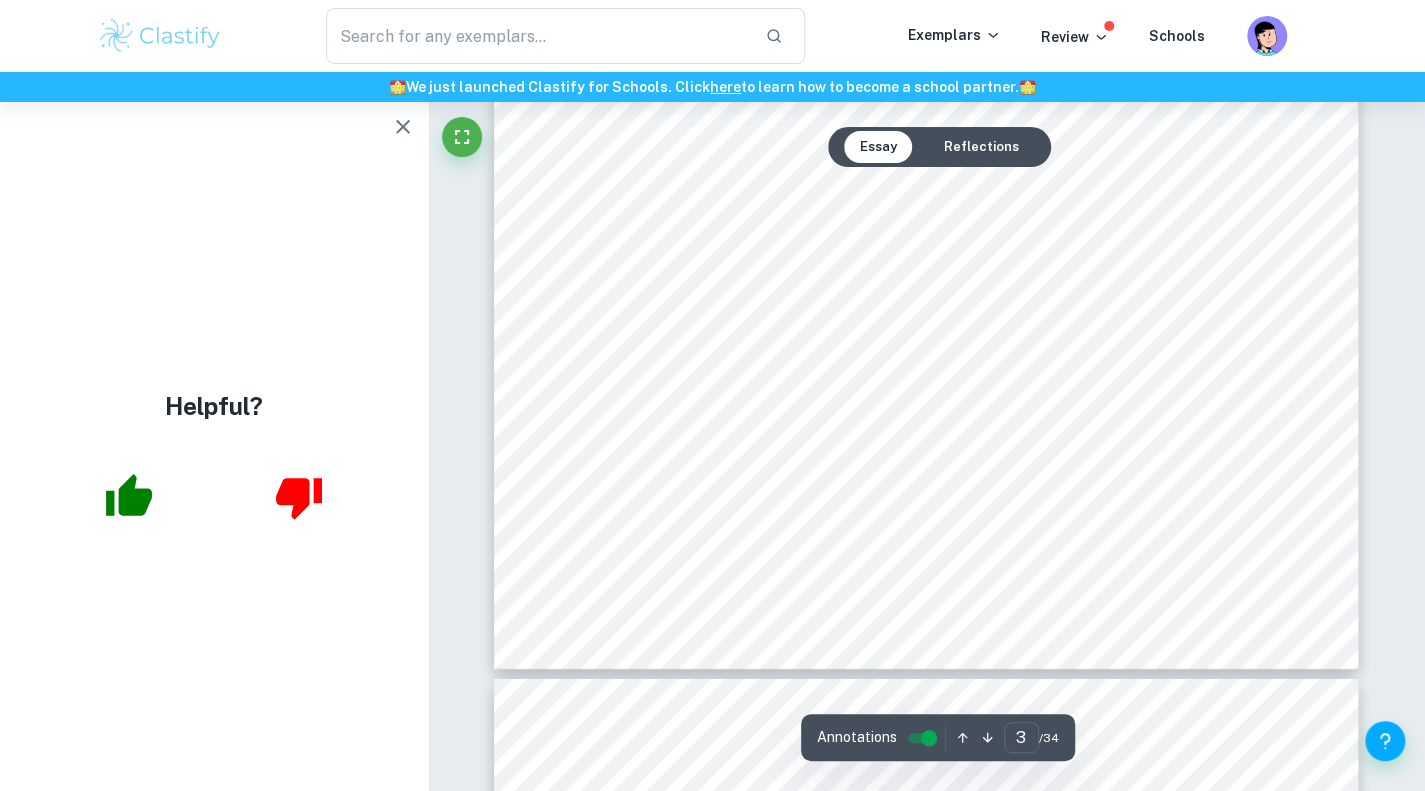 scroll, scrollTop: 3274, scrollLeft: 0, axis: vertical 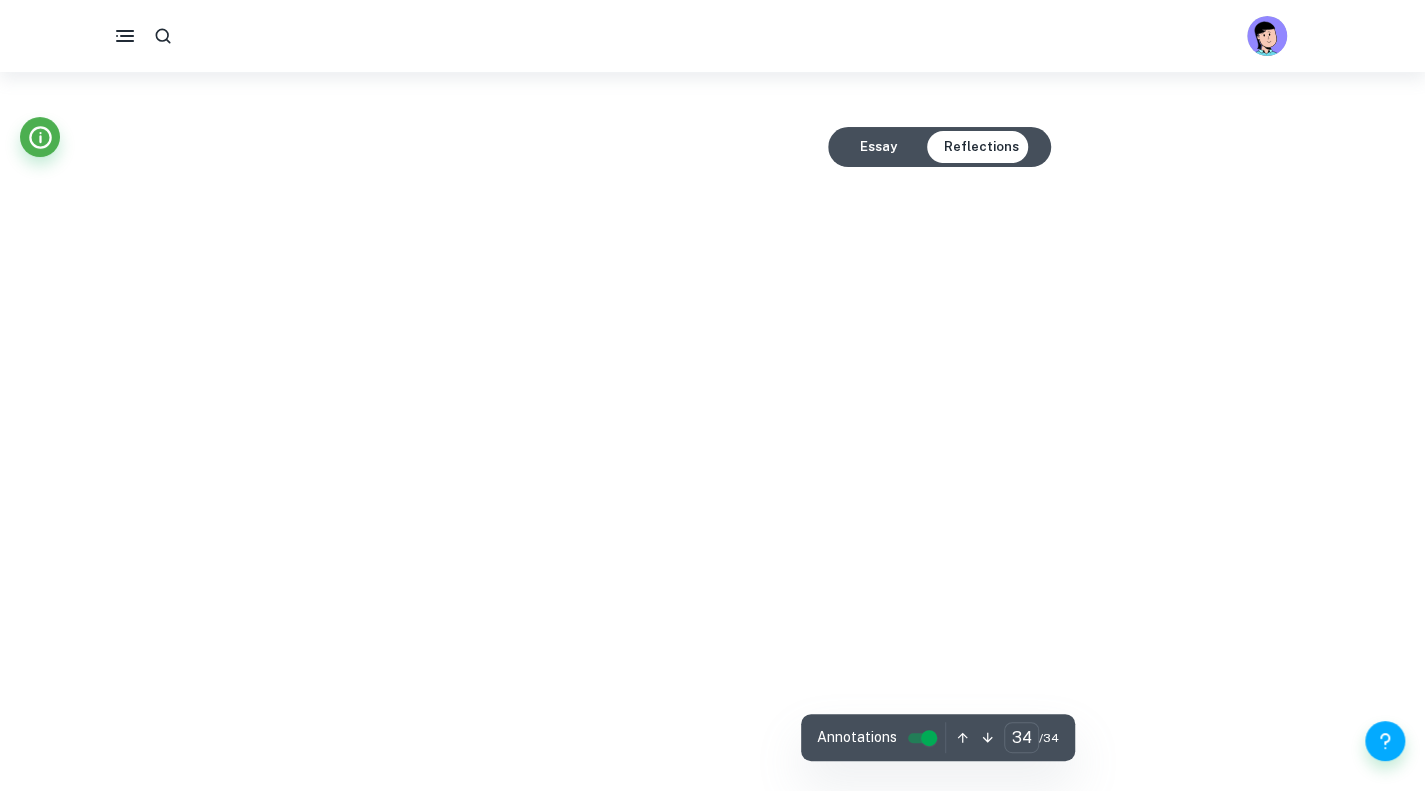 type on "1" 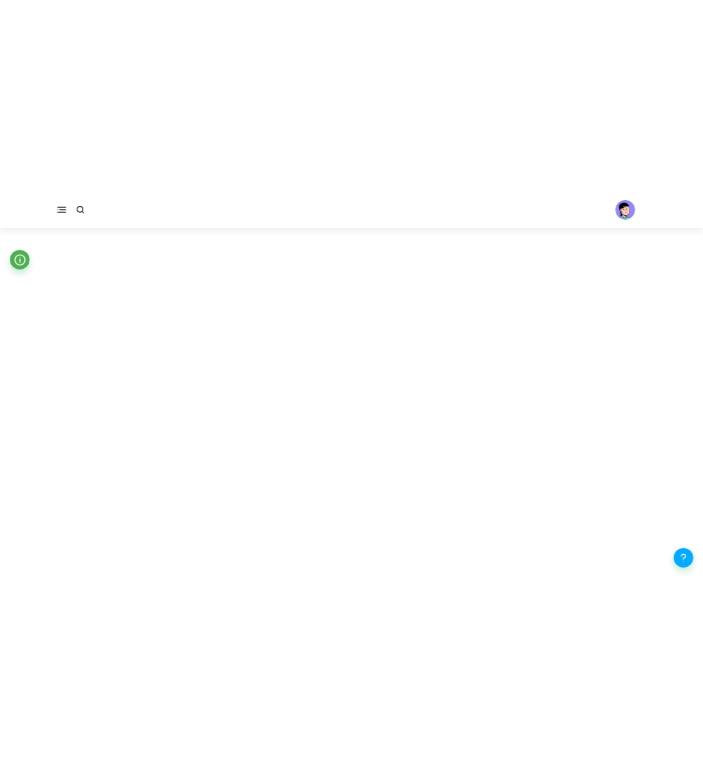scroll, scrollTop: 41106, scrollLeft: 0, axis: vertical 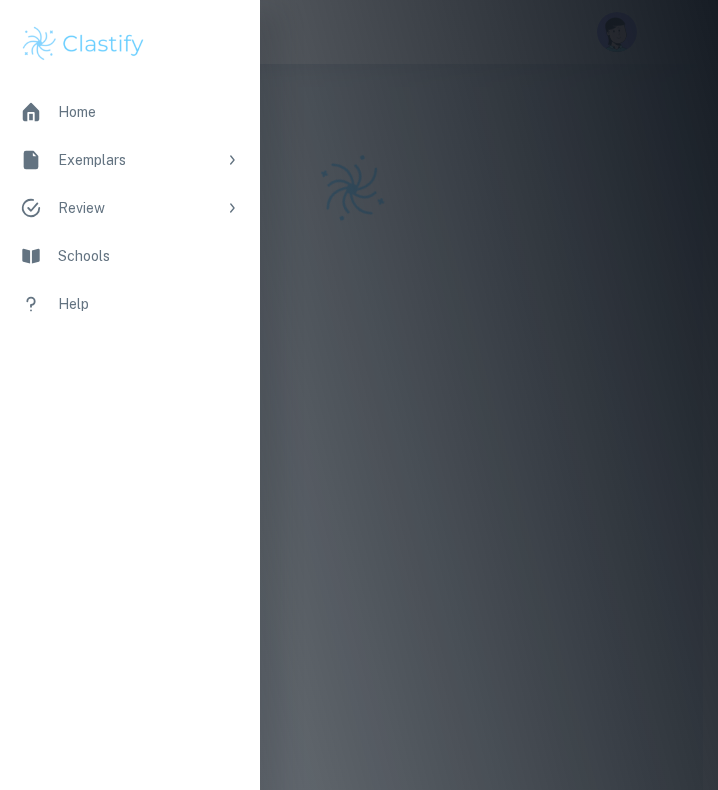 click on "Exemplars" at bounding box center (137, 160) 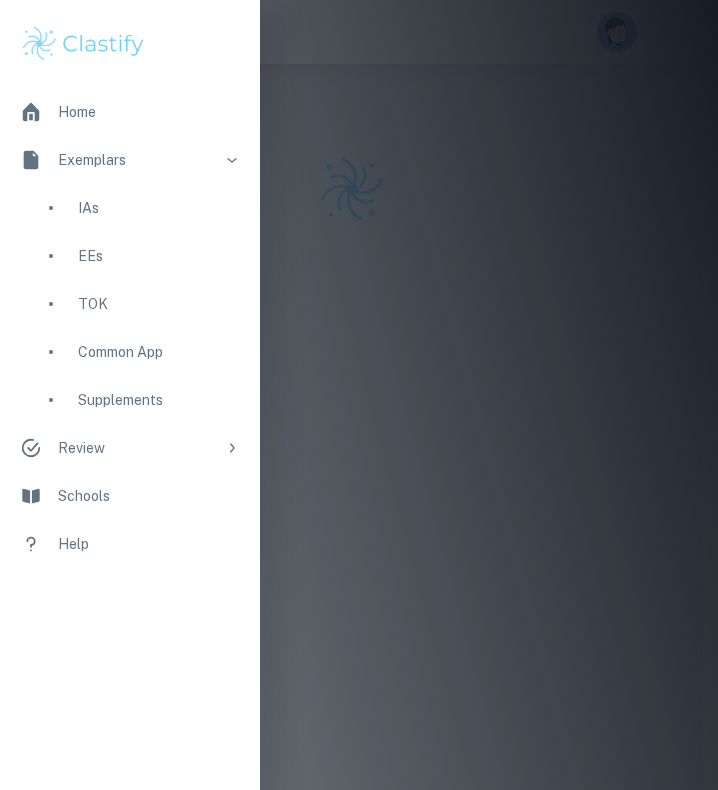 click on "EEs" at bounding box center [159, 256] 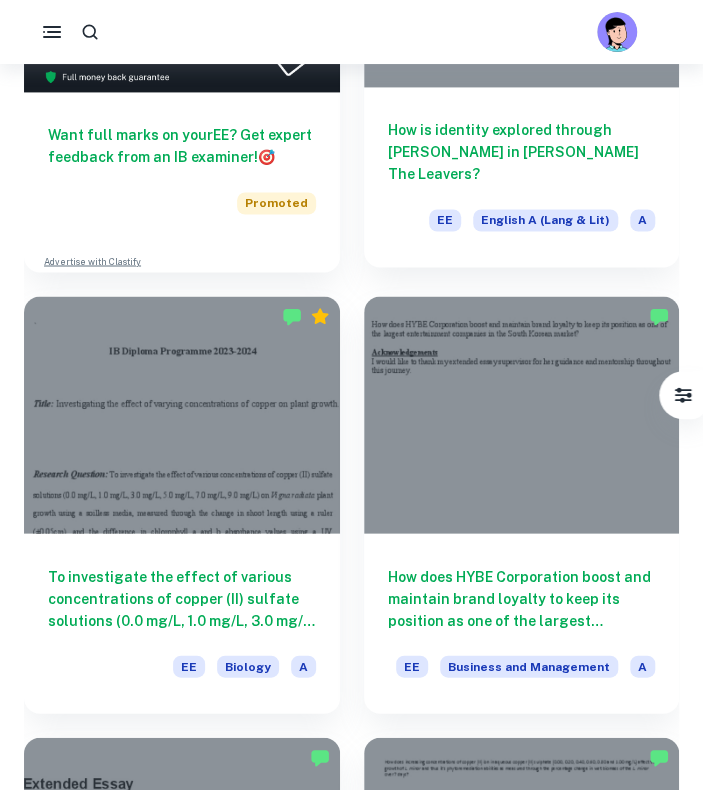scroll, scrollTop: 794, scrollLeft: 0, axis: vertical 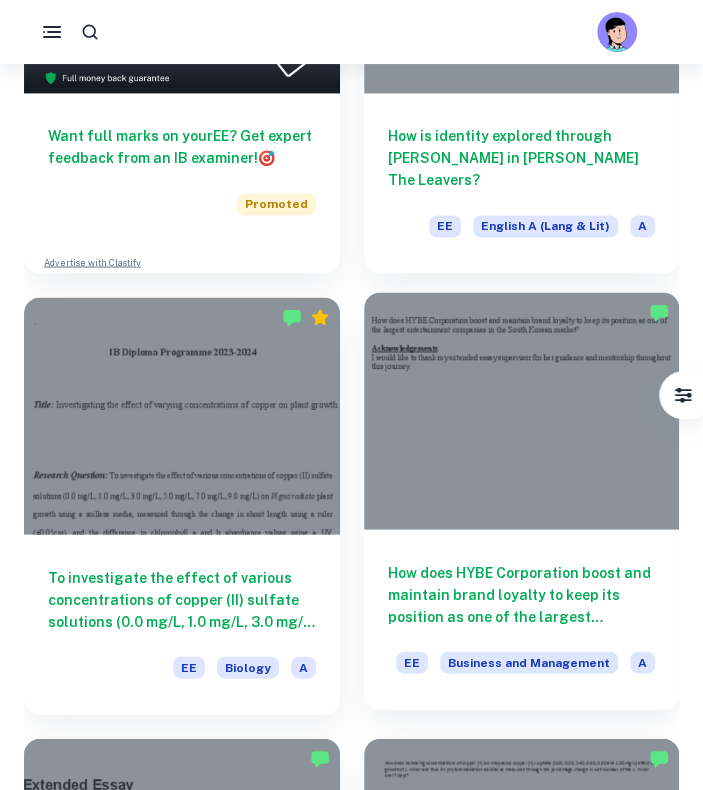 click at bounding box center [522, 410] 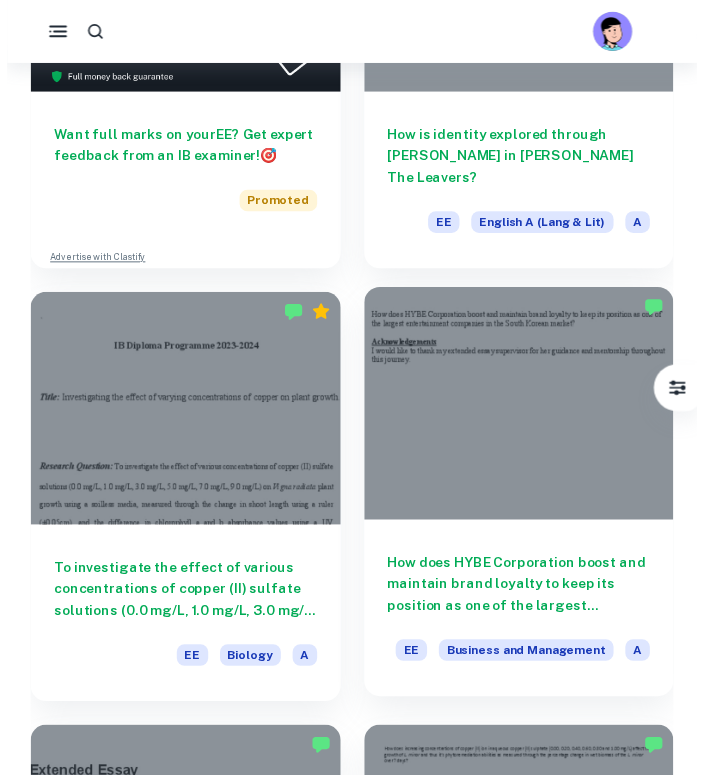 scroll, scrollTop: 0, scrollLeft: 0, axis: both 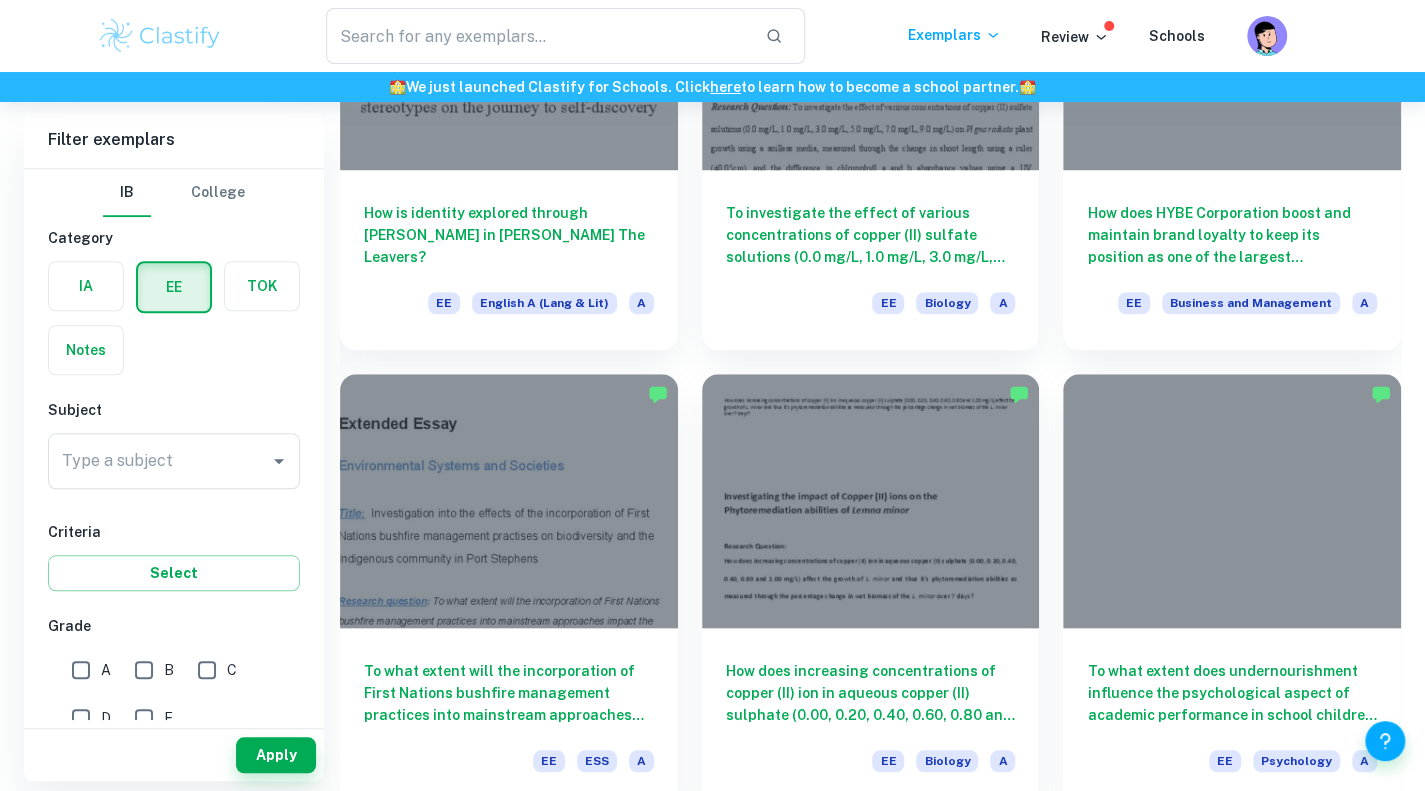 click on "Type a subject Type a subject" at bounding box center [174, 465] 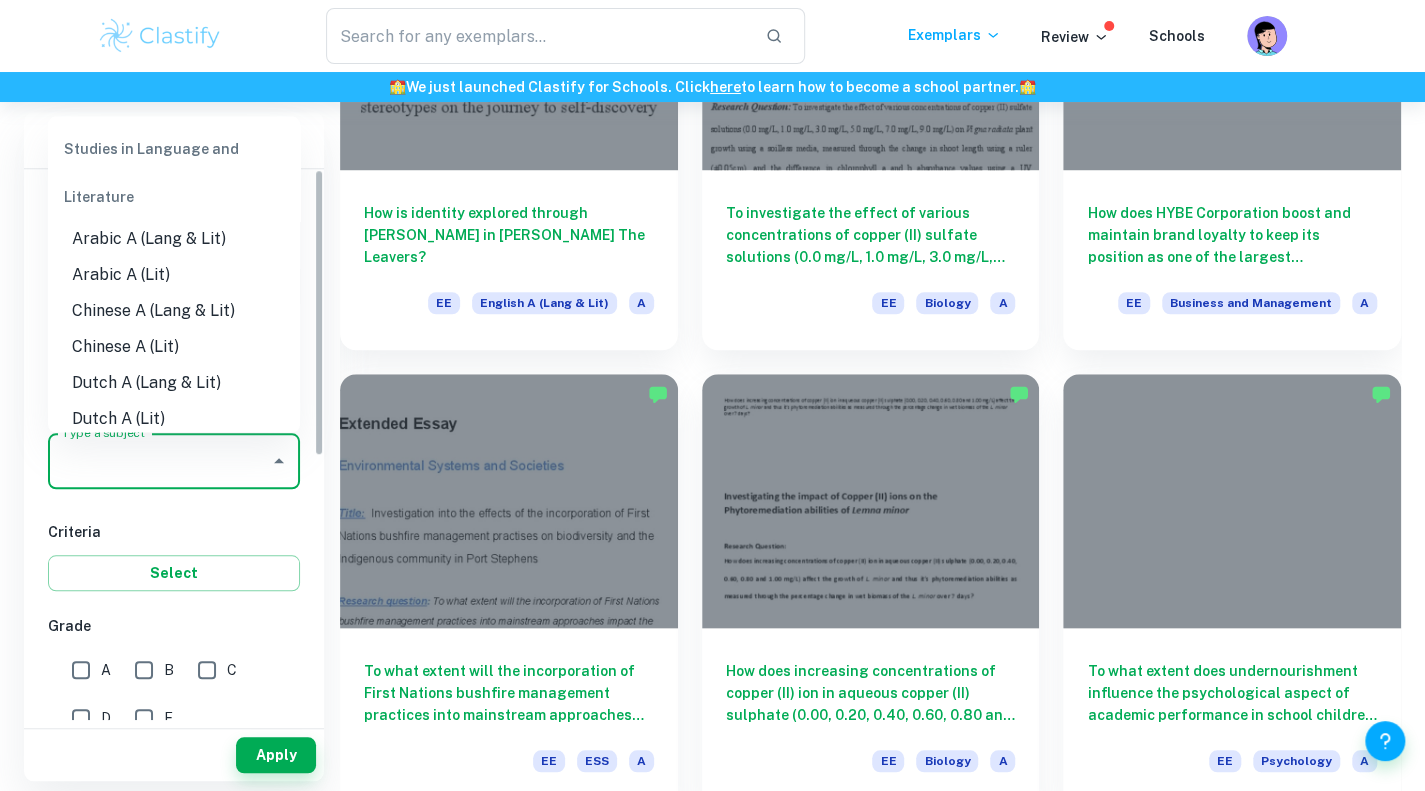 click on "Type a subject" at bounding box center (159, 461) 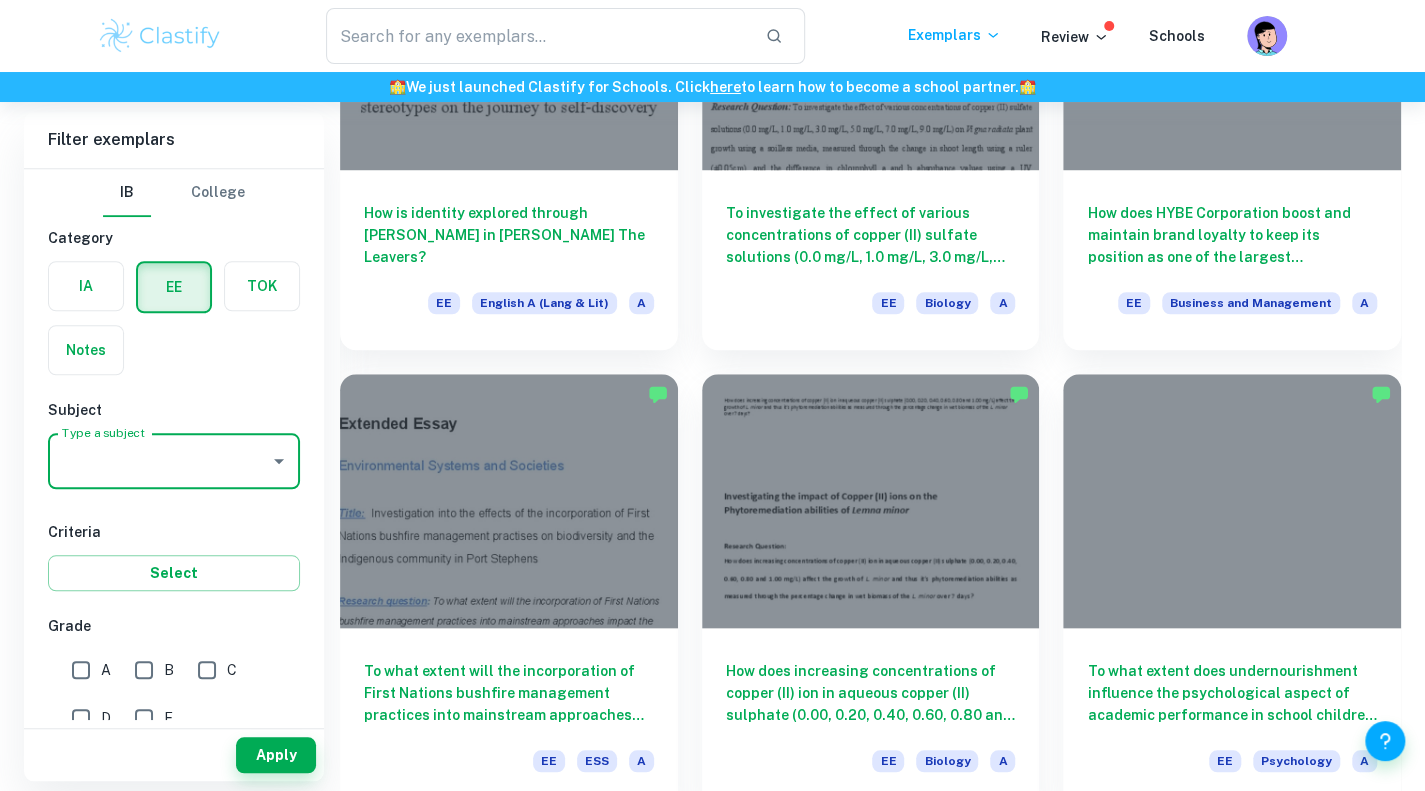 click on "Type a subject" at bounding box center (159, 461) 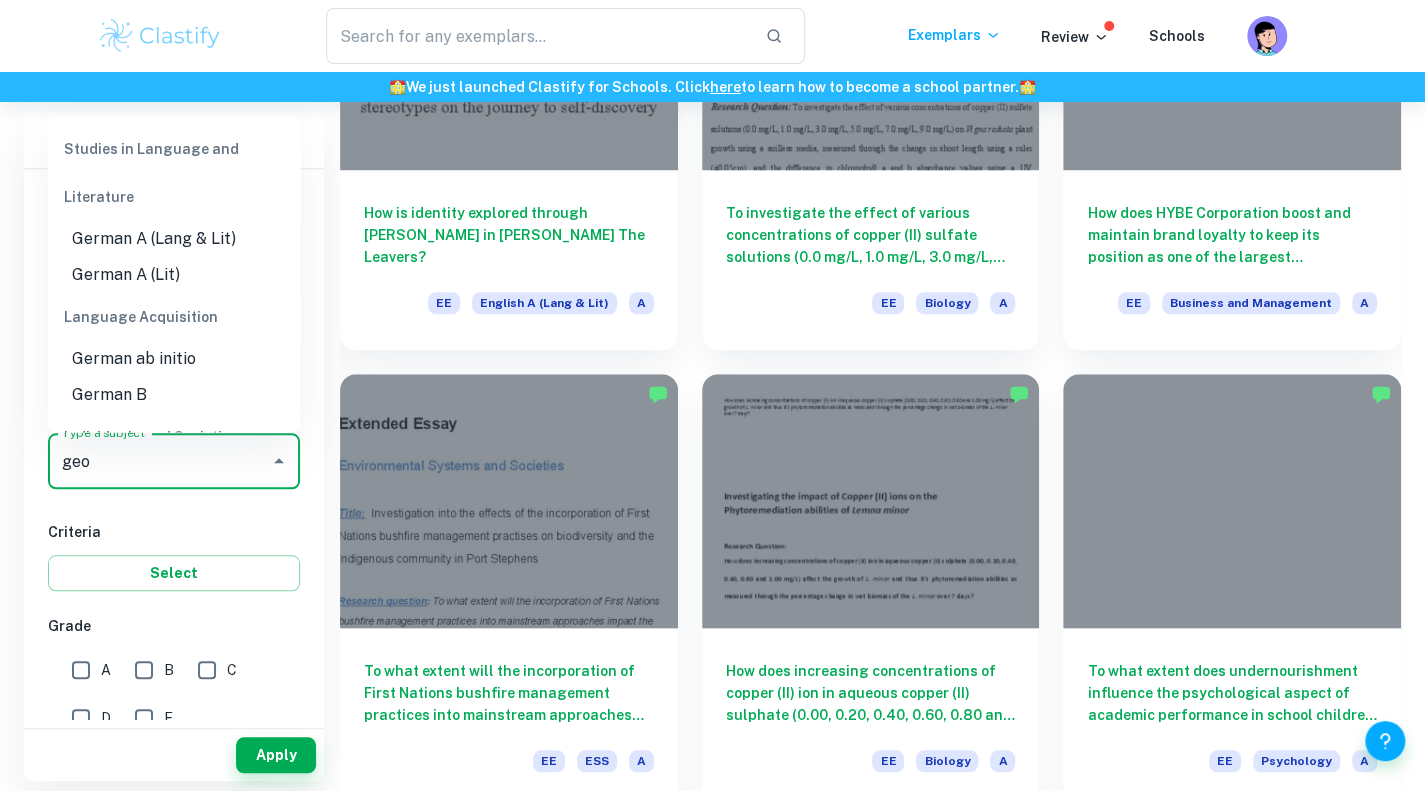 click on "geo Type a subject" at bounding box center [174, 461] 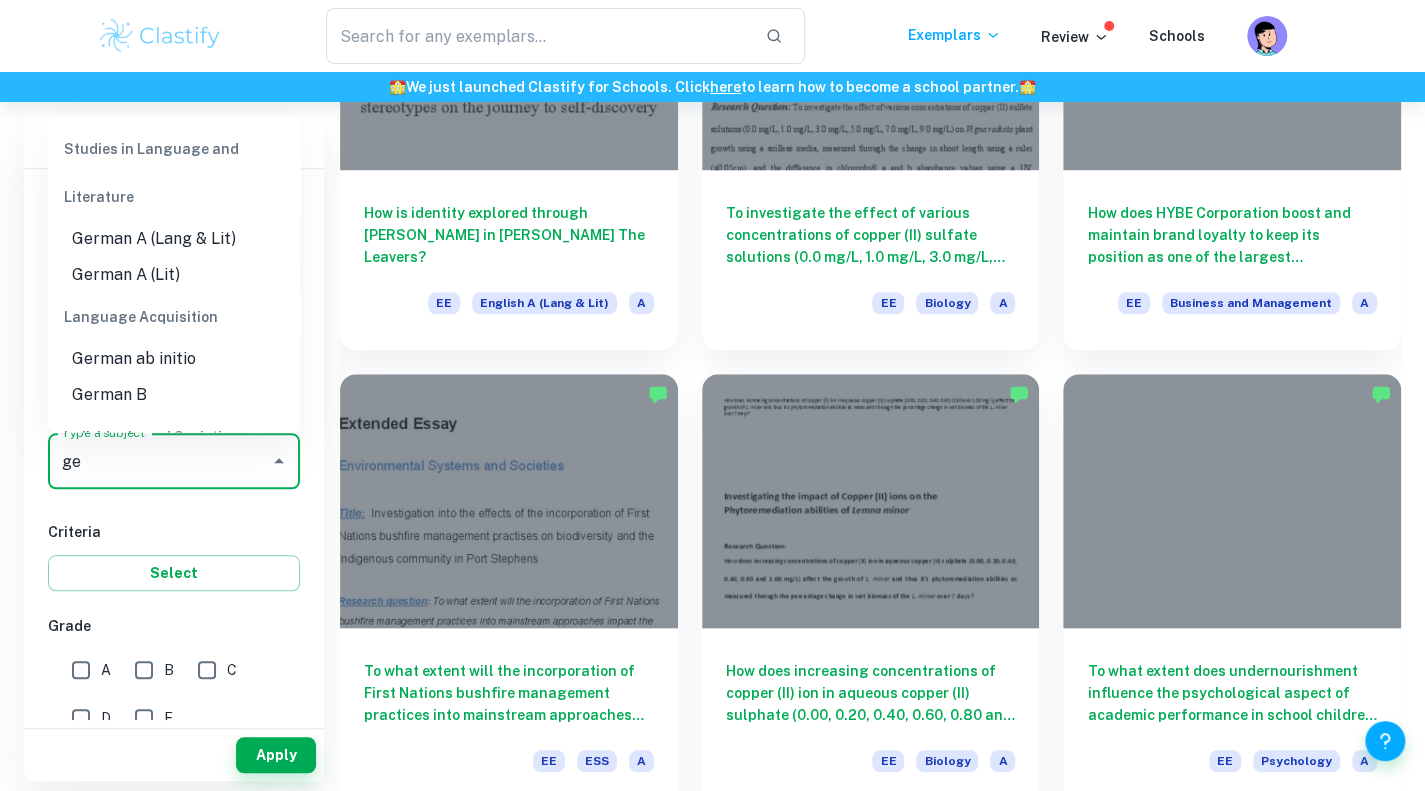 type on "g" 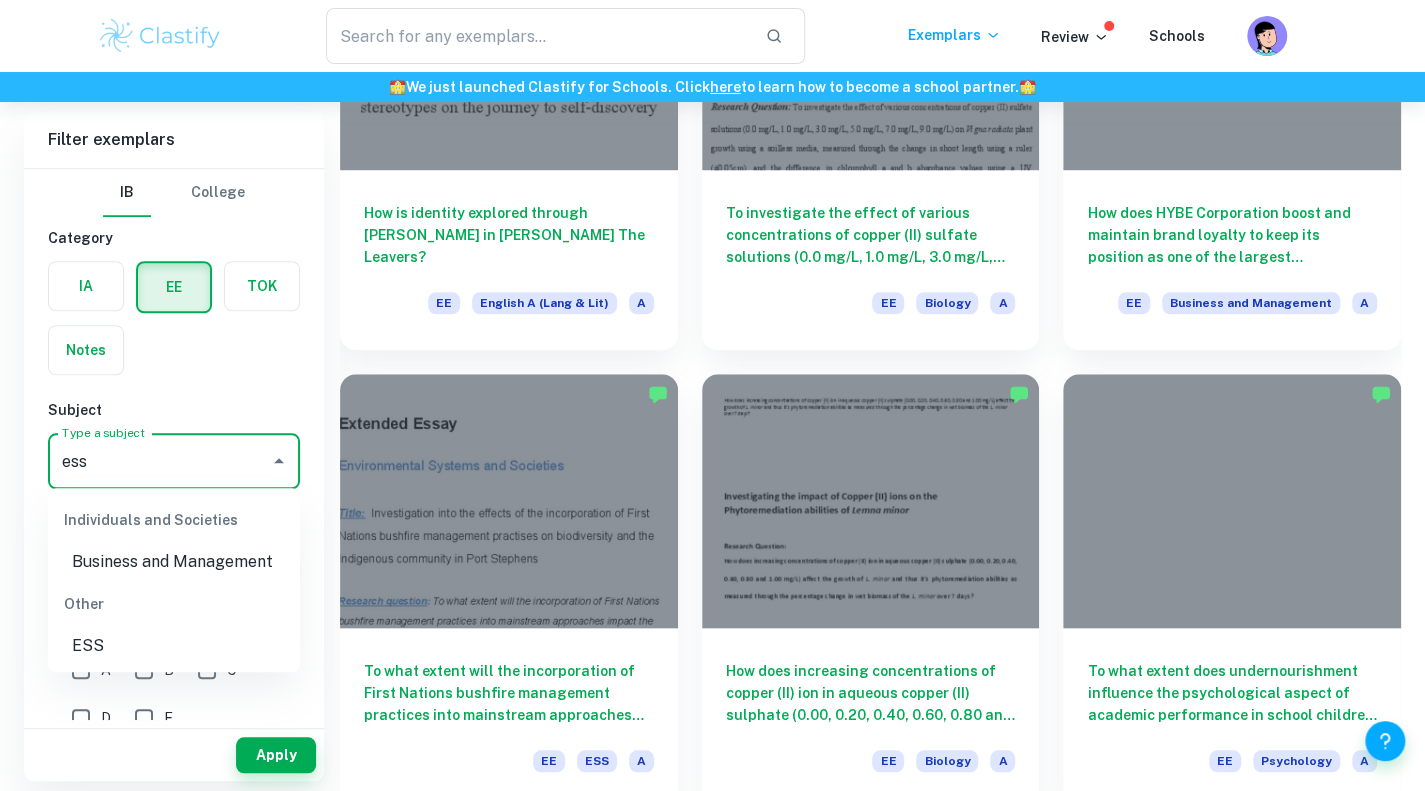 click on "ESS" at bounding box center [174, 646] 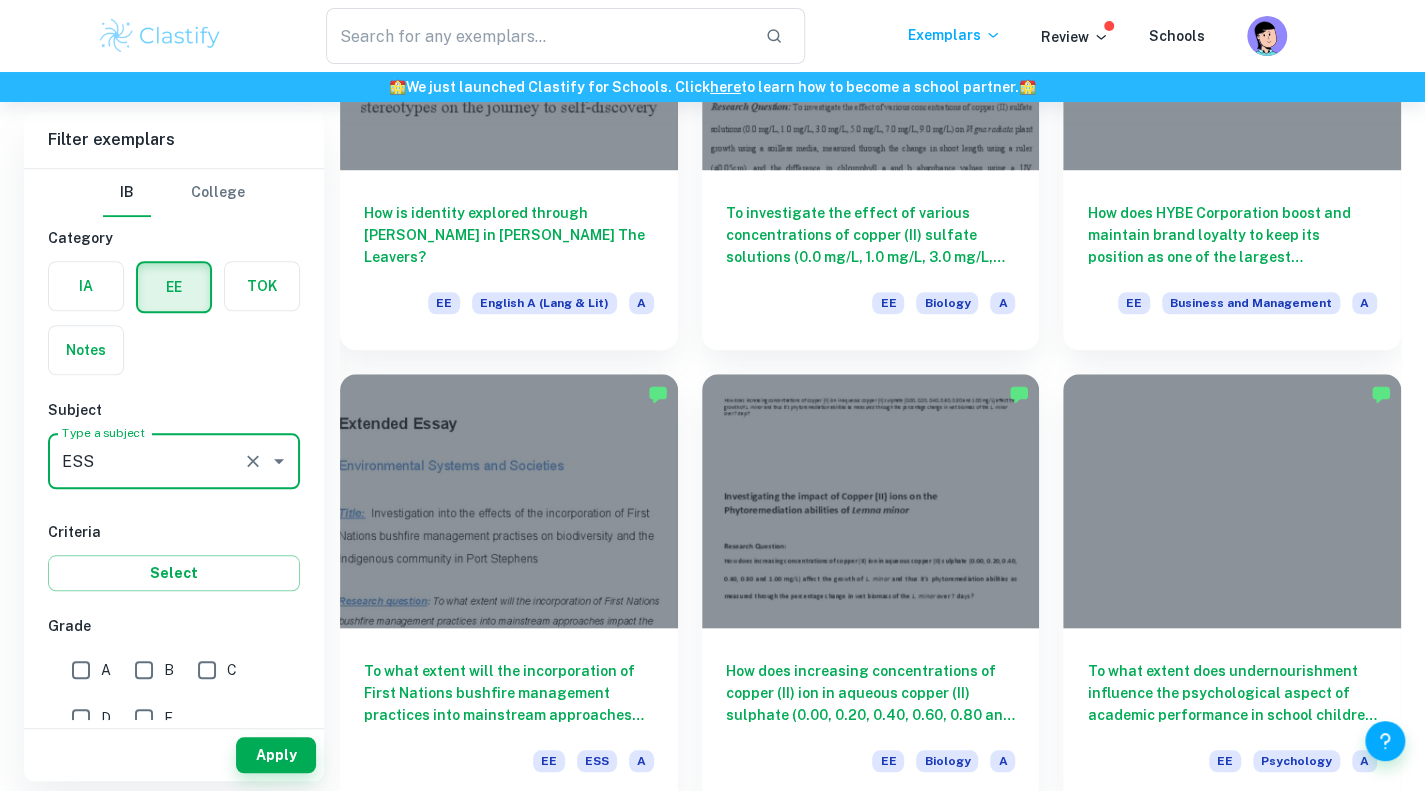 type on "ESS" 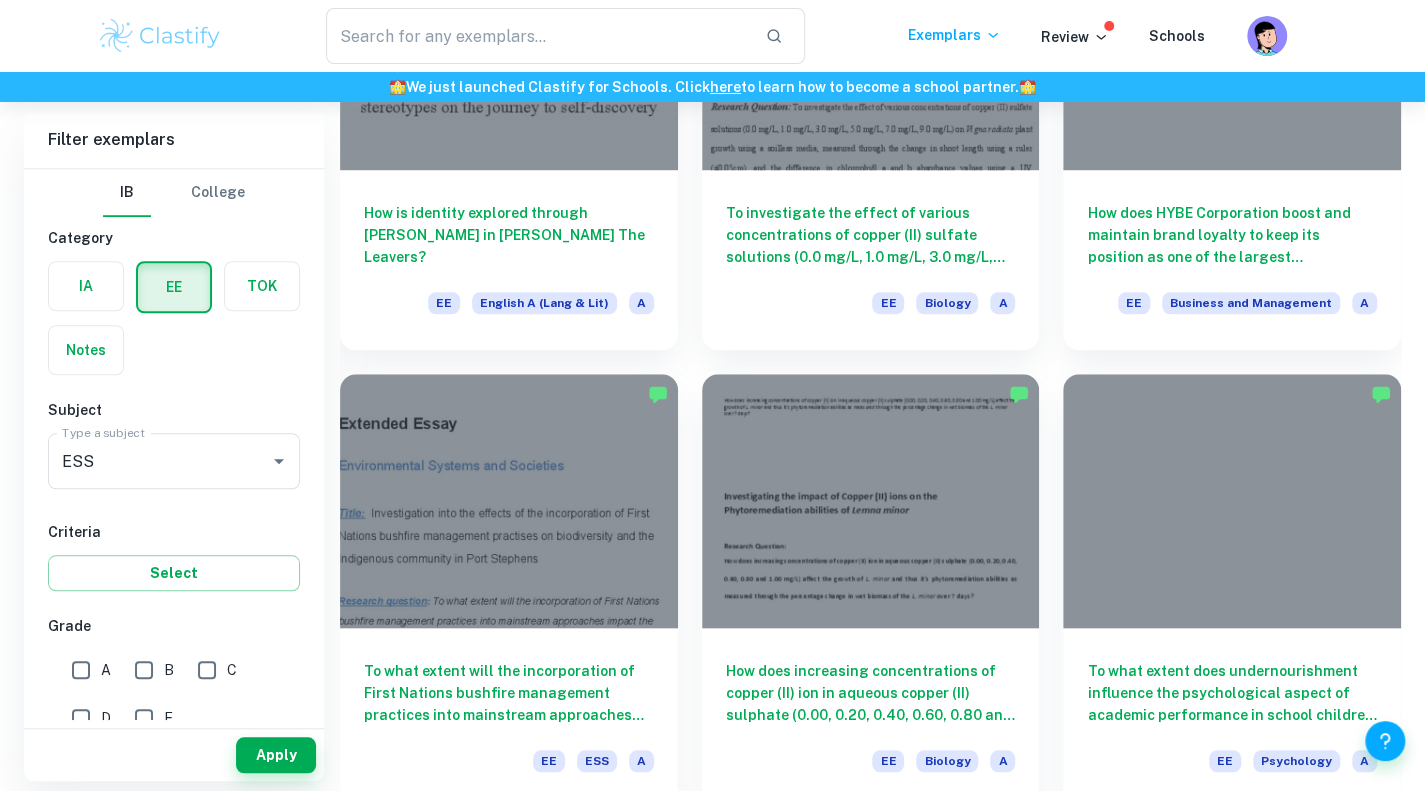 click on "Apply" at bounding box center (174, 755) 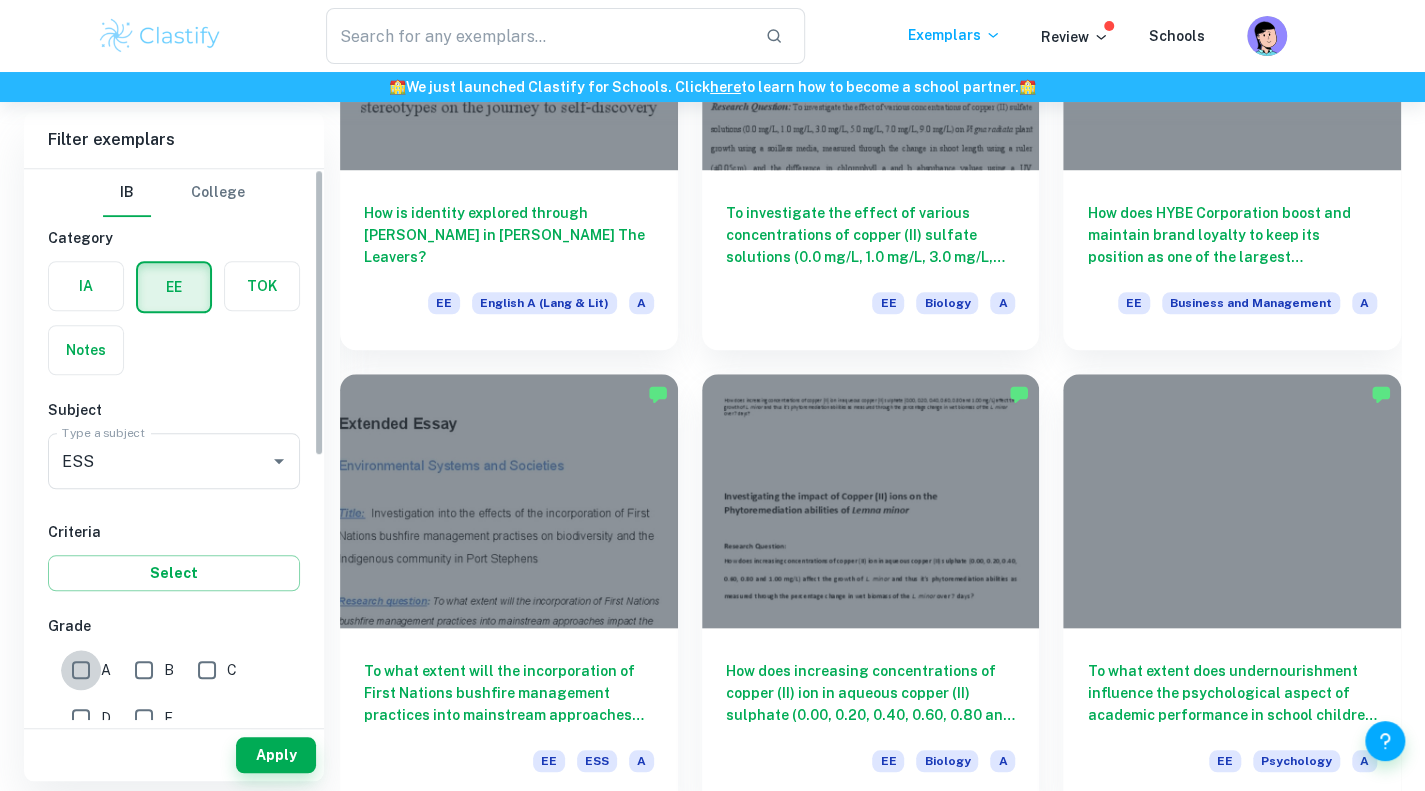 click on "A" at bounding box center [81, 670] 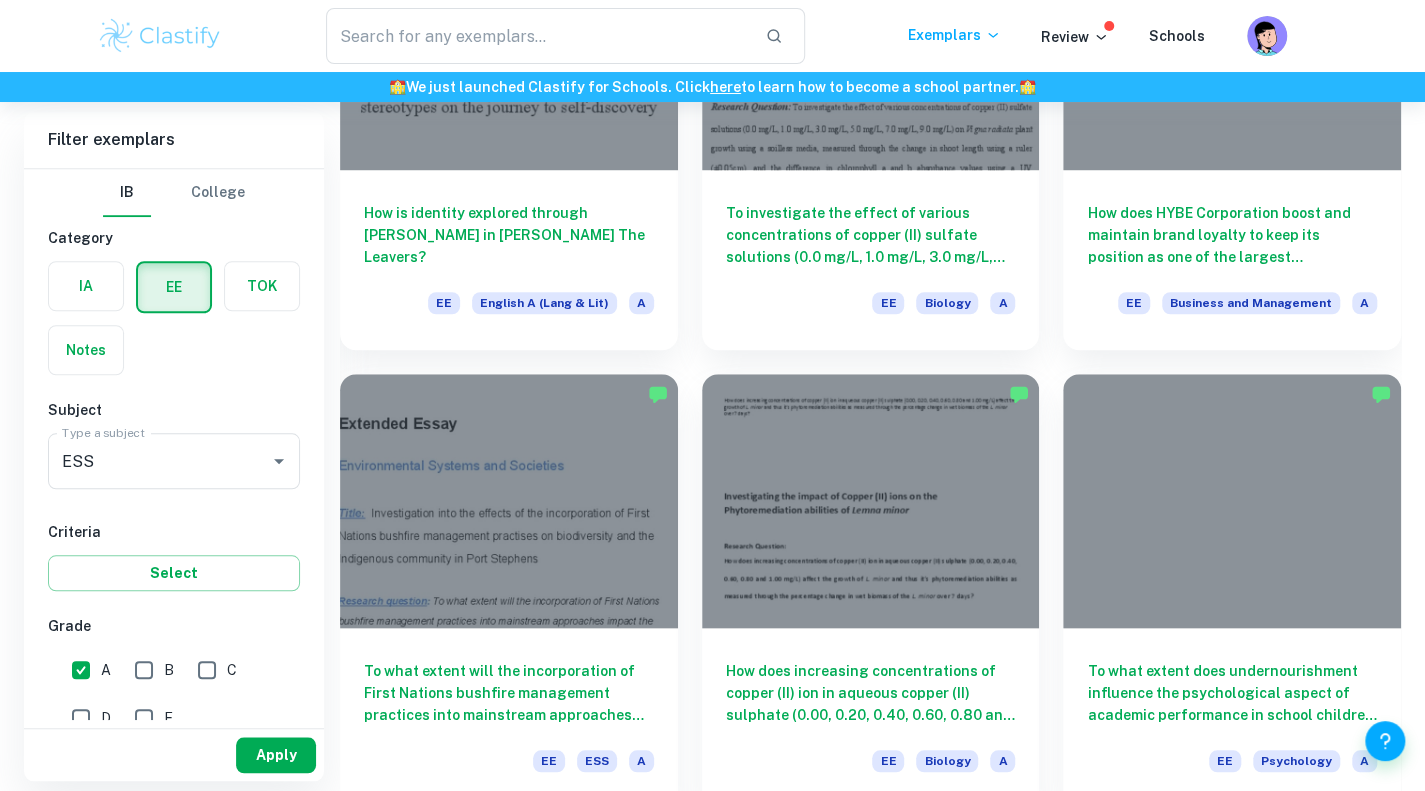 click on "Apply" at bounding box center [276, 755] 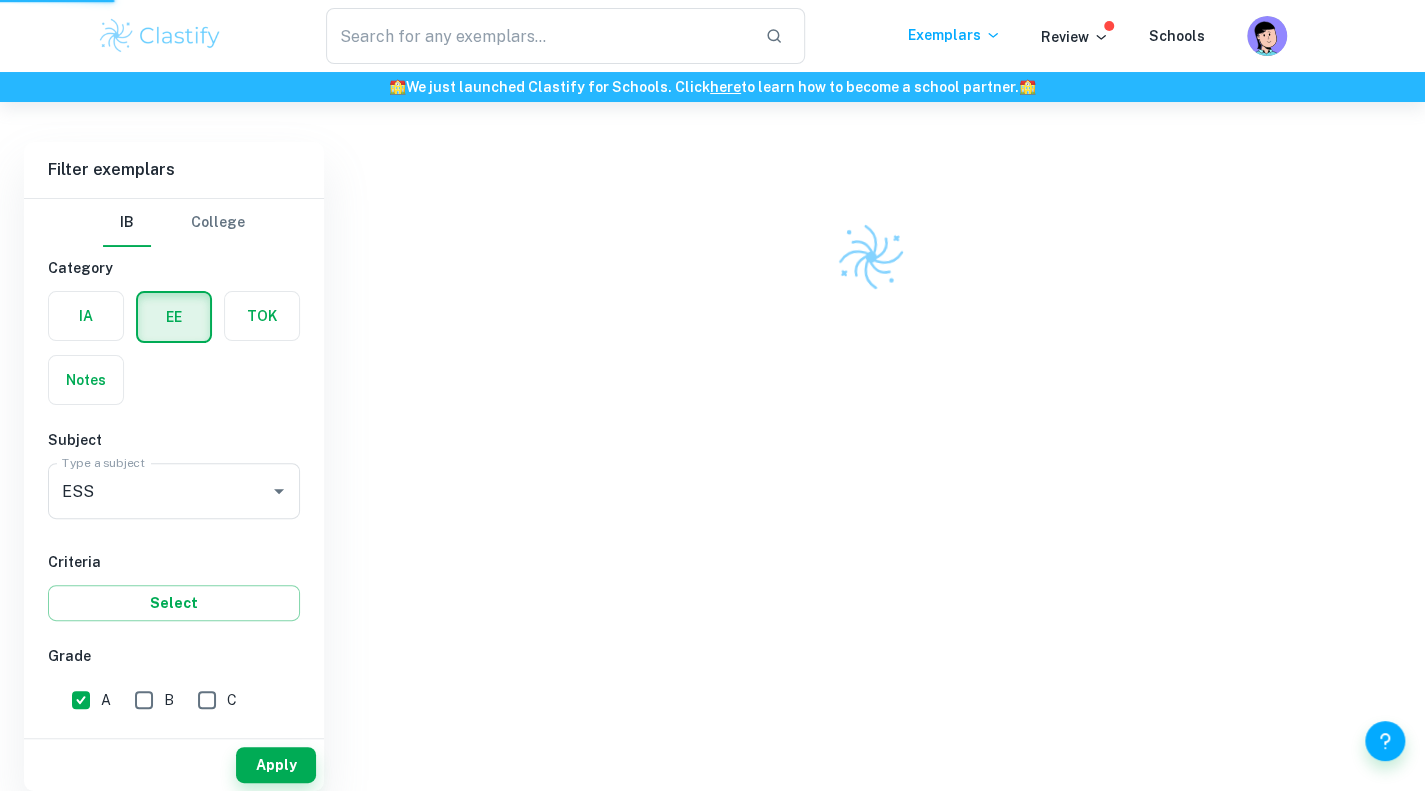 scroll, scrollTop: 102, scrollLeft: 0, axis: vertical 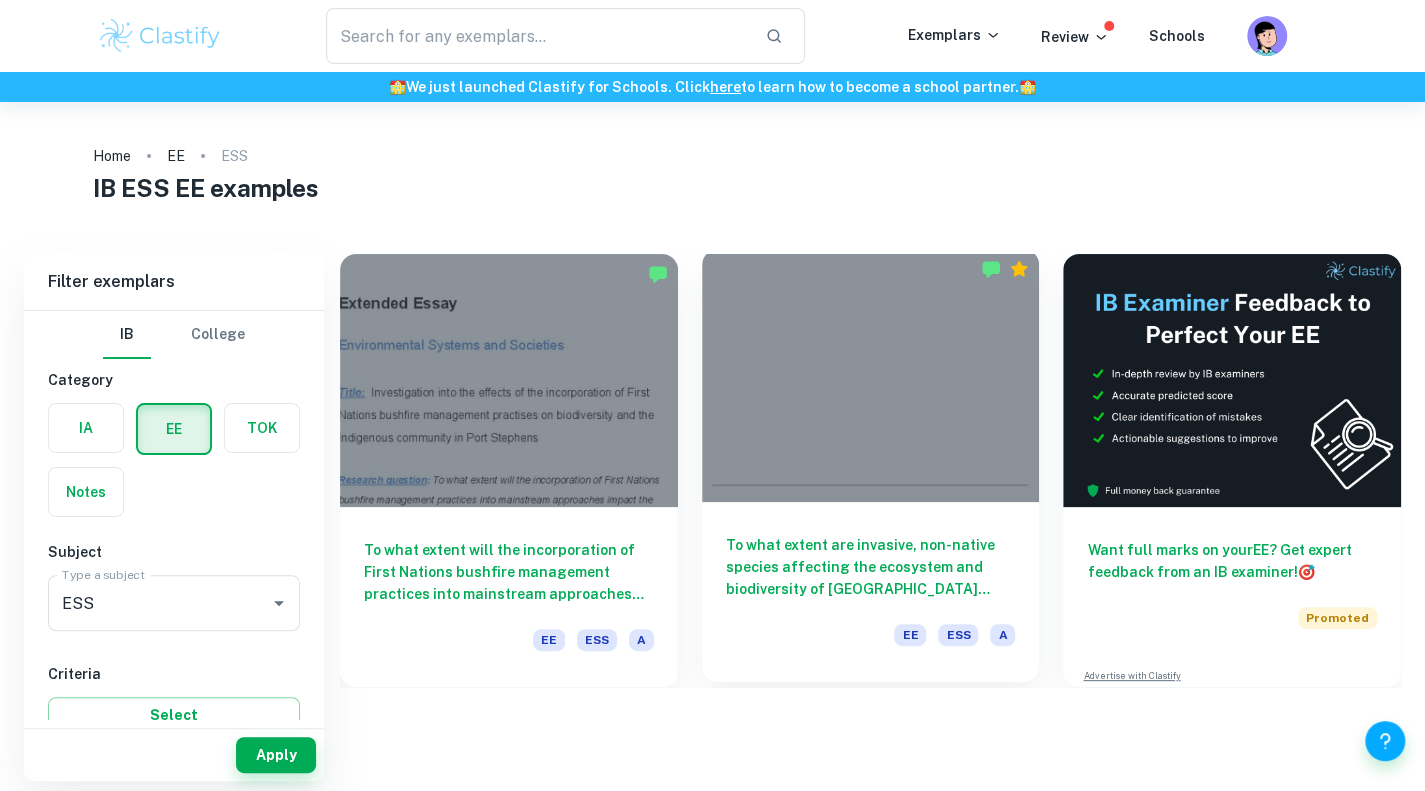 click on "To what extent are invasive, non-native species affecting the ecosystem and biodiversity of [GEOGRAPHIC_DATA][PERSON_NAME] in [PERSON_NAME][GEOGRAPHIC_DATA]?" at bounding box center (871, 567) 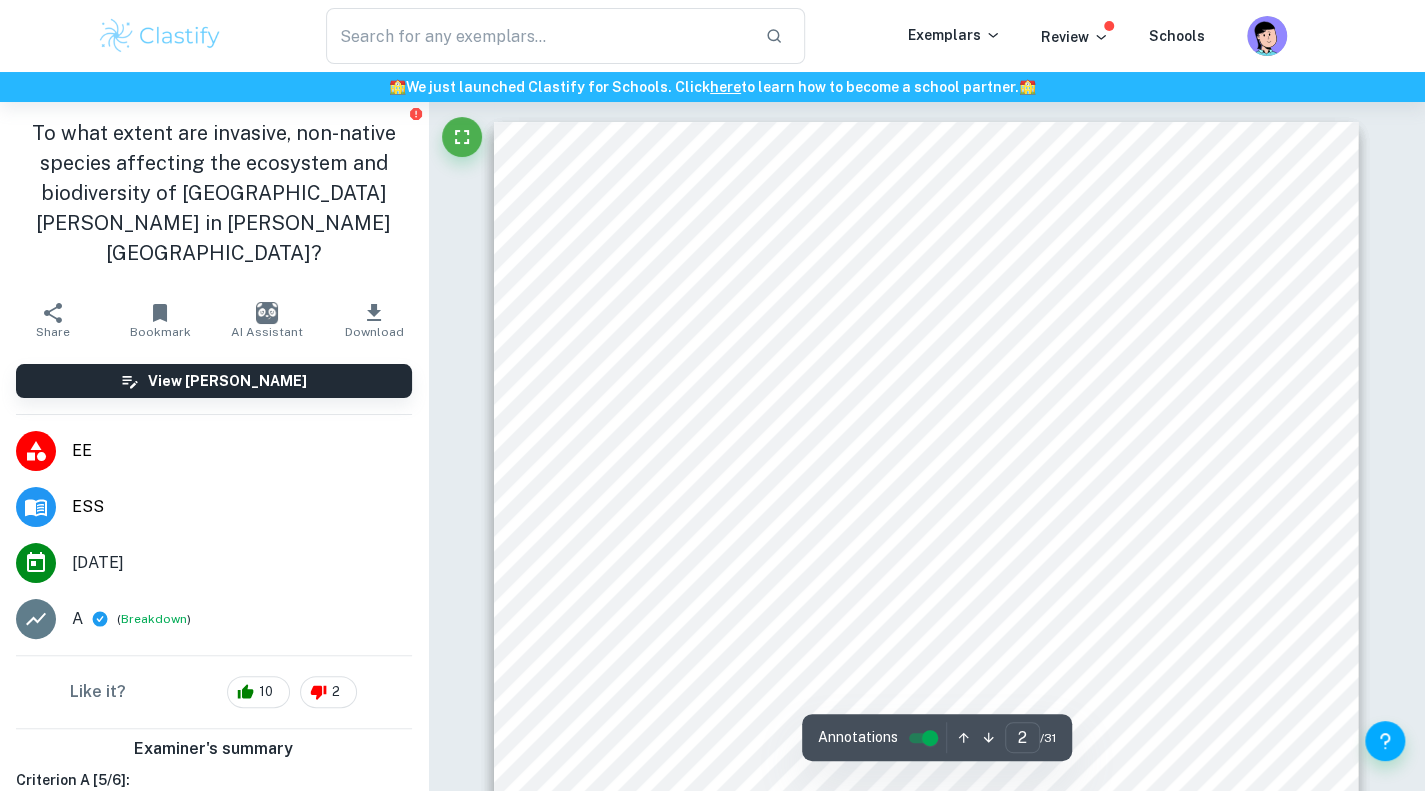 scroll, scrollTop: 992, scrollLeft: 0, axis: vertical 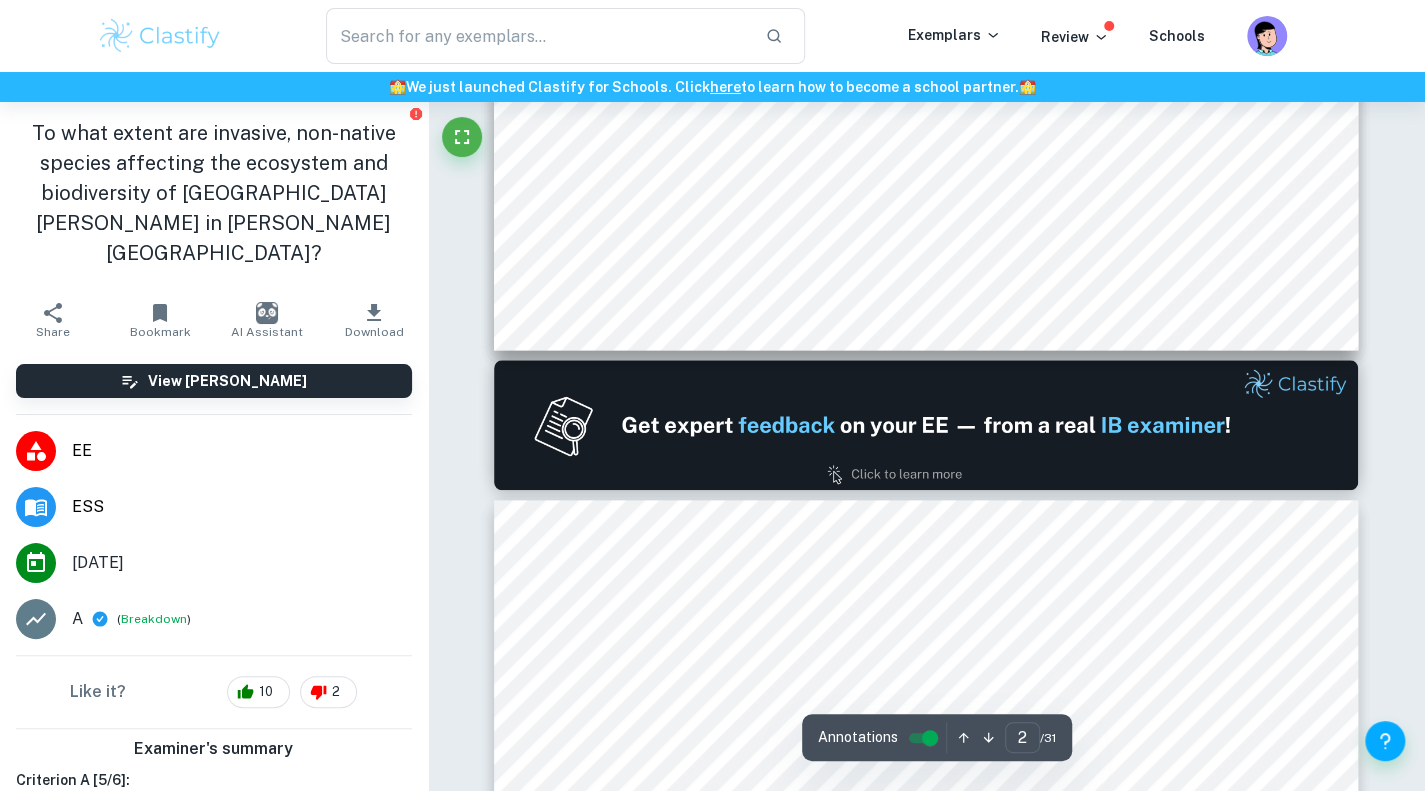 type on "1" 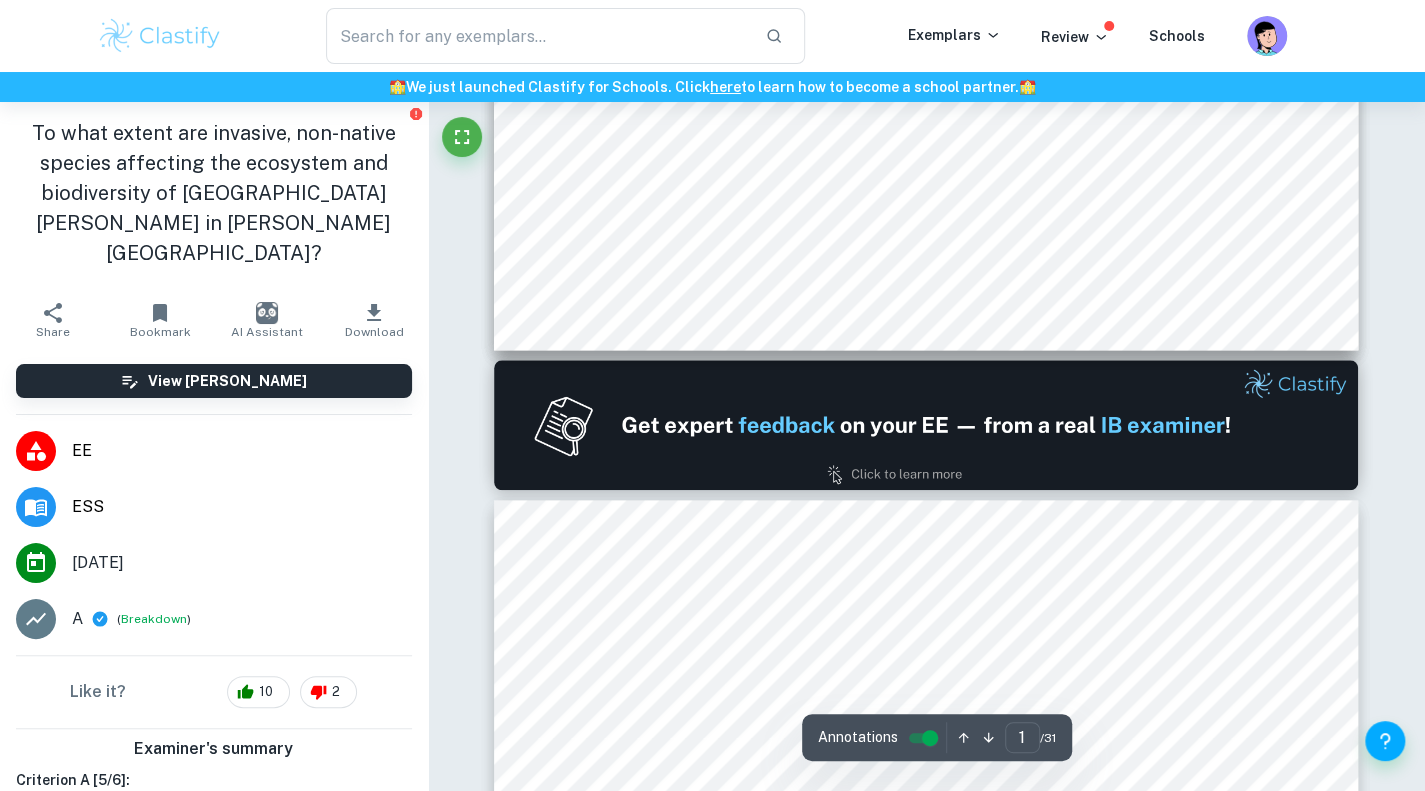 scroll, scrollTop: 0, scrollLeft: 0, axis: both 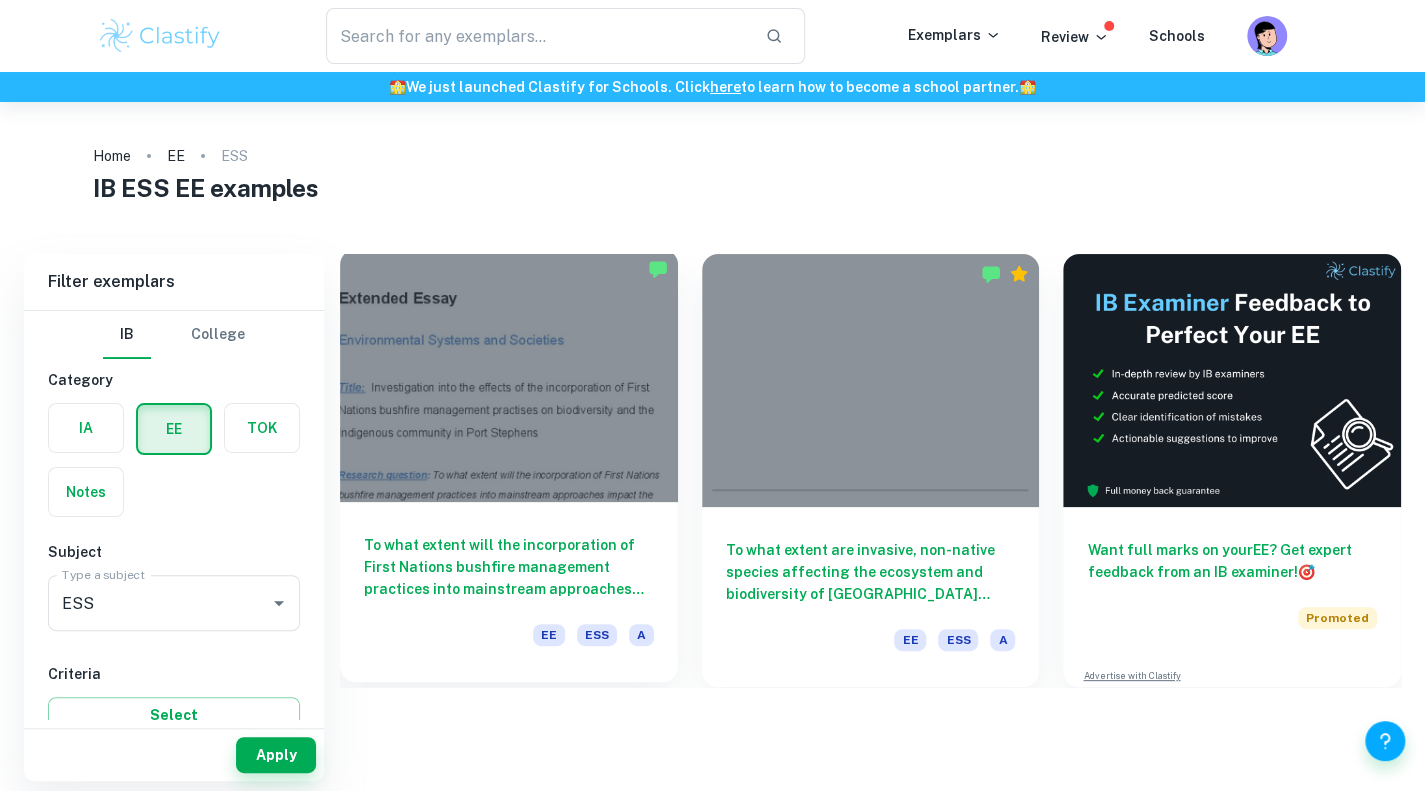 click at bounding box center (509, 375) 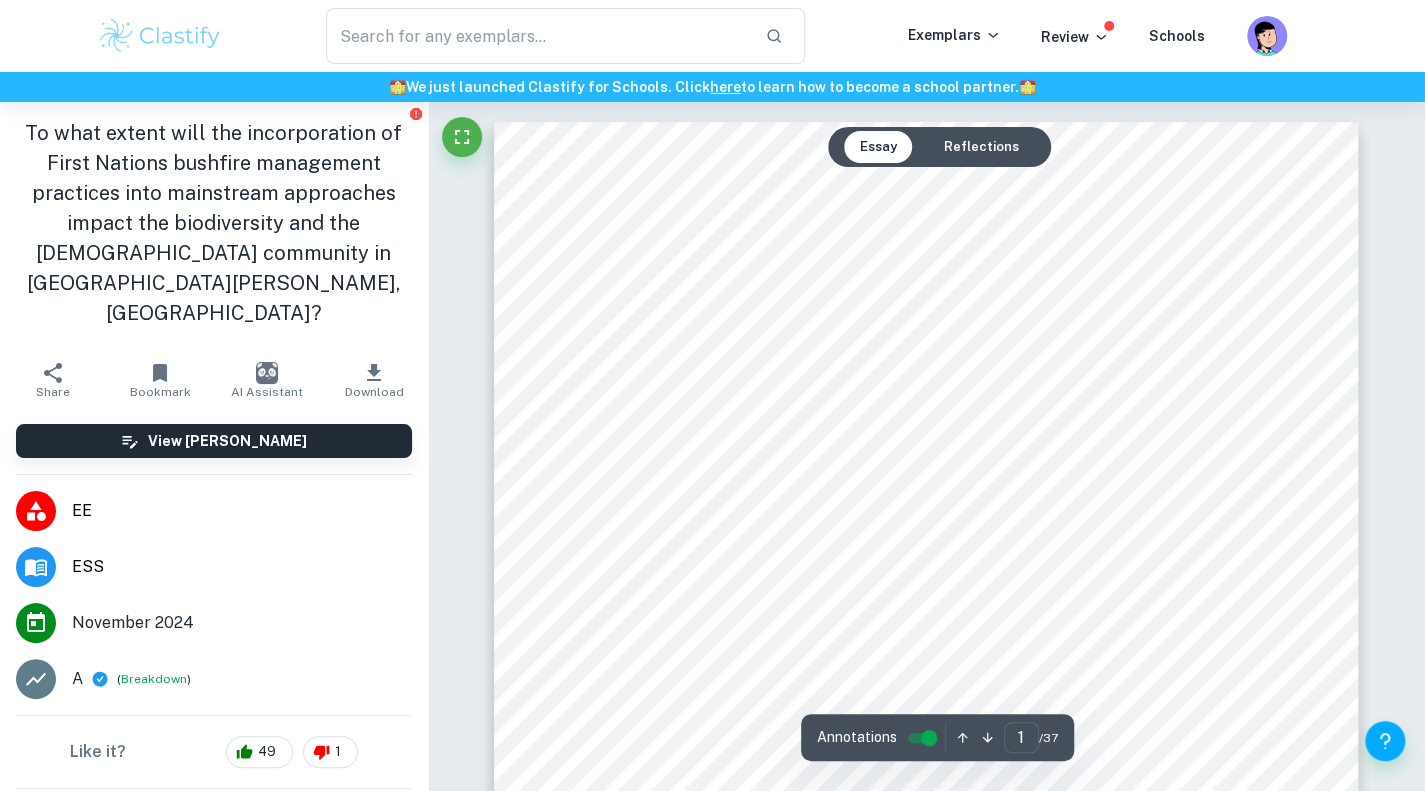 click on "Reflections" at bounding box center [981, 147] 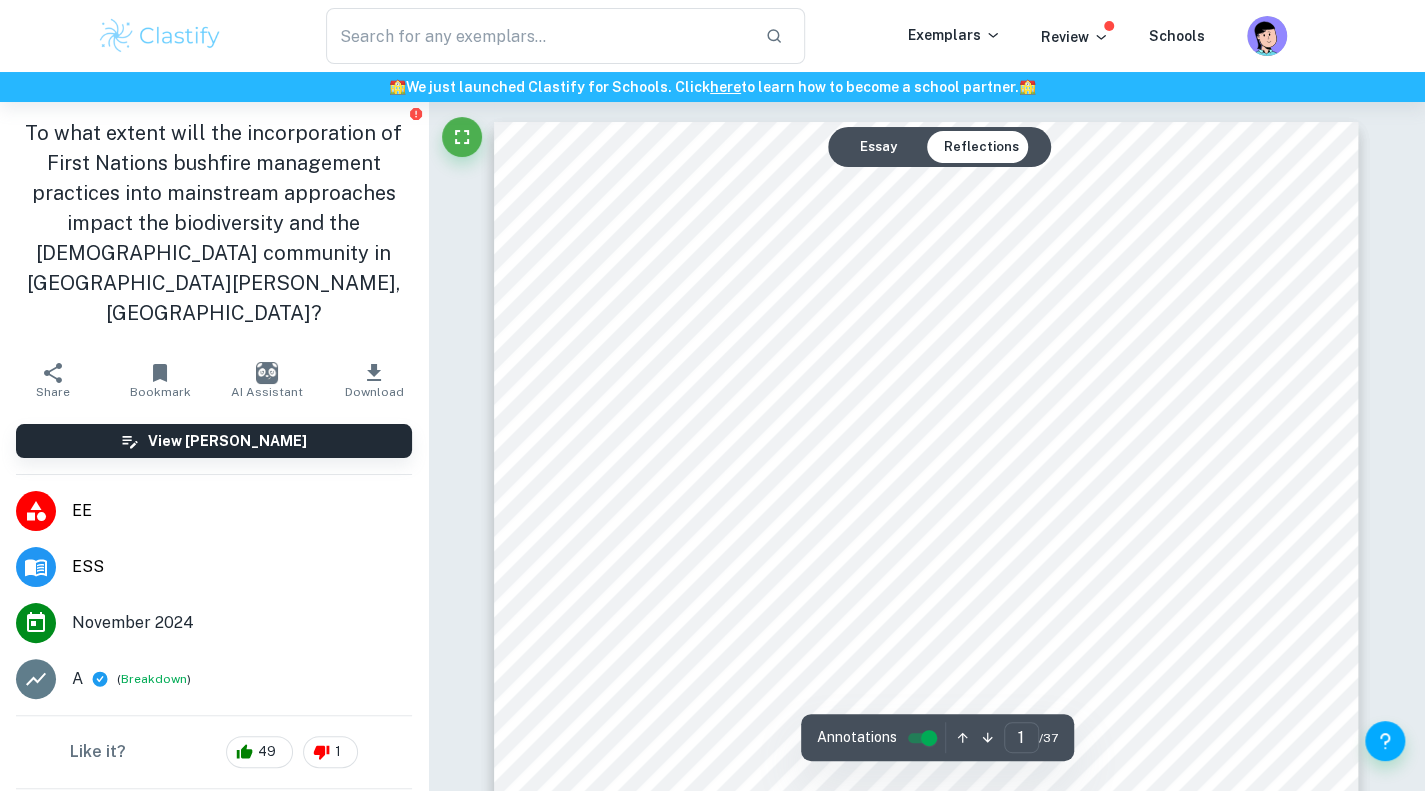 scroll, scrollTop: 34440, scrollLeft: 0, axis: vertical 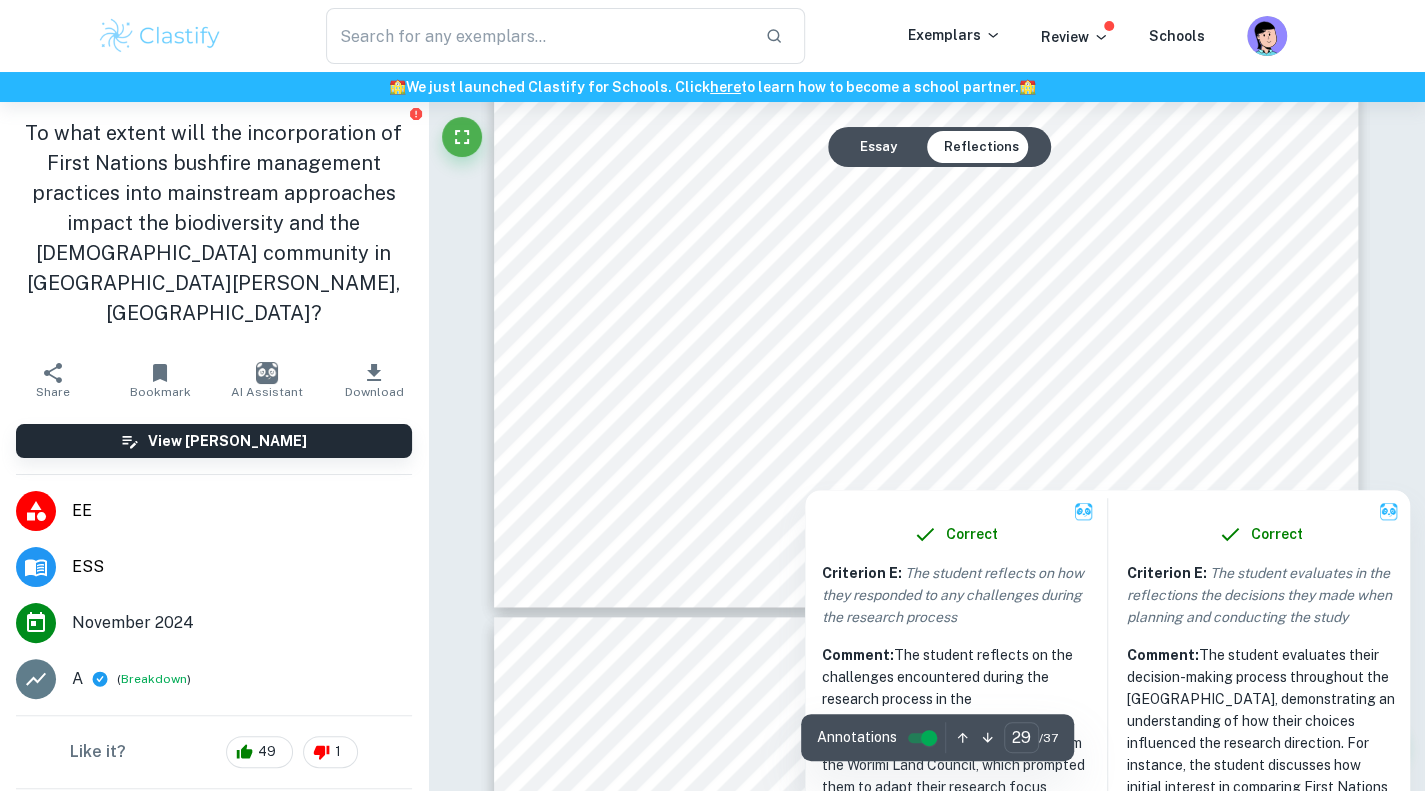 type on "30" 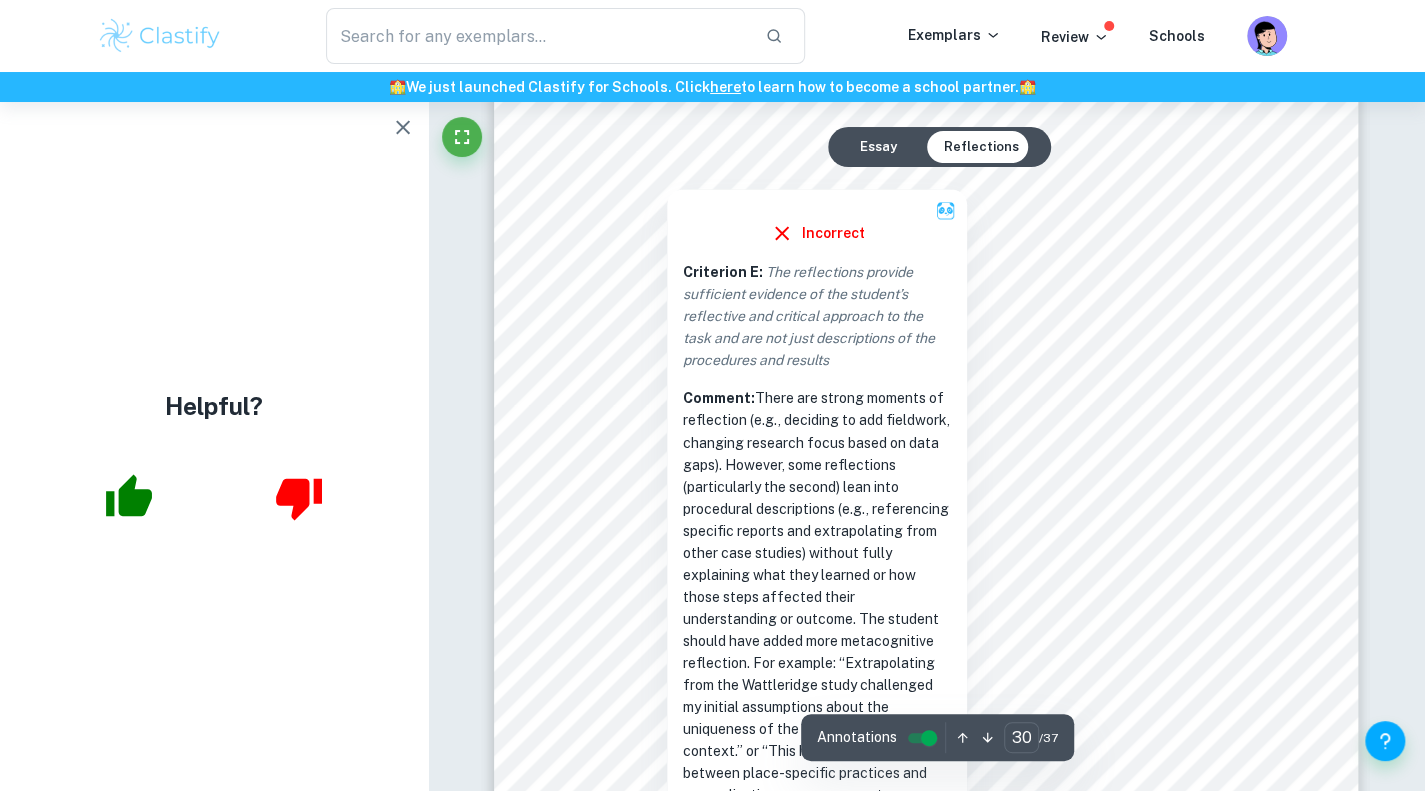 scroll, scrollTop: 35882, scrollLeft: 0, axis: vertical 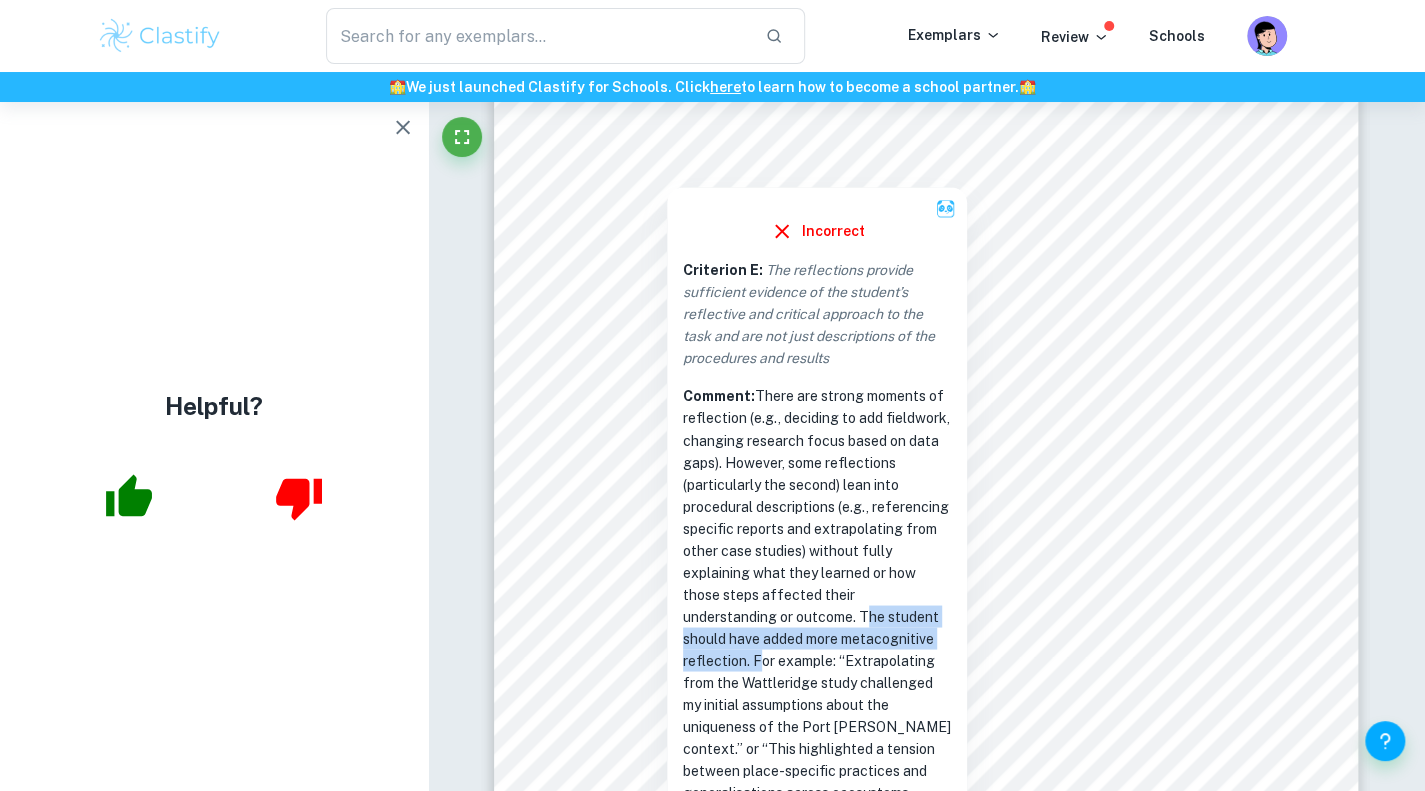 drag, startPoint x: 752, startPoint y: 660, endPoint x: 877, endPoint y: 687, distance: 127.88276 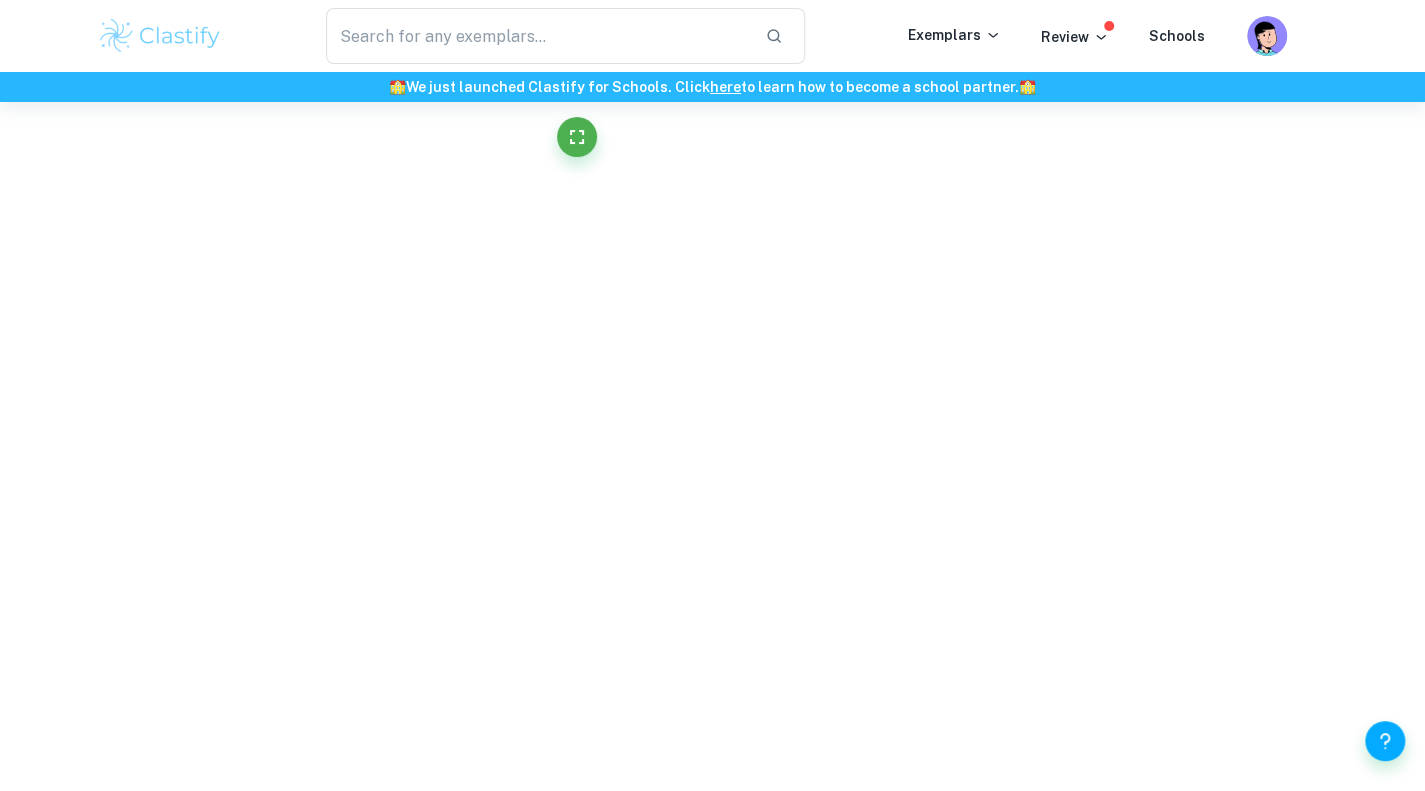 scroll, scrollTop: 35938, scrollLeft: 0, axis: vertical 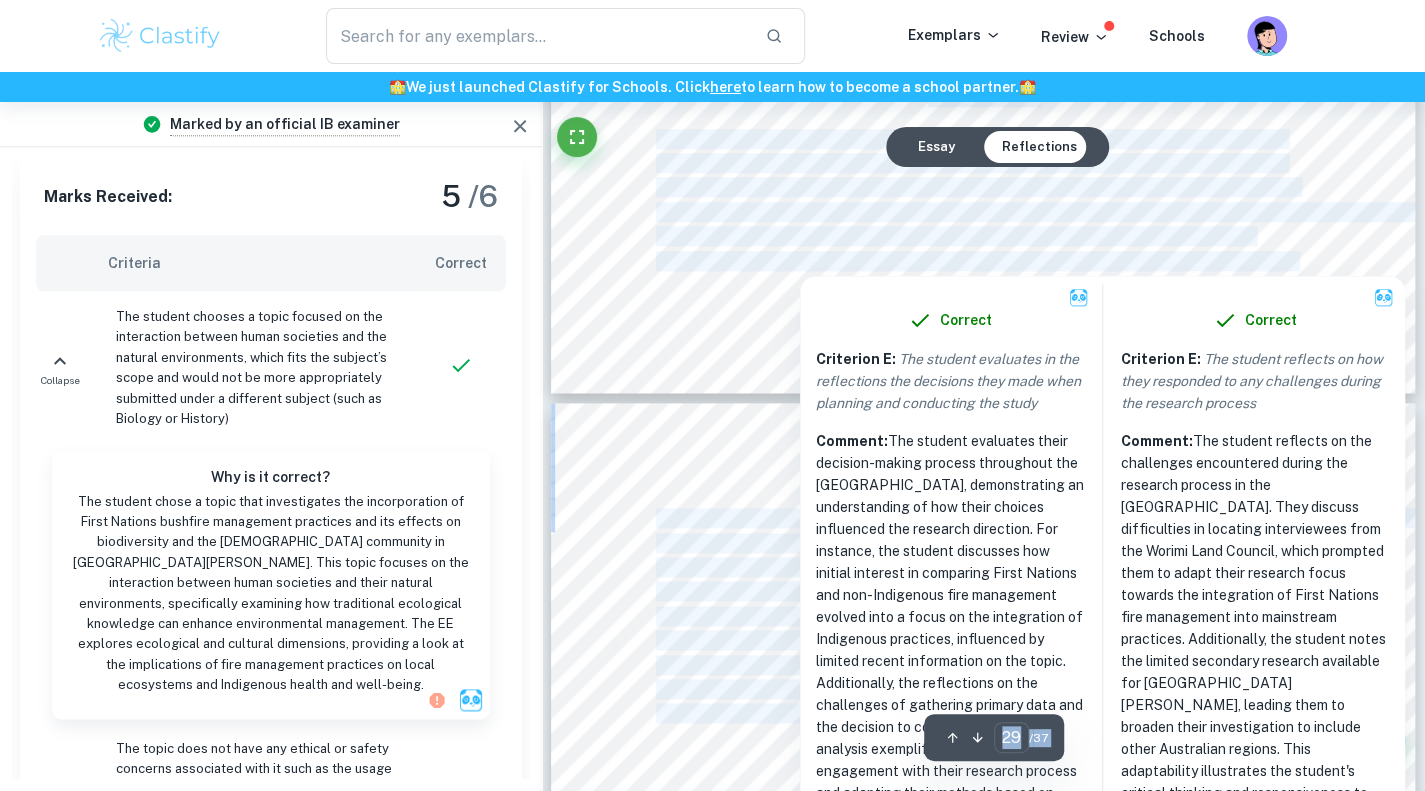 type on "30" 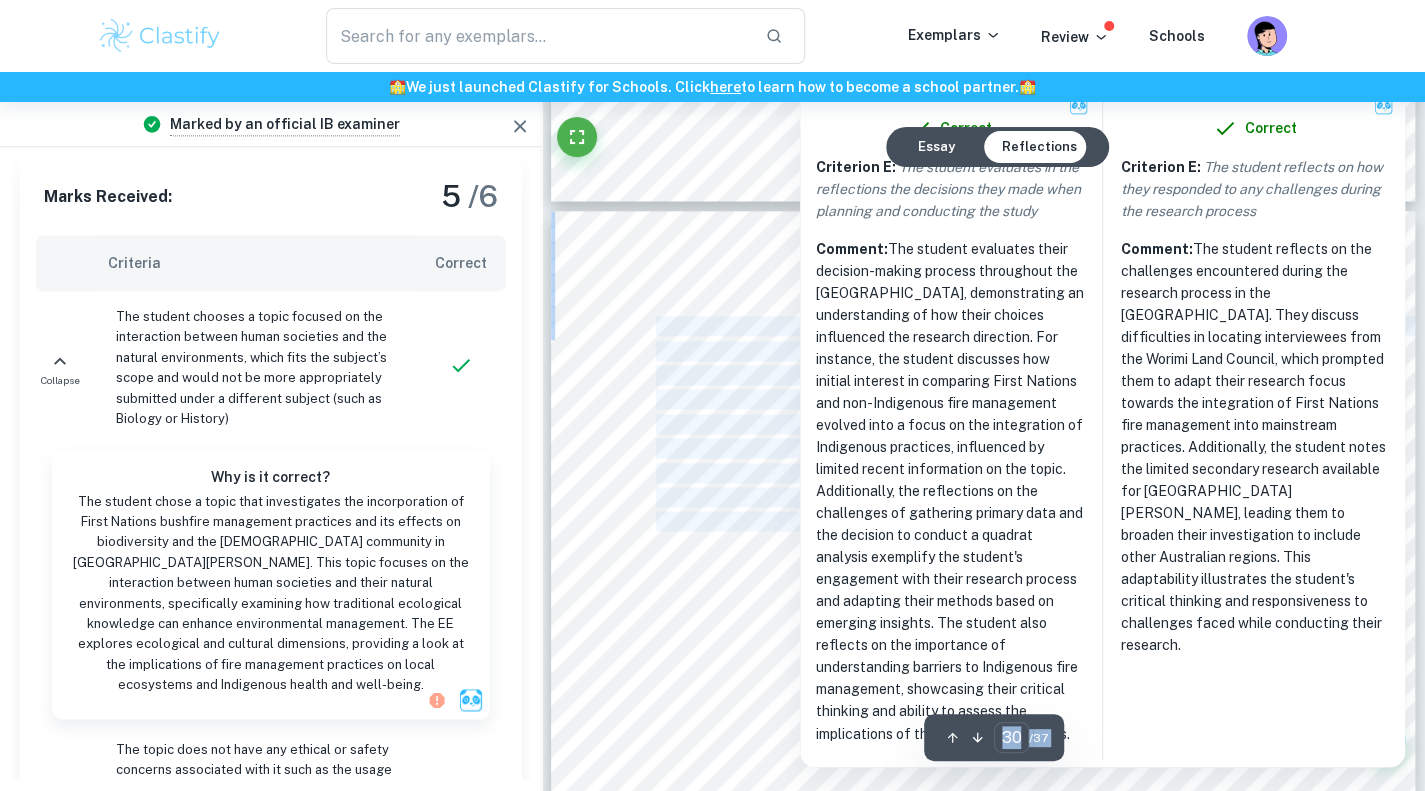scroll, scrollTop: 35582, scrollLeft: 0, axis: vertical 